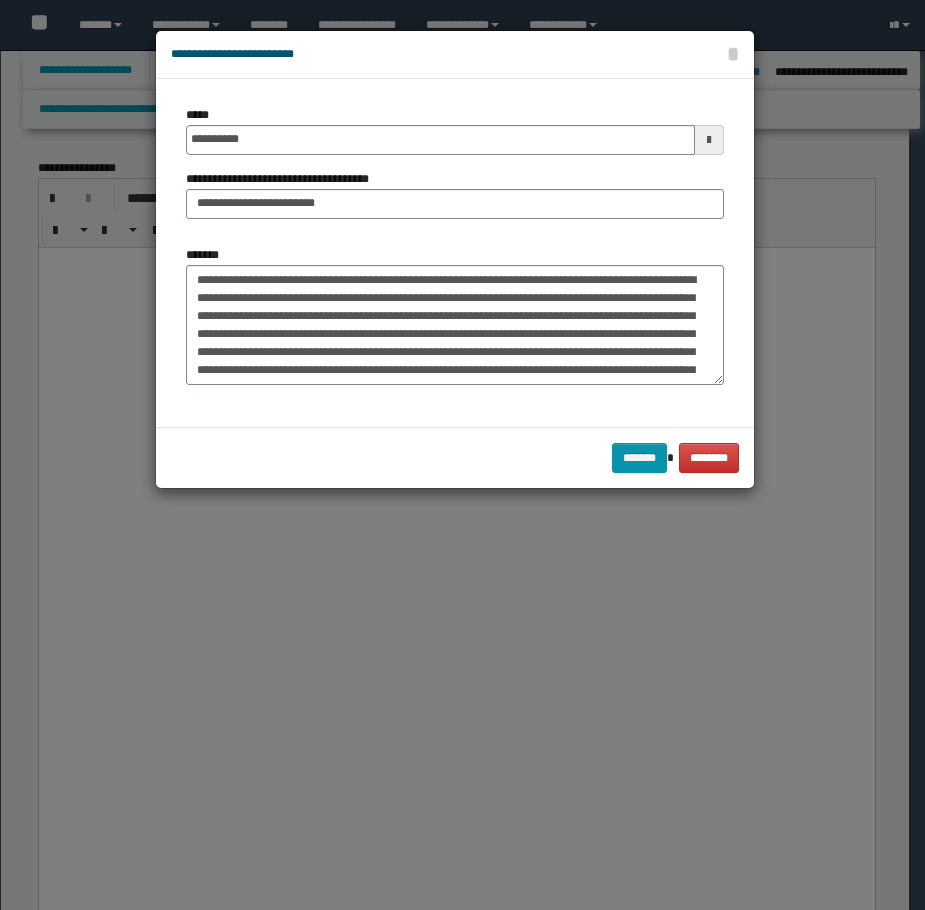 select on "*" 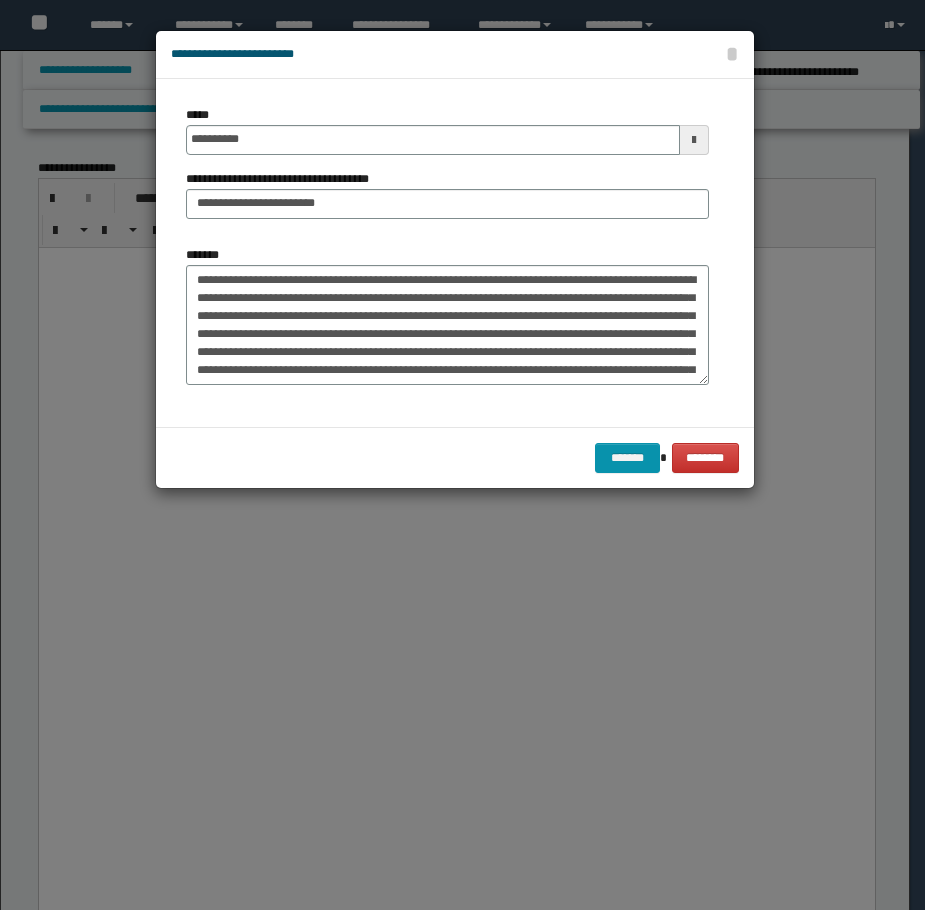 scroll, scrollTop: 4134, scrollLeft: 0, axis: vertical 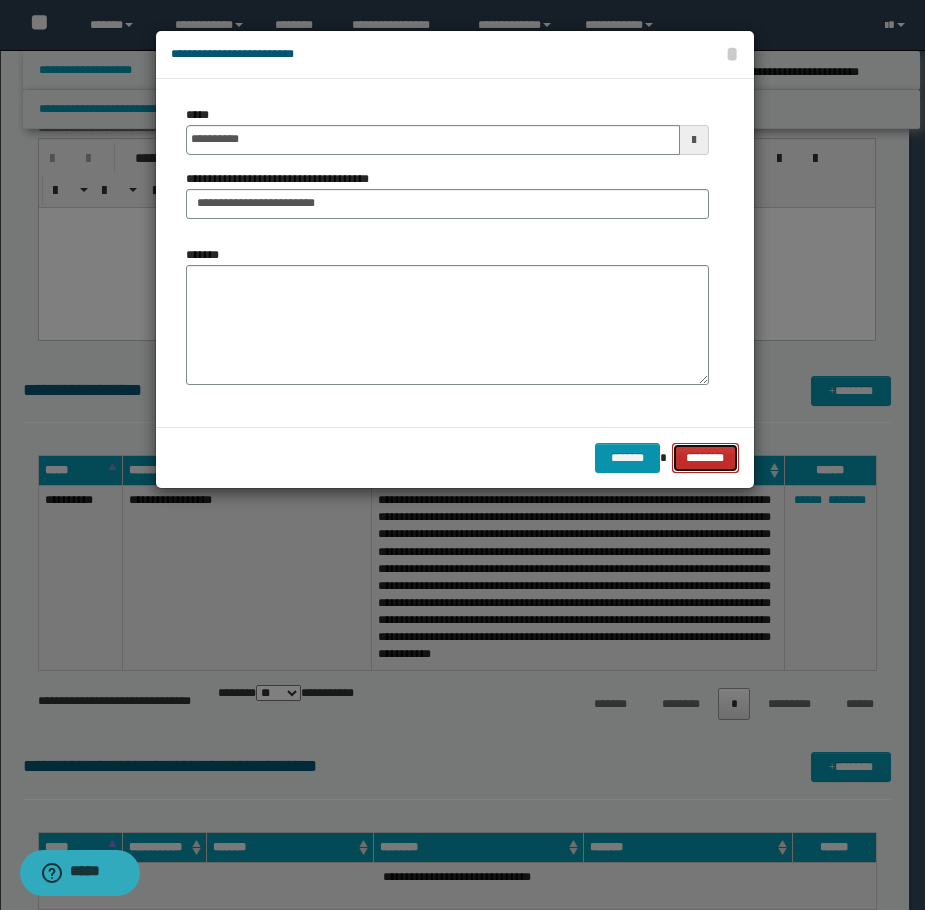click on "********" at bounding box center [705, 458] 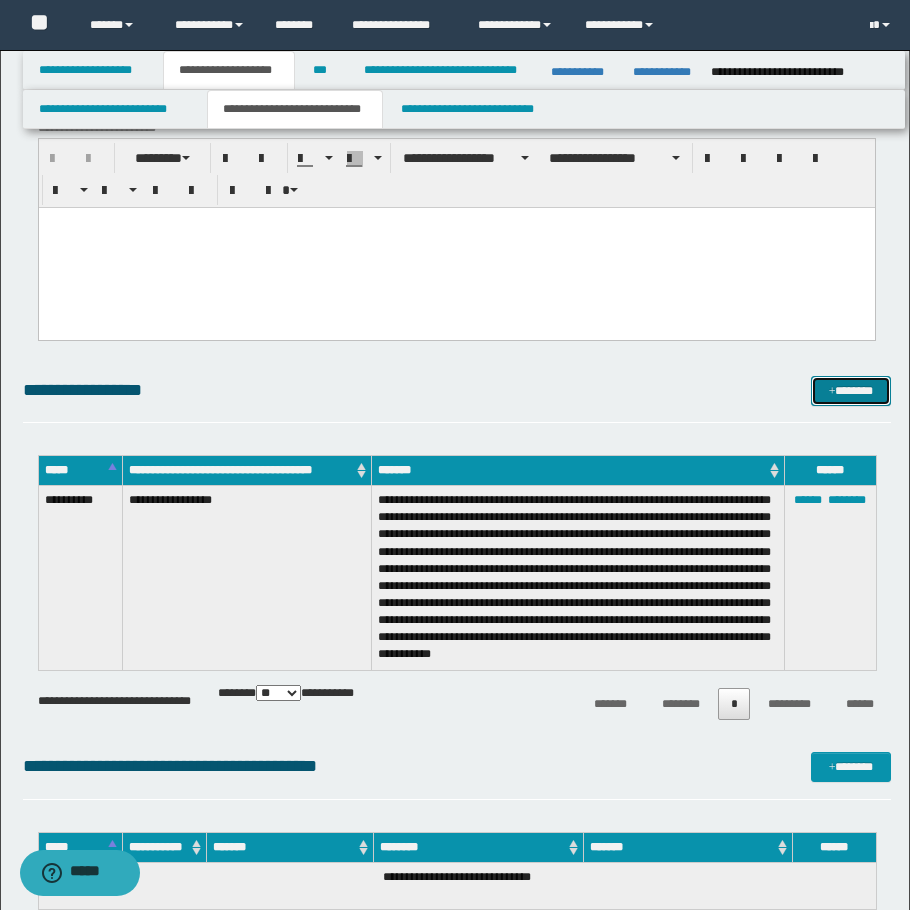 click on "*******" at bounding box center (851, 391) 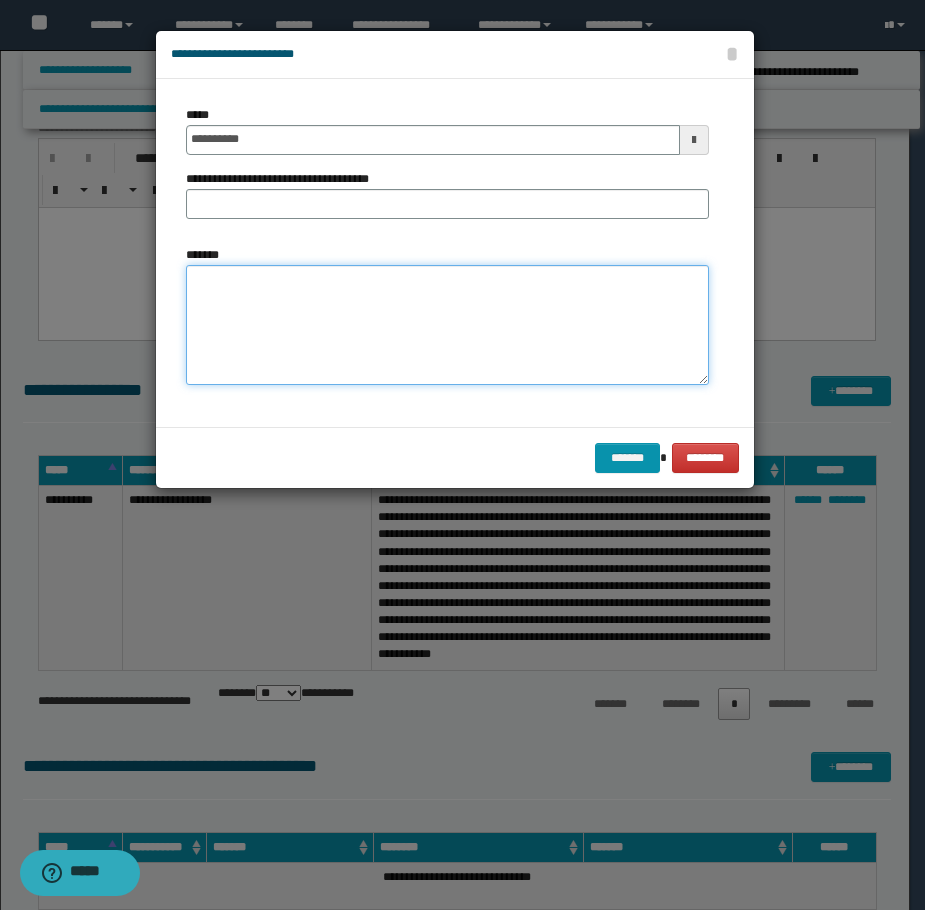 click on "*******" at bounding box center (447, 325) 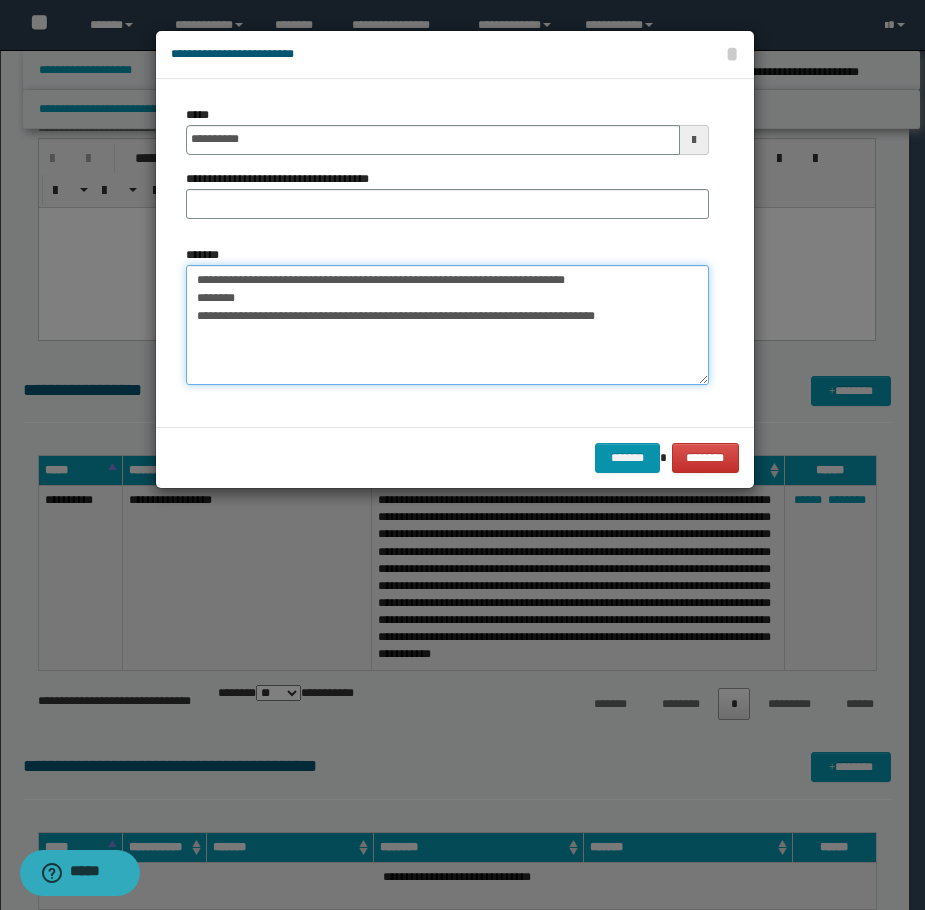 type on "**********" 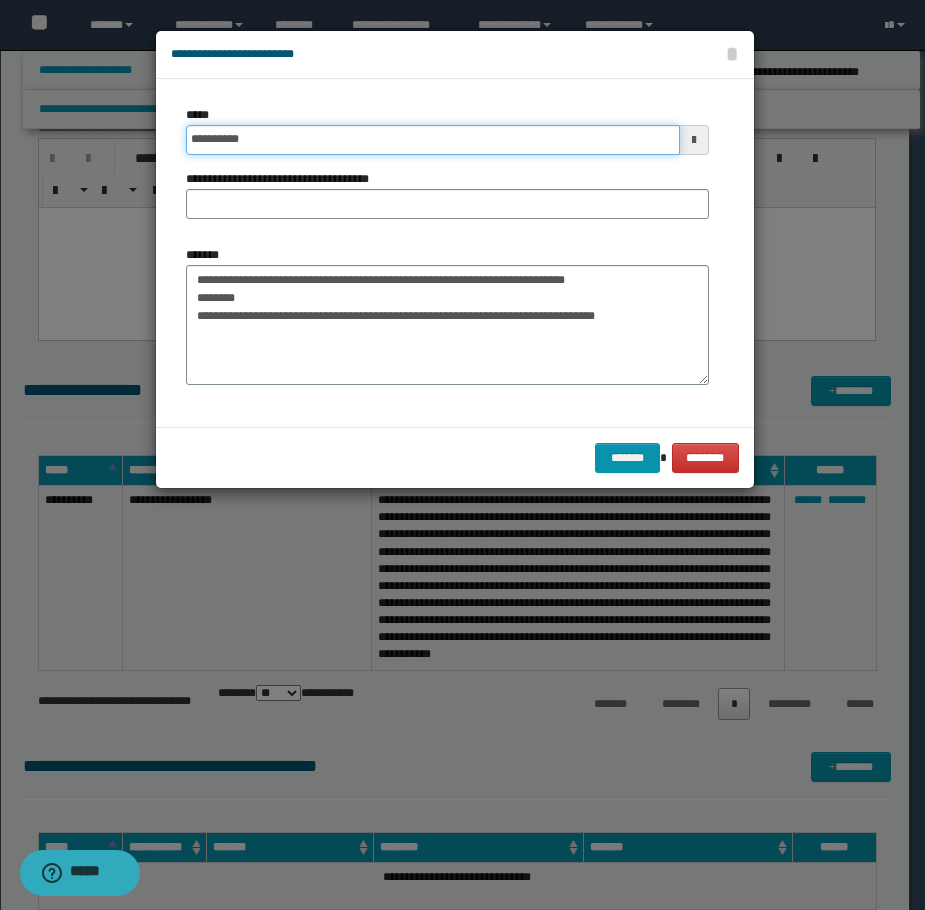 click on "**********" at bounding box center [433, 140] 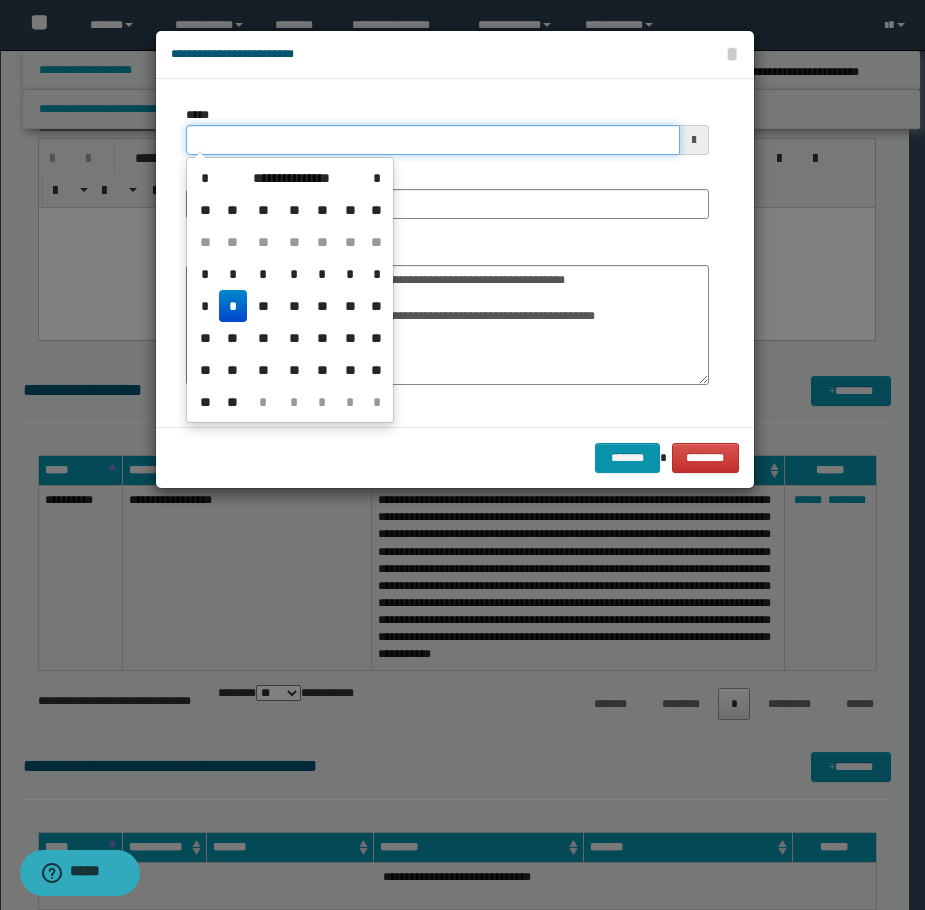 type on "**********" 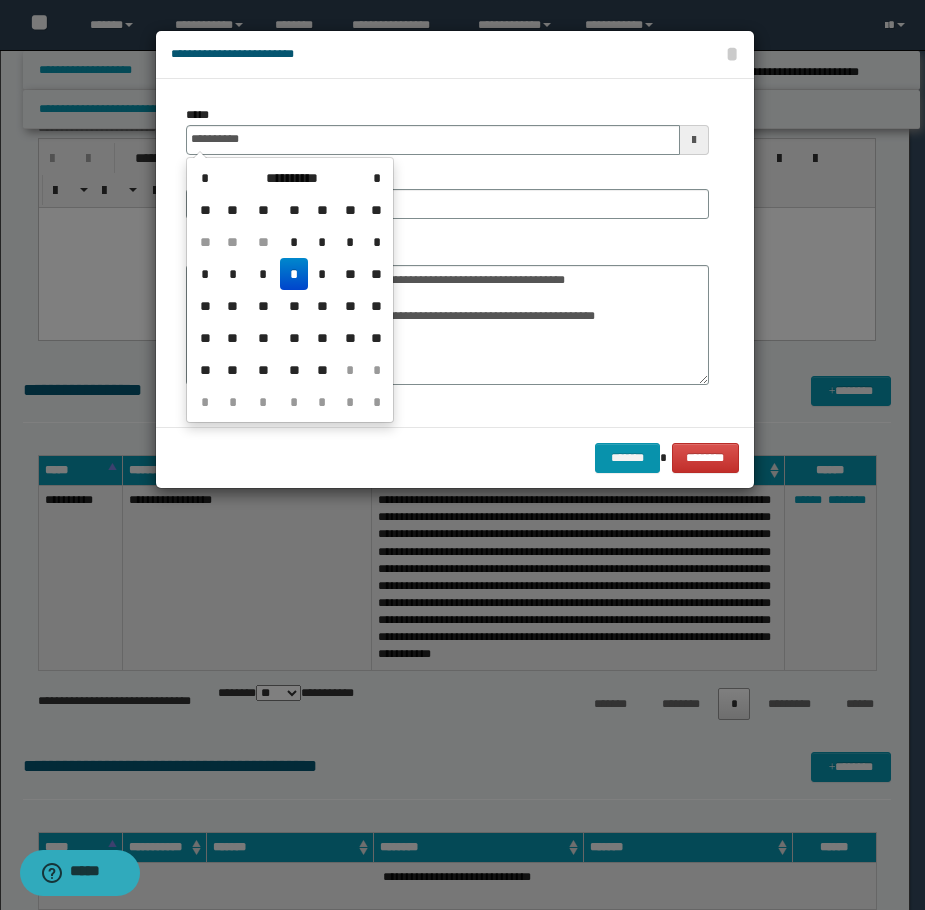 click on "*" at bounding box center (294, 274) 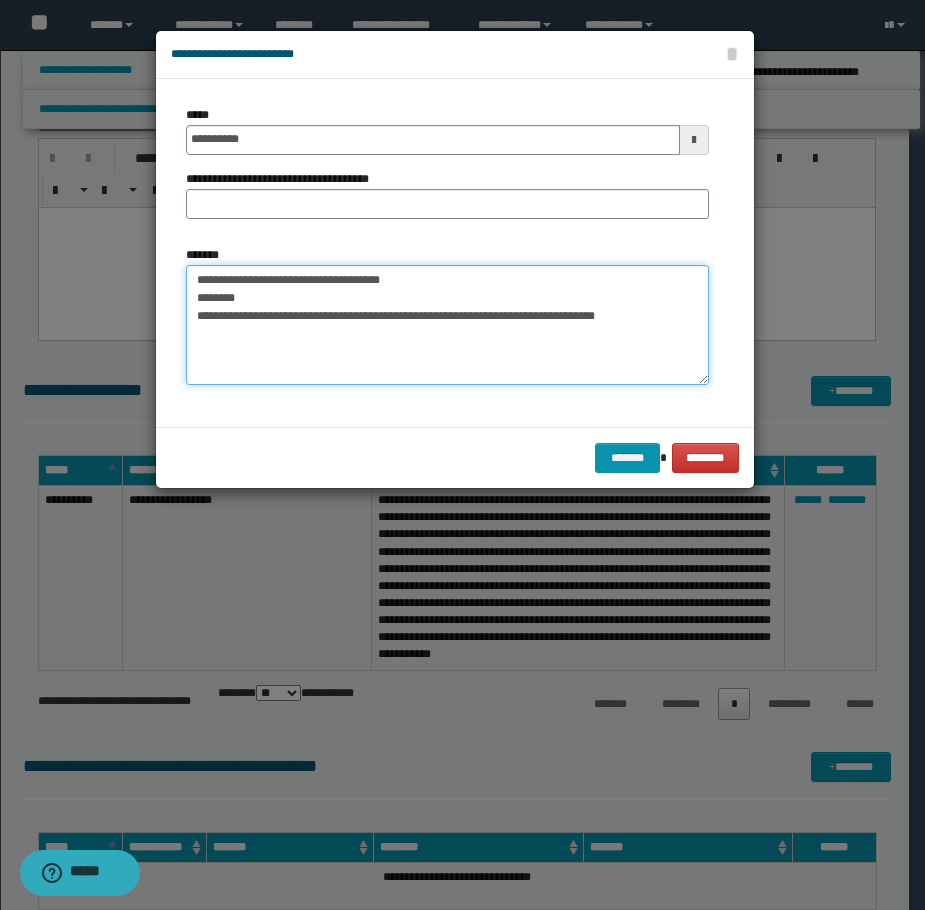 drag, startPoint x: 417, startPoint y: 278, endPoint x: 158, endPoint y: 276, distance: 259.00772 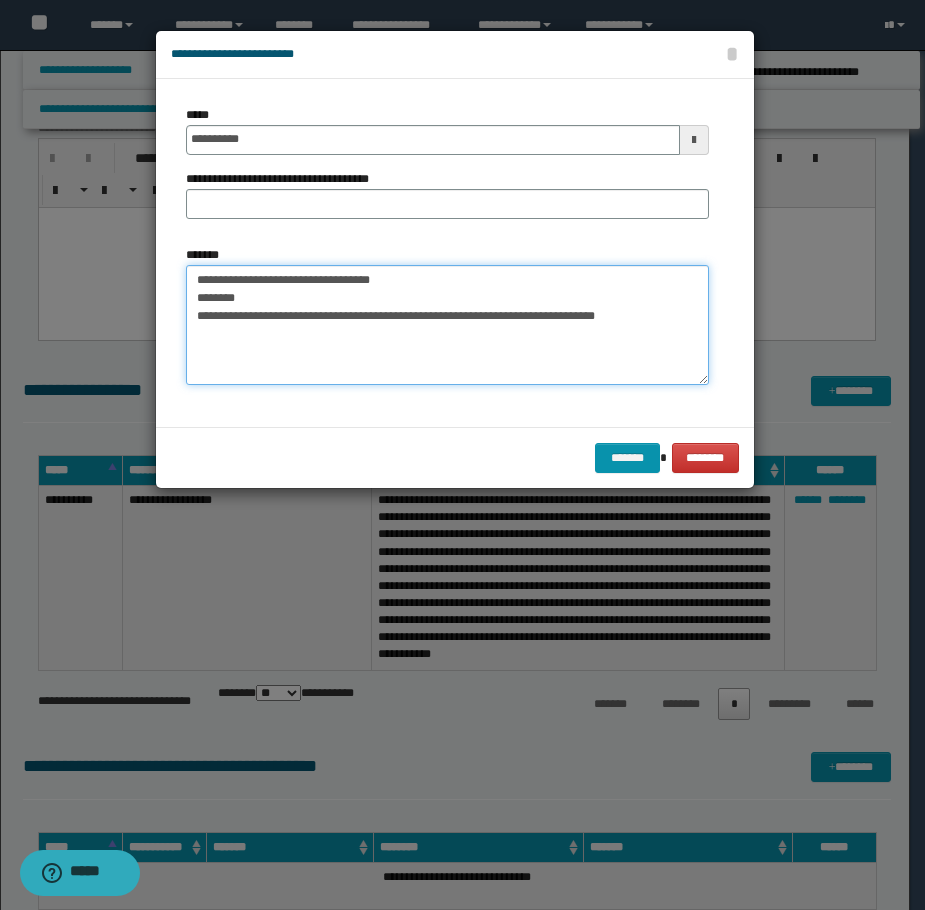 drag, startPoint x: 203, startPoint y: 277, endPoint x: 167, endPoint y: 272, distance: 36.345562 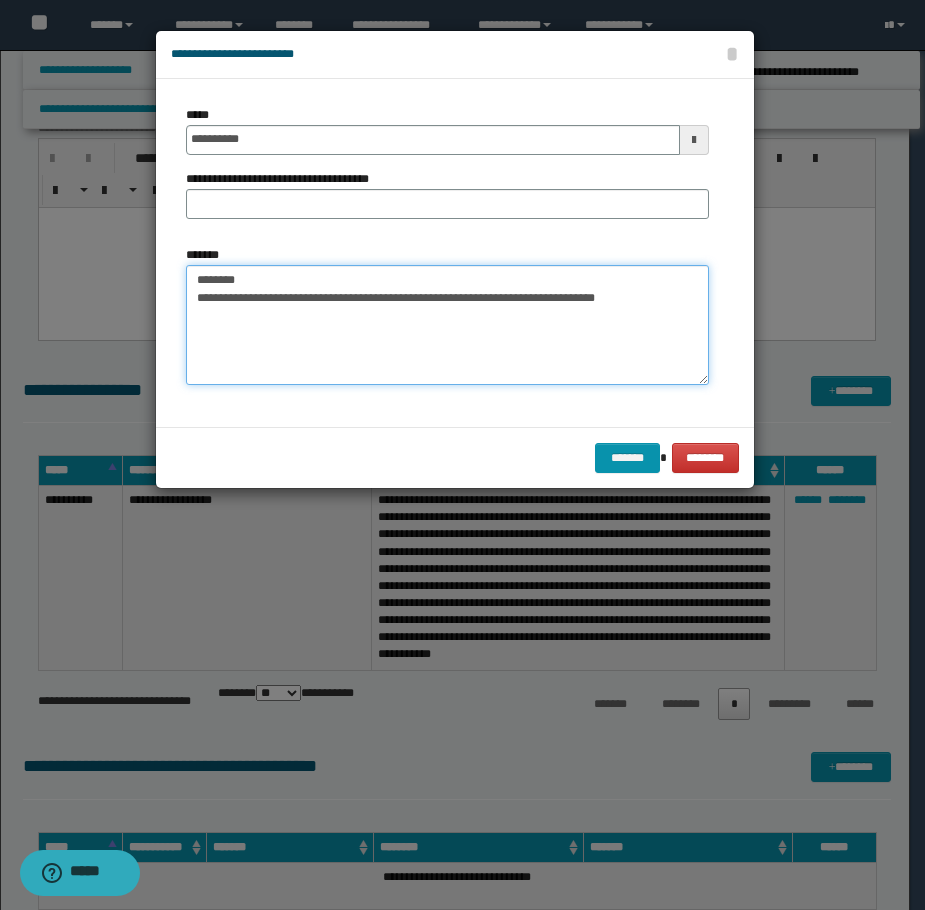 type on "**********" 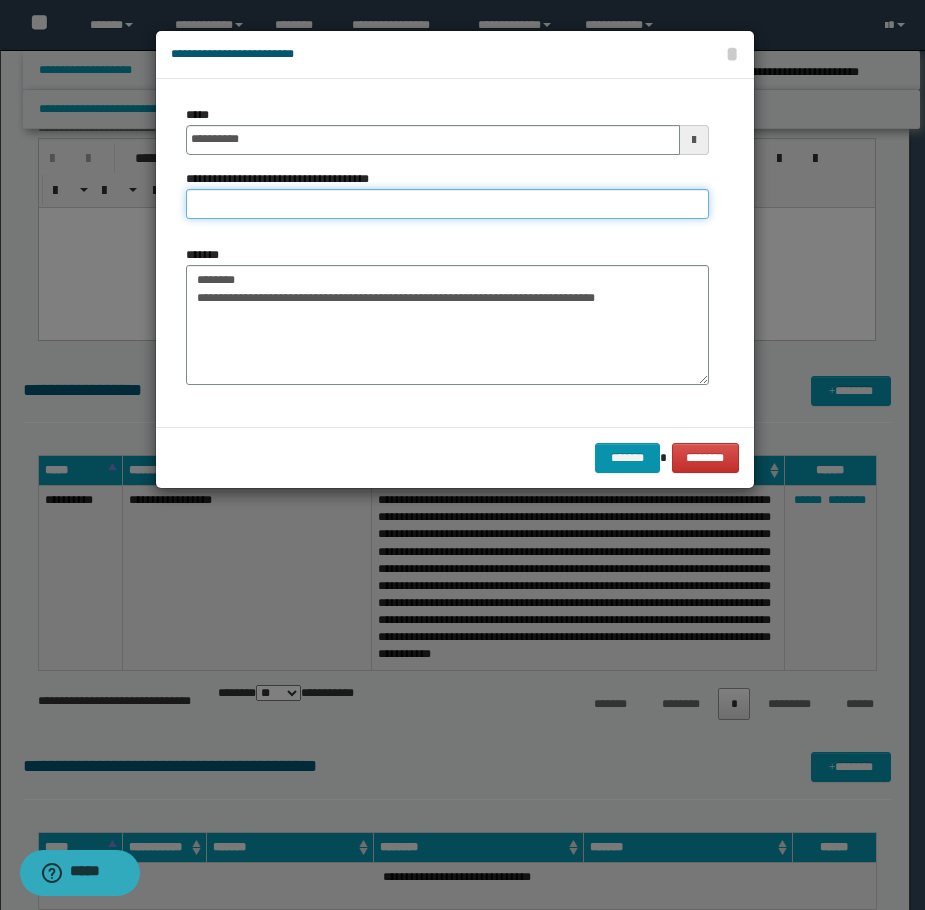 click on "**********" at bounding box center [447, 204] 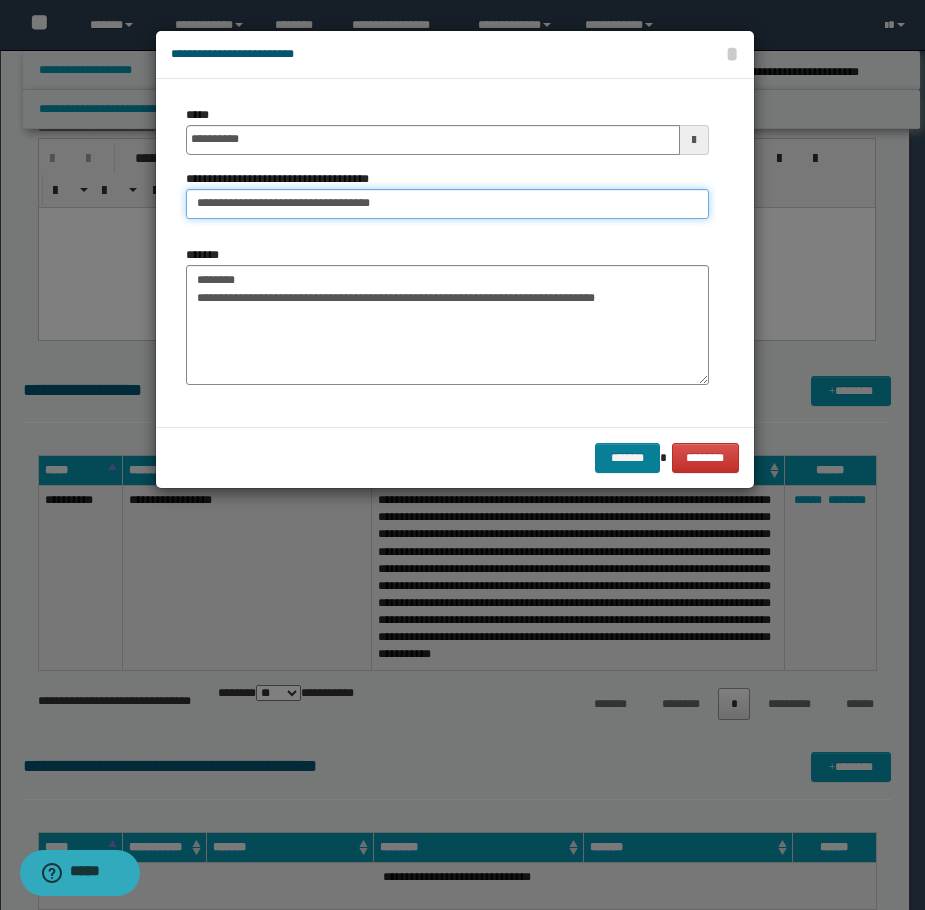 type on "**********" 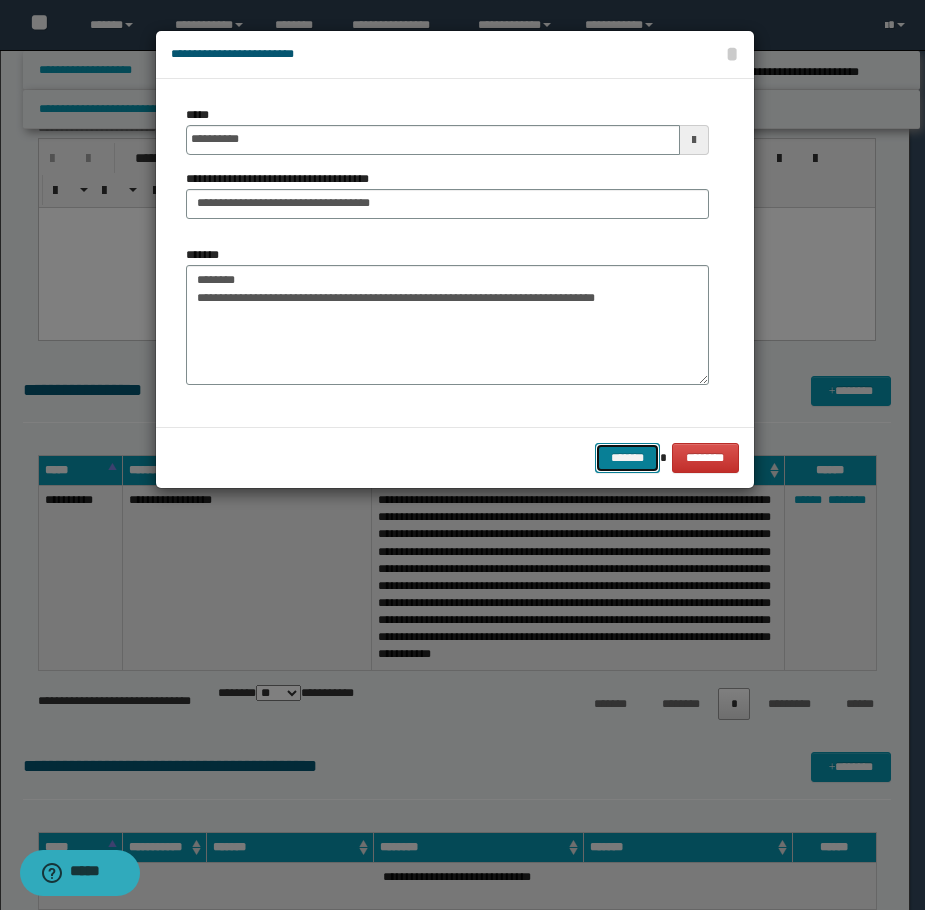 click on "*******" at bounding box center [627, 458] 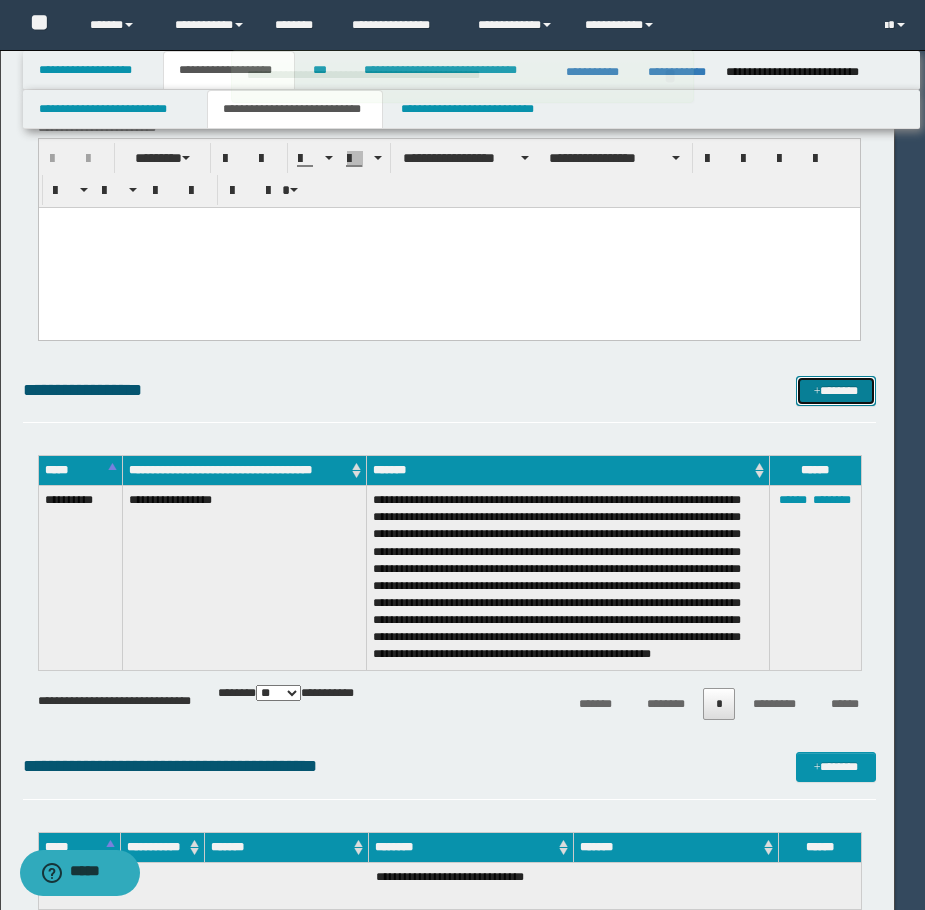 type 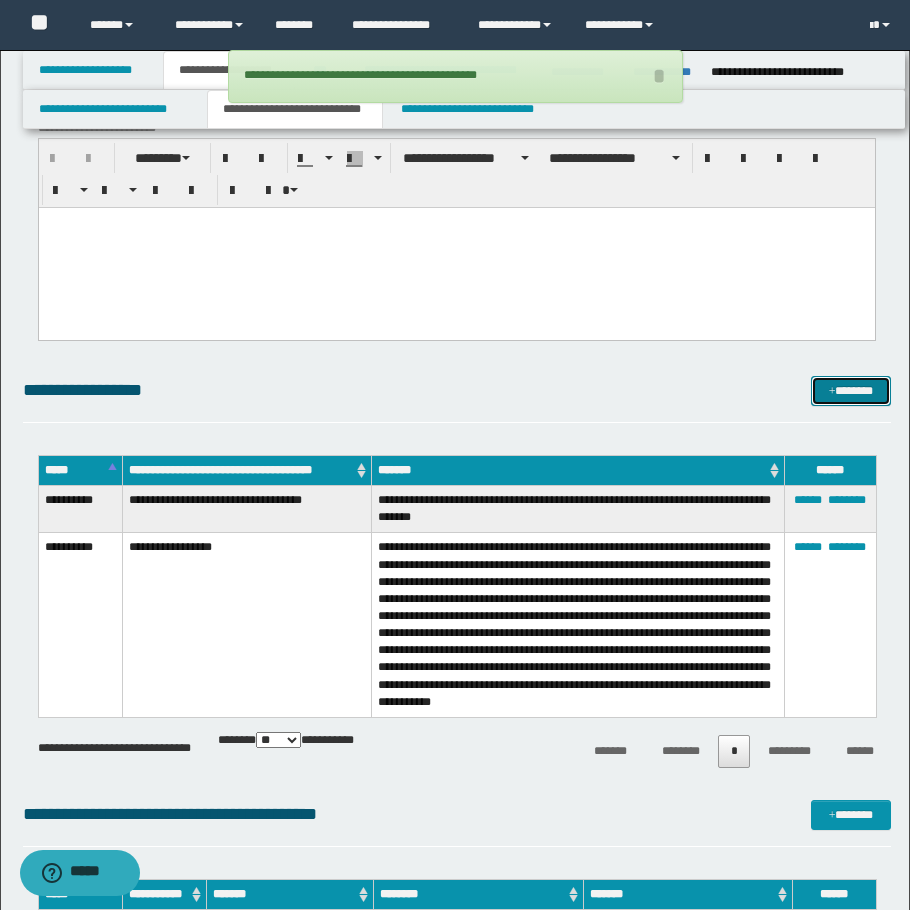 click on "*******" at bounding box center (851, 391) 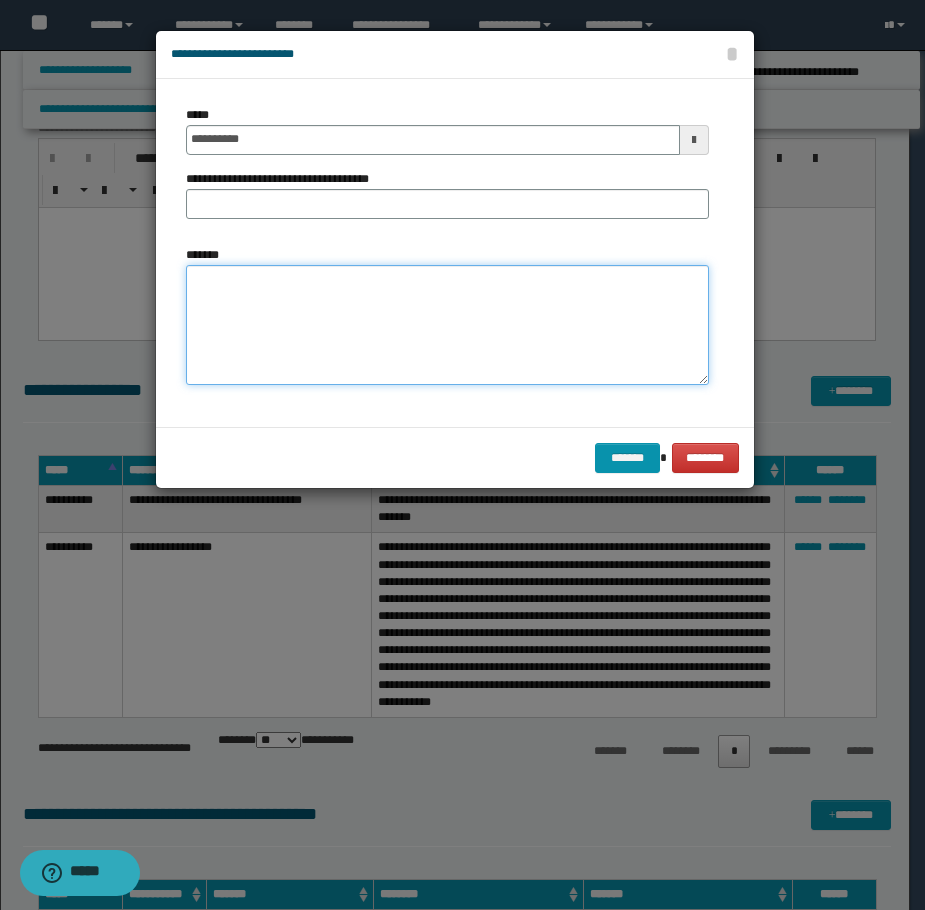 drag, startPoint x: 428, startPoint y: 331, endPoint x: 425, endPoint y: 316, distance: 15.297058 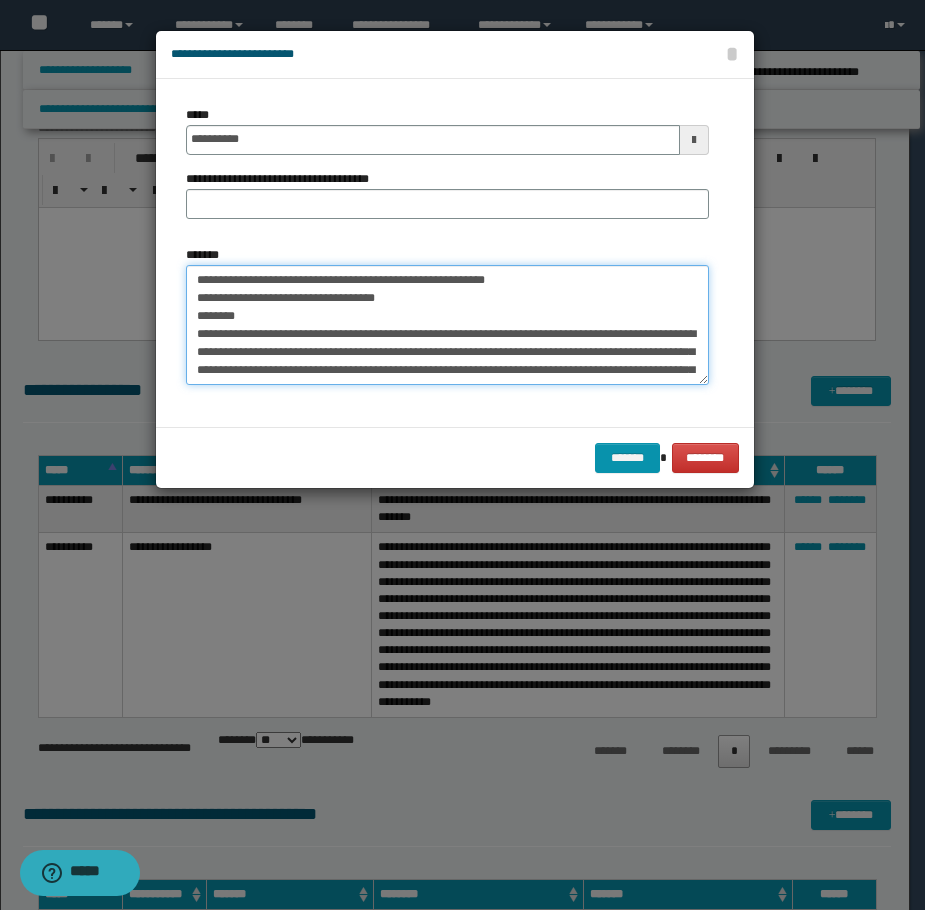 scroll, scrollTop: 138, scrollLeft: 0, axis: vertical 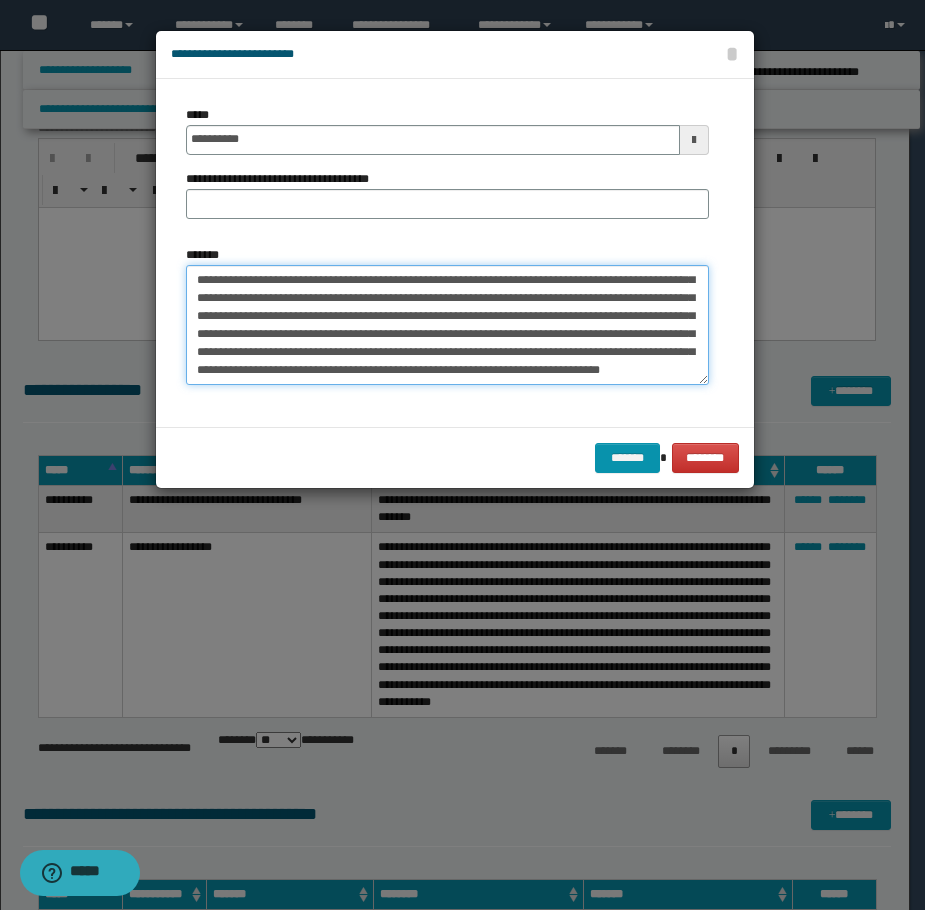 type on "**********" 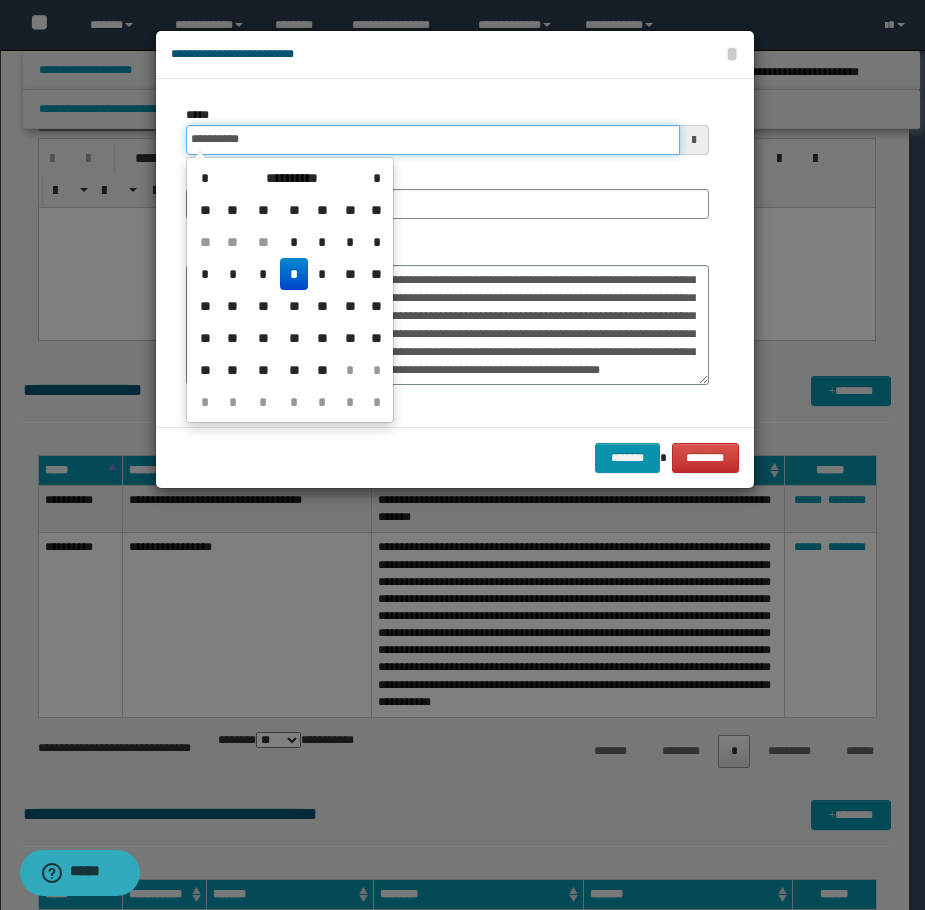 click on "**********" at bounding box center [433, 140] 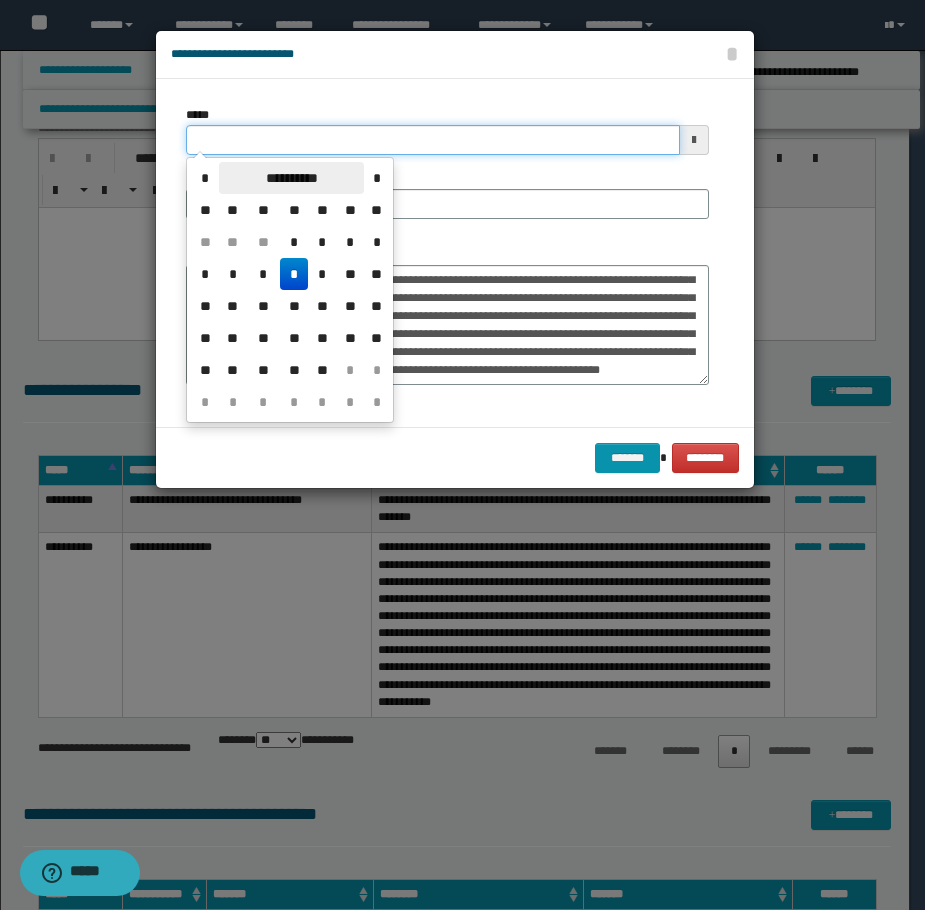 type on "**********" 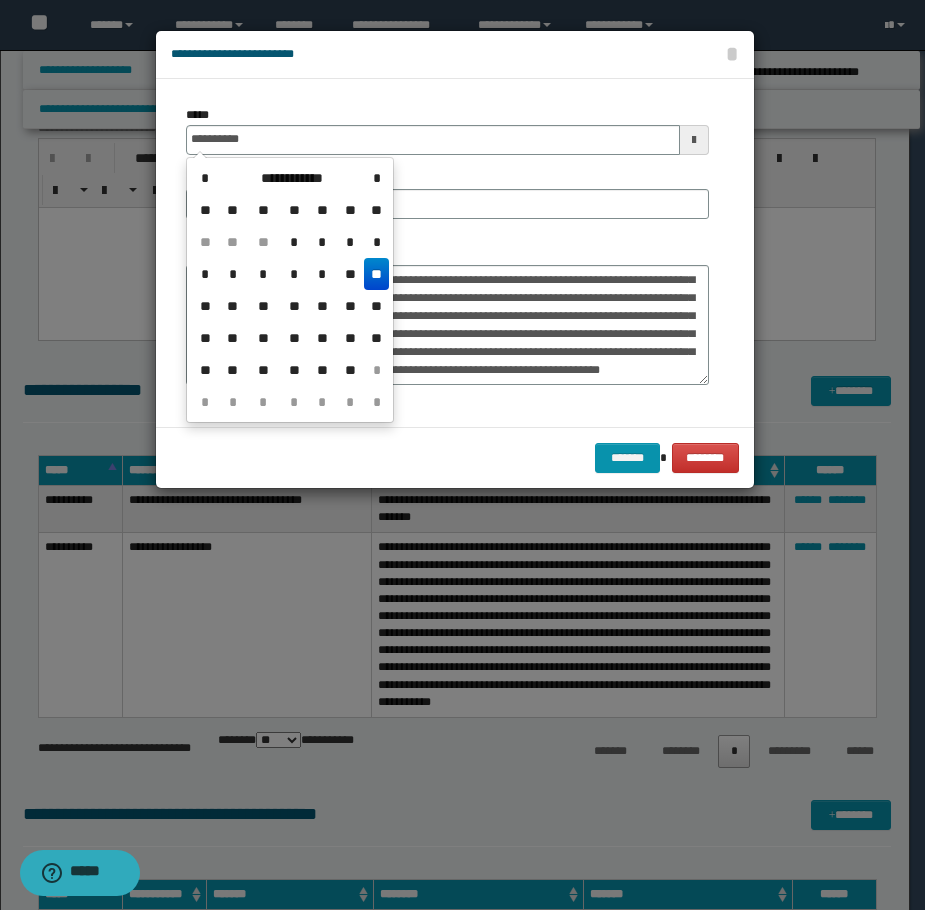 click on "**" at bounding box center [376, 274] 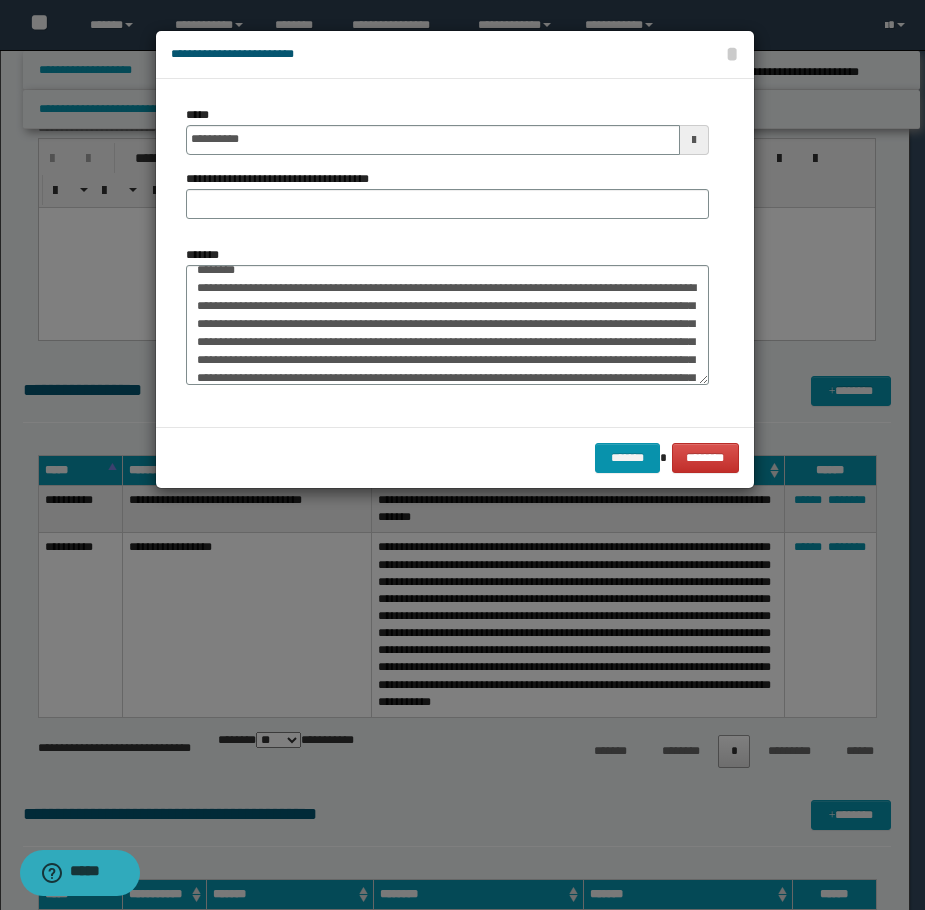 scroll, scrollTop: 0, scrollLeft: 0, axis: both 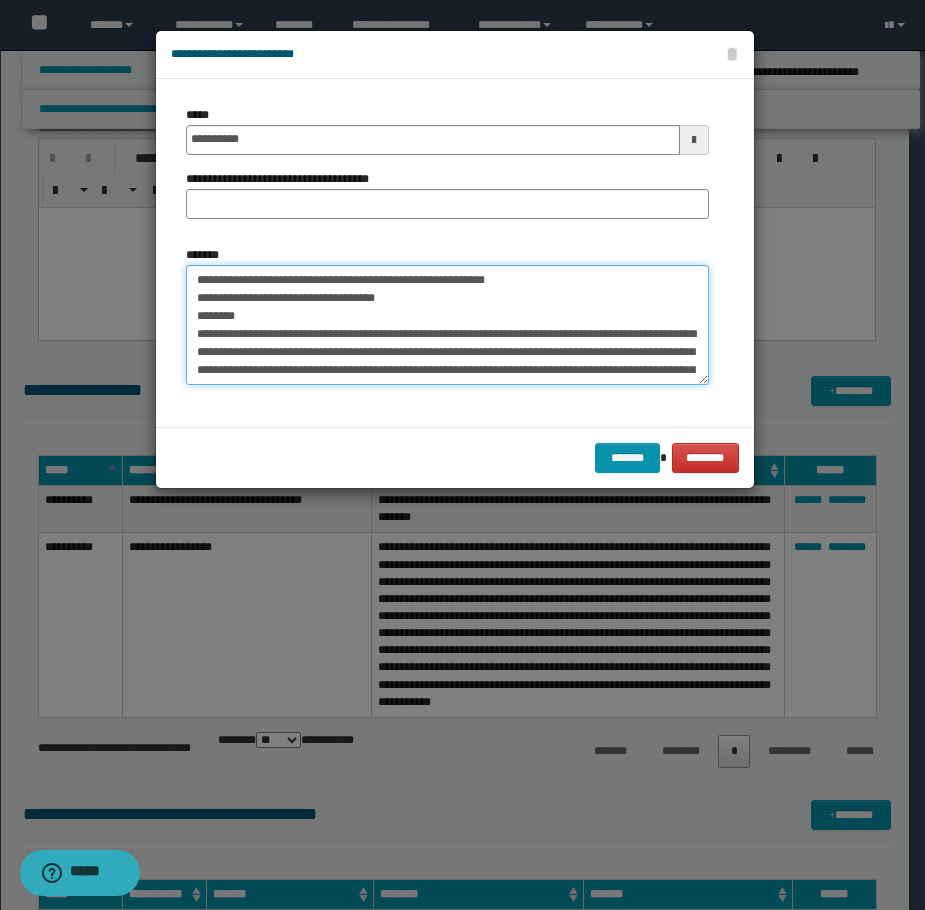 drag, startPoint x: 267, startPoint y: 323, endPoint x: 164, endPoint y: 298, distance: 105.99056 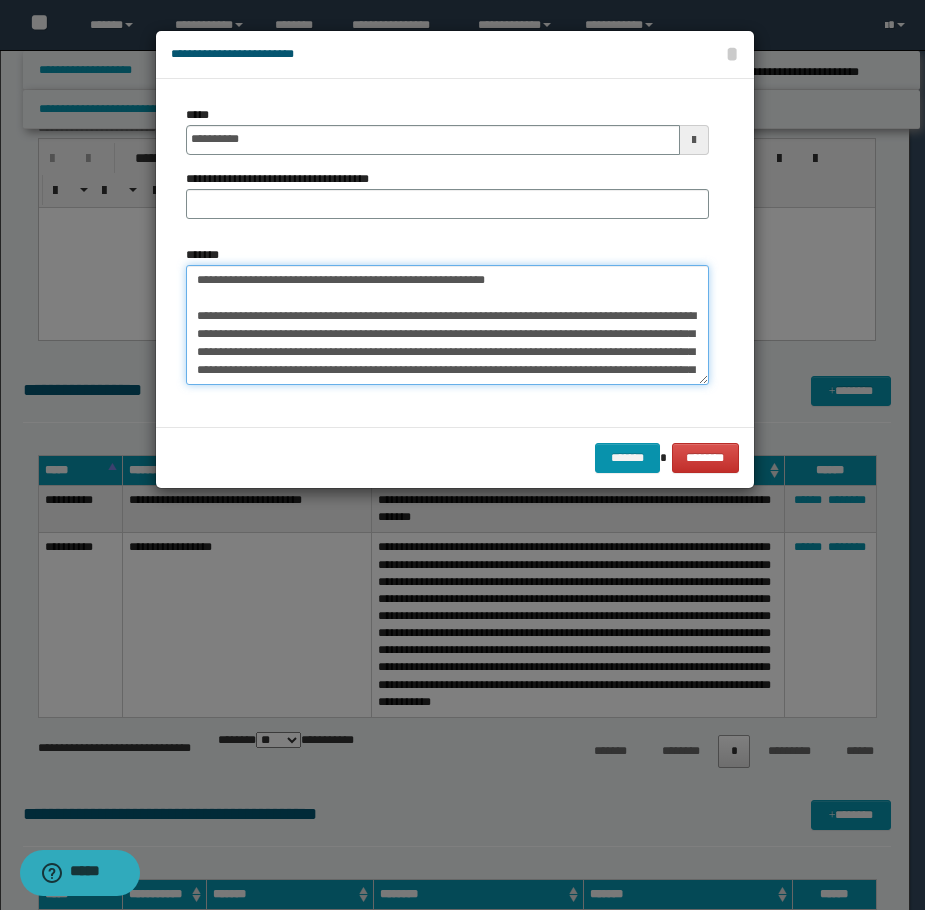 type on "**********" 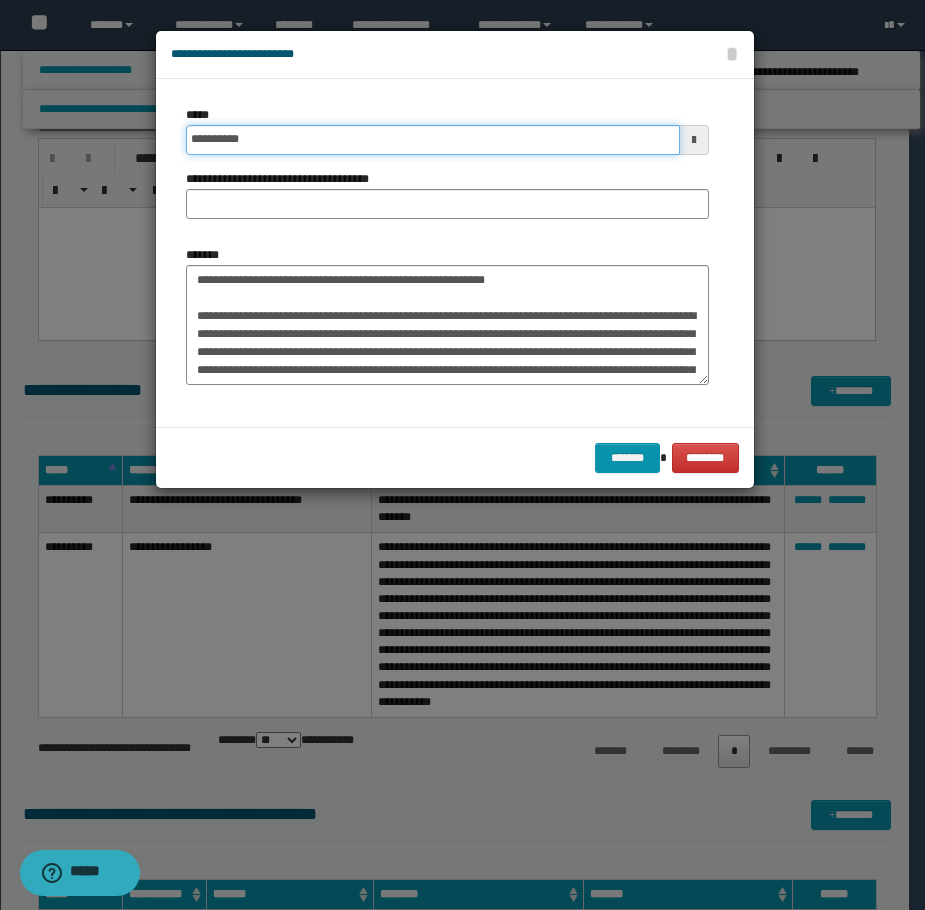 click on "**********" at bounding box center (433, 140) 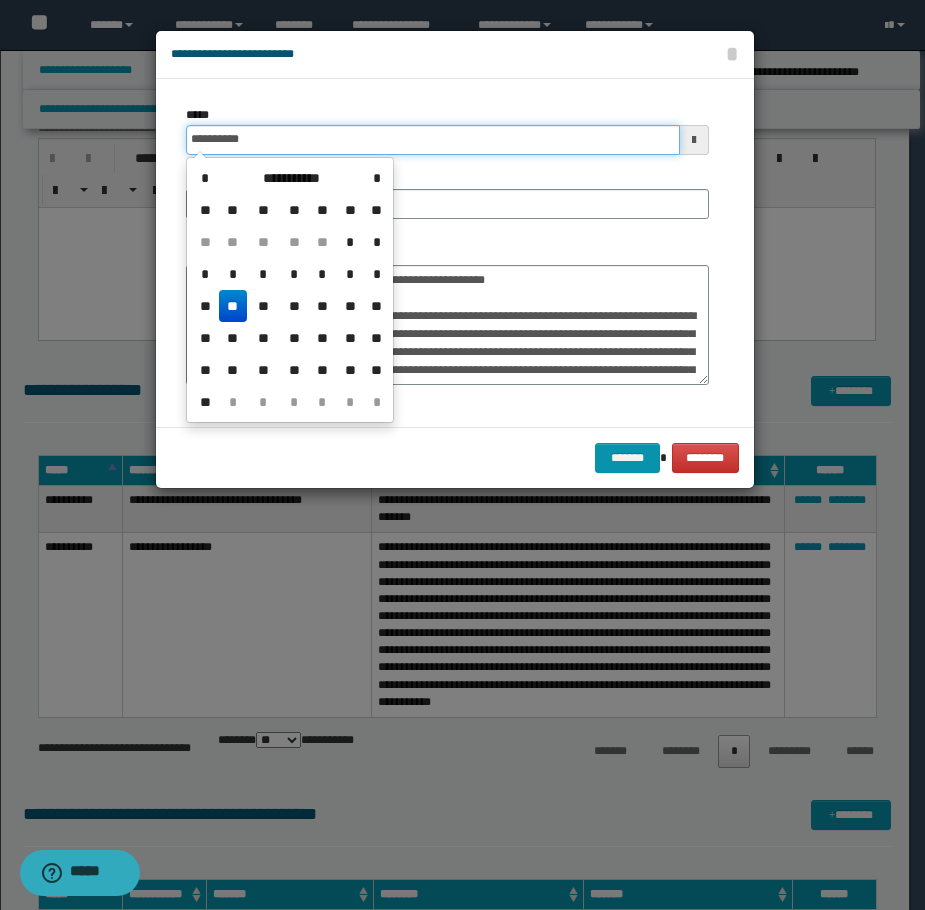 type on "**********" 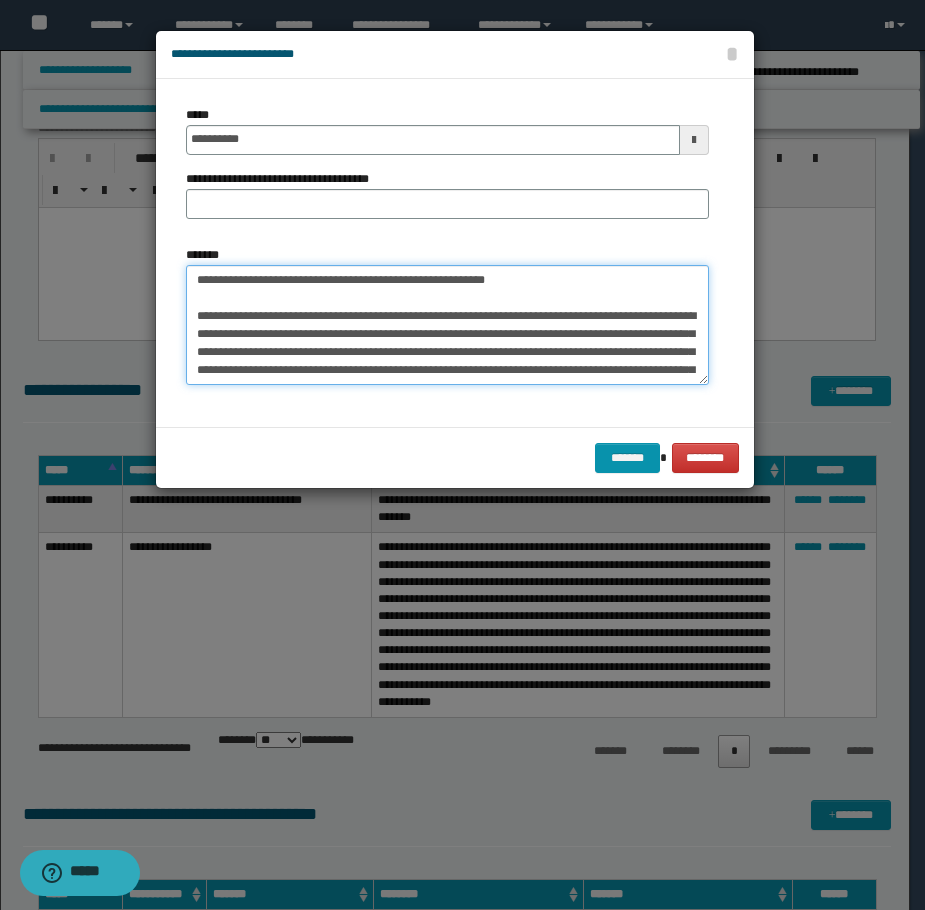 click on "**********" at bounding box center (447, 325) 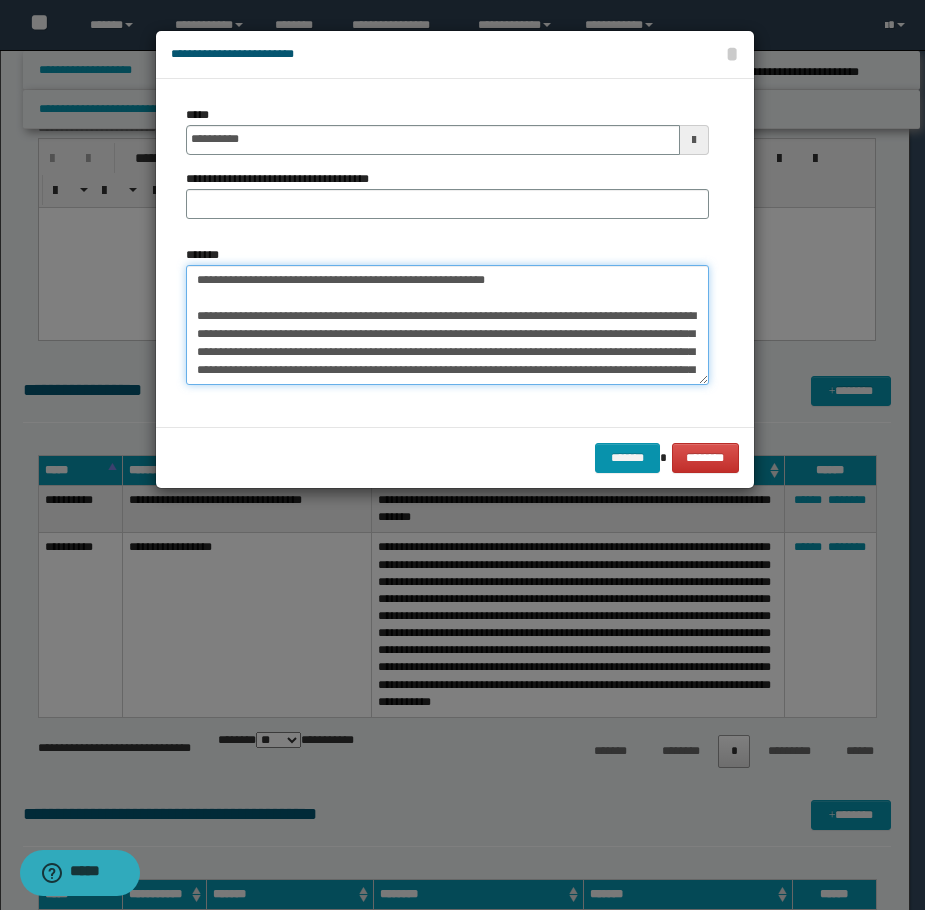 click on "**********" at bounding box center [447, 325] 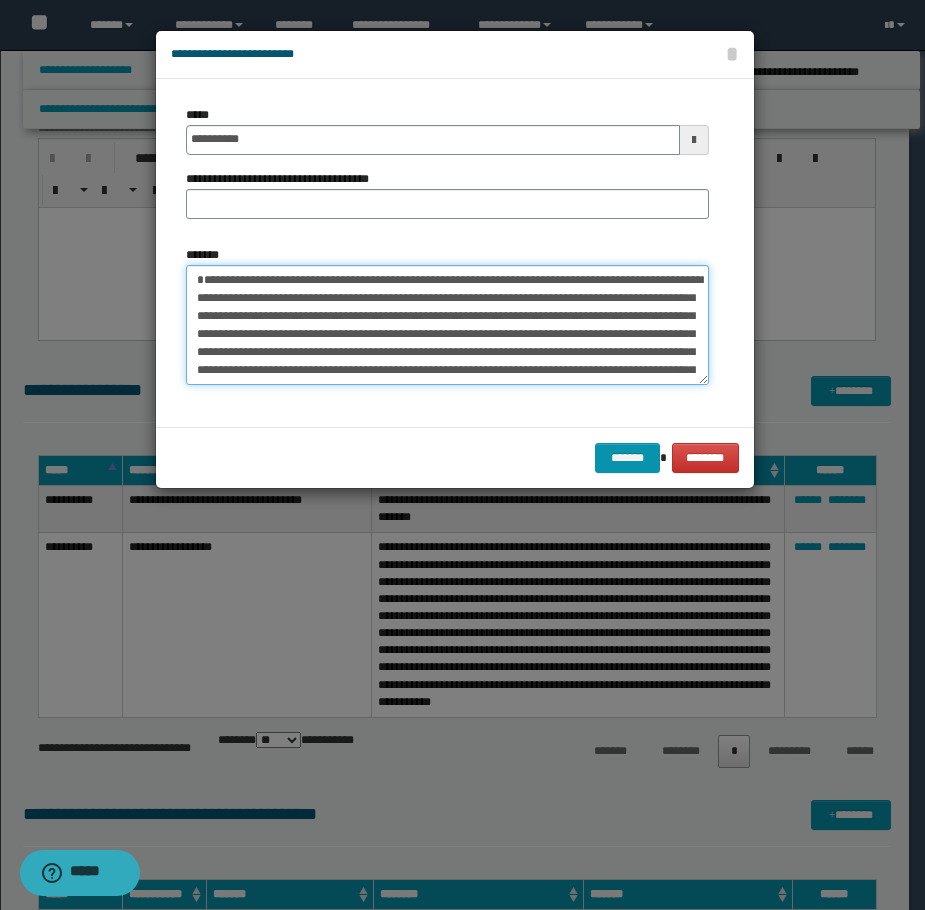 type on "**********" 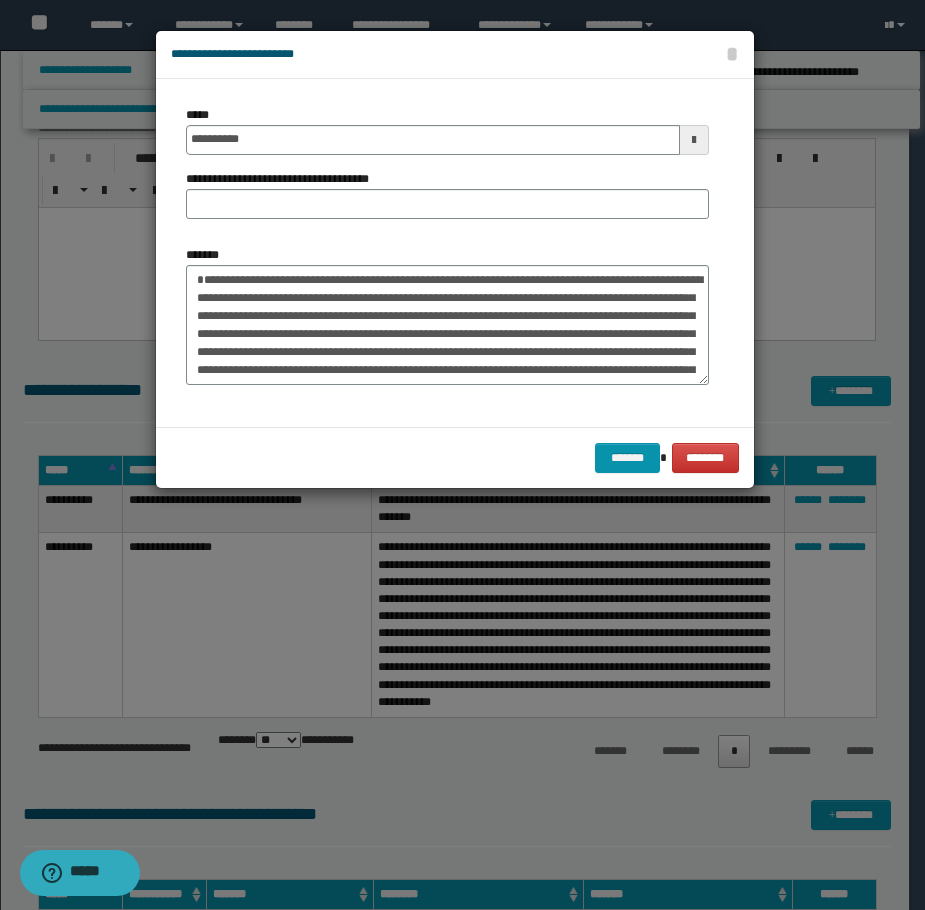 click on "**********" at bounding box center [285, 179] 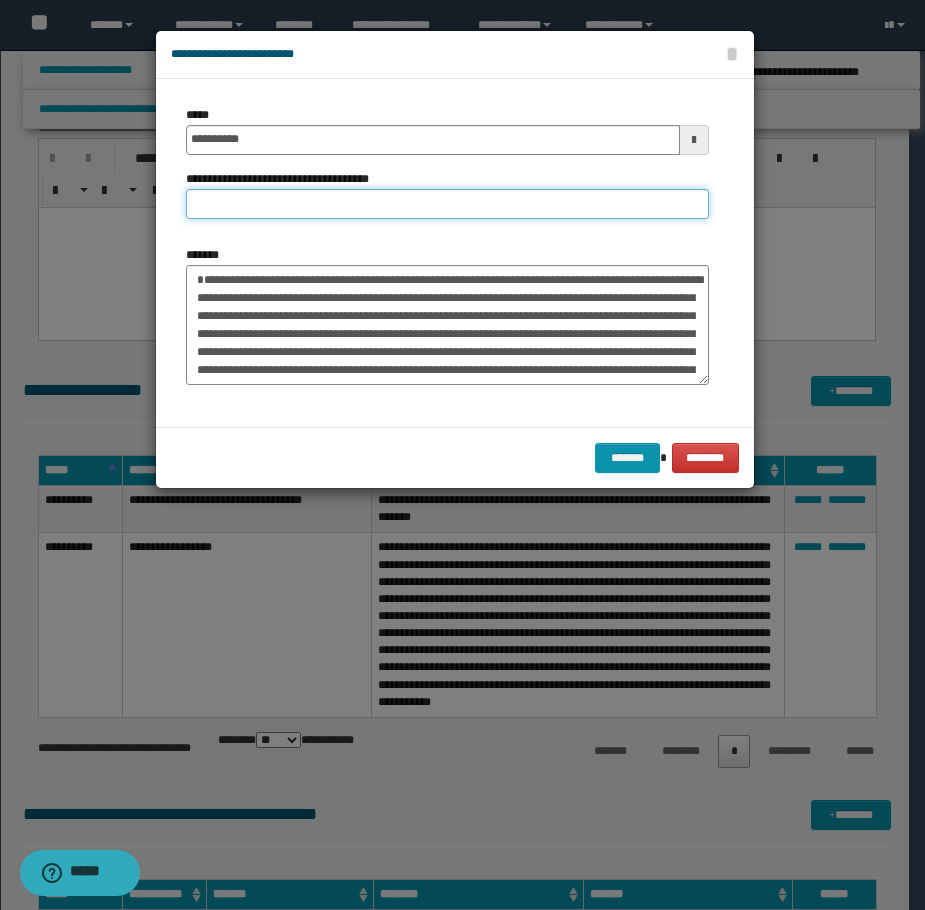click on "**********" at bounding box center (447, 204) 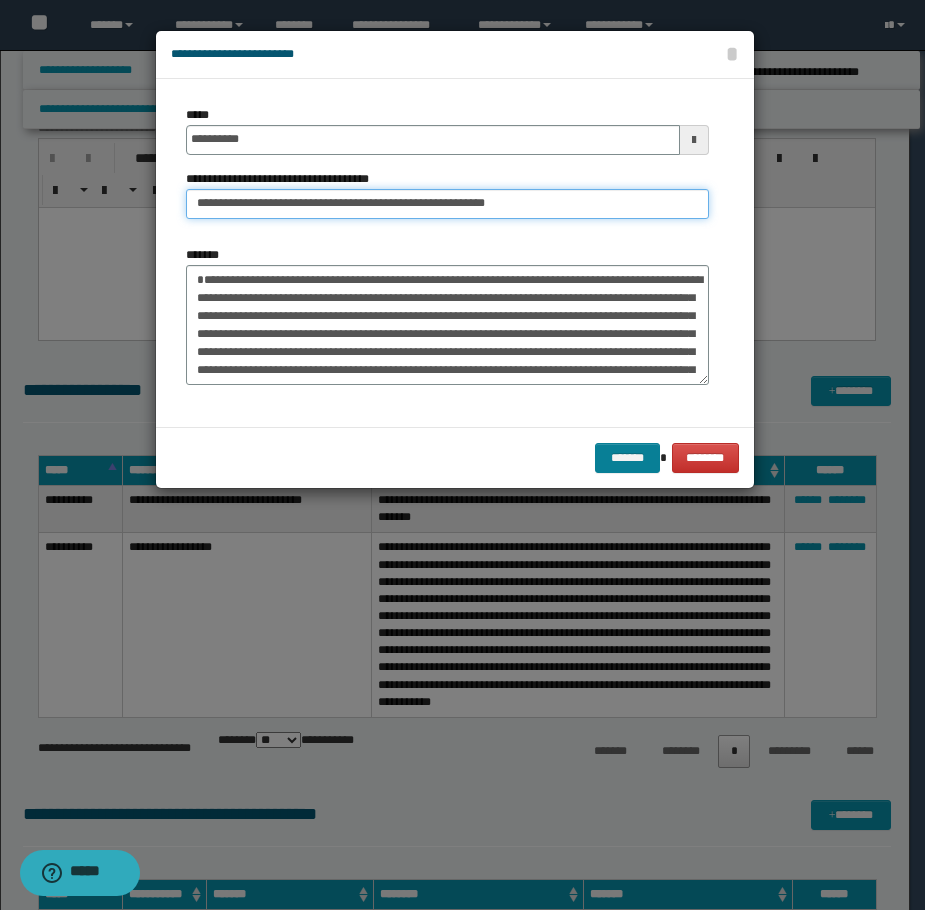 type on "**********" 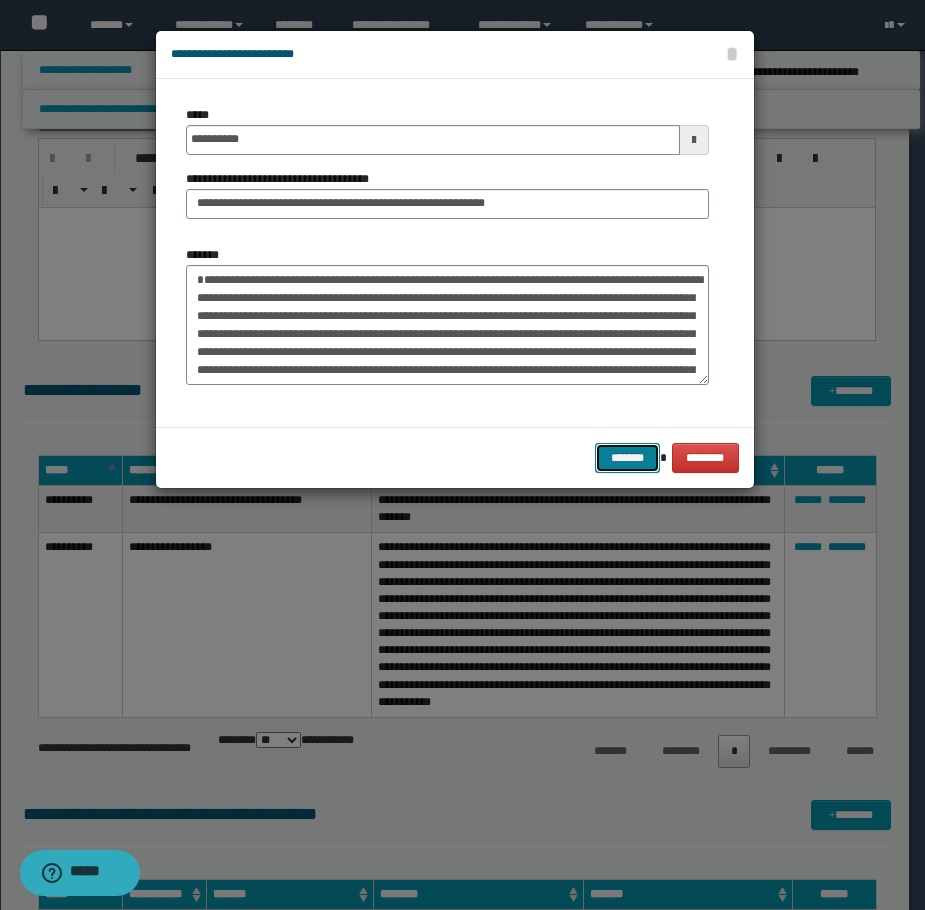 click on "*******" at bounding box center [627, 458] 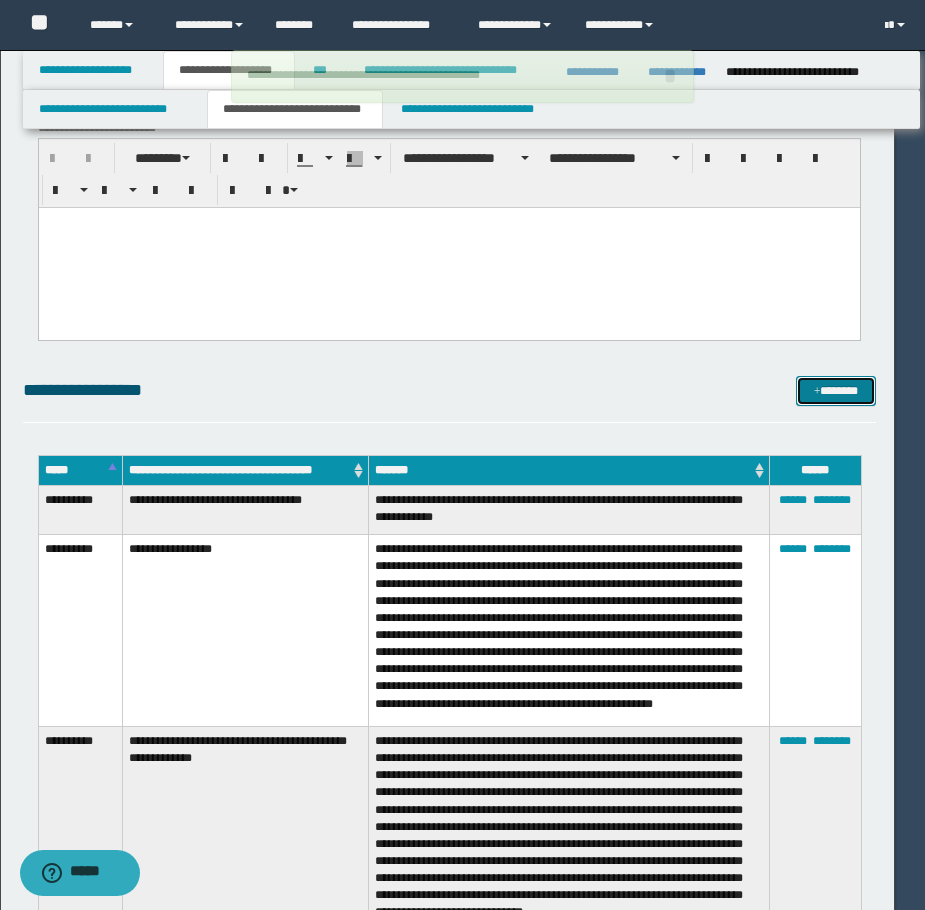 type 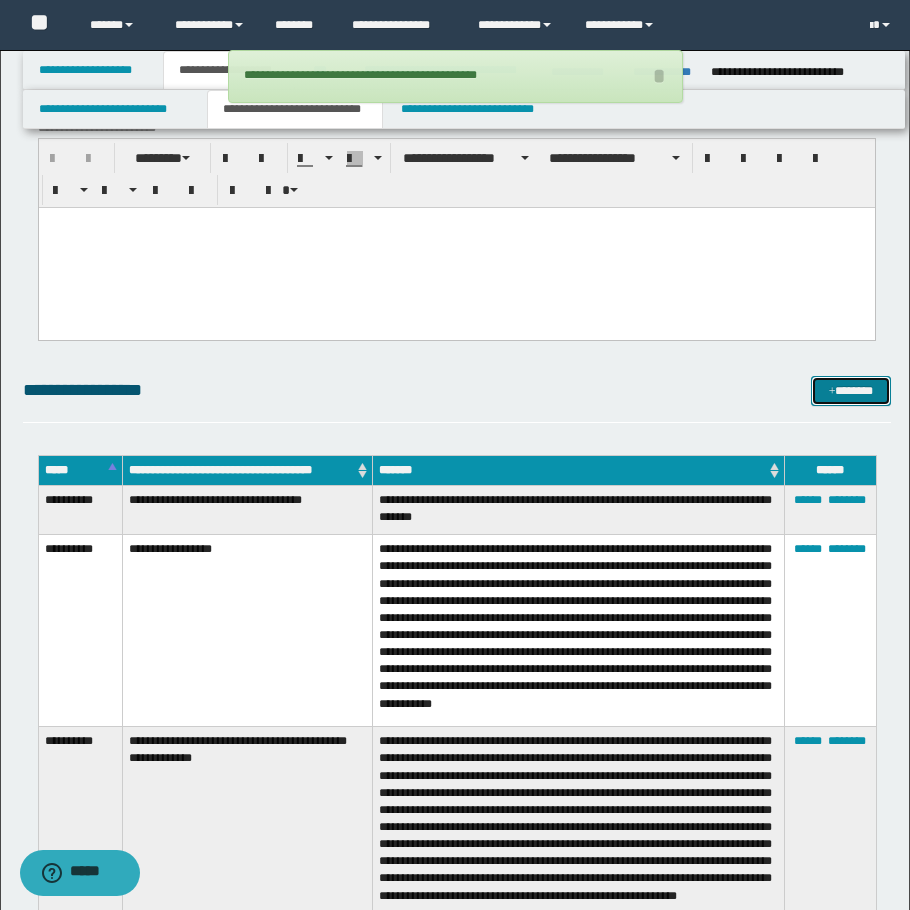 click on "*******" at bounding box center [851, 391] 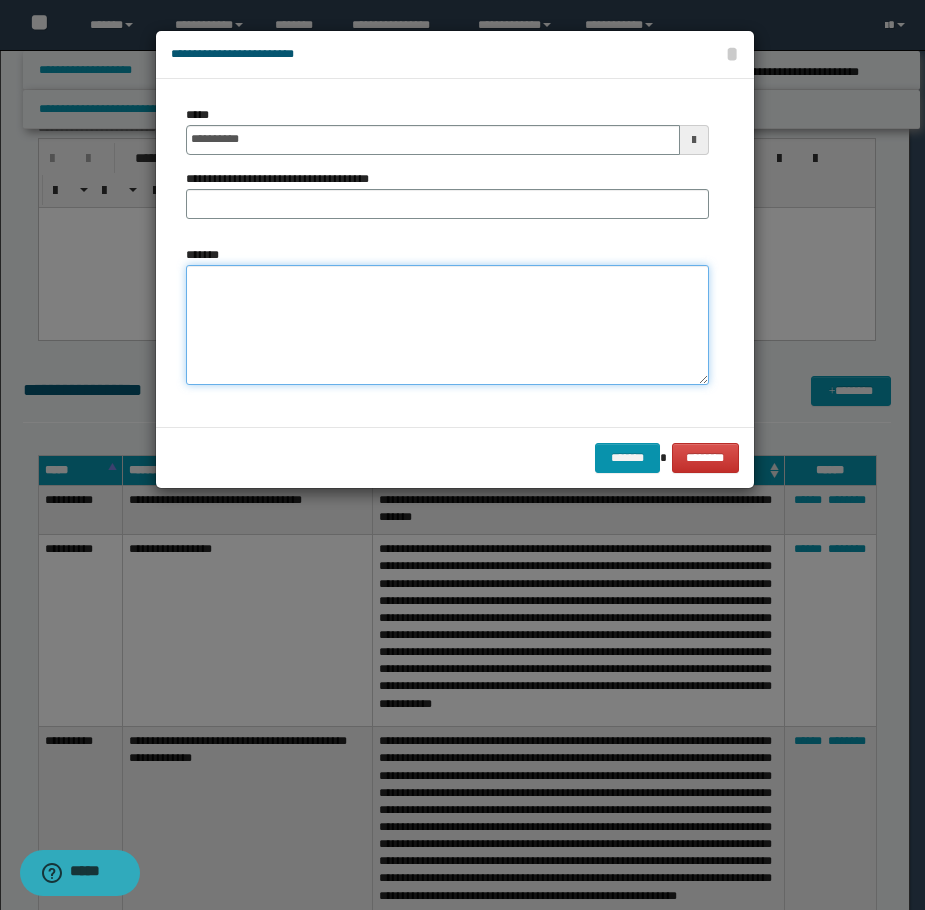 click on "*******" at bounding box center (447, 325) 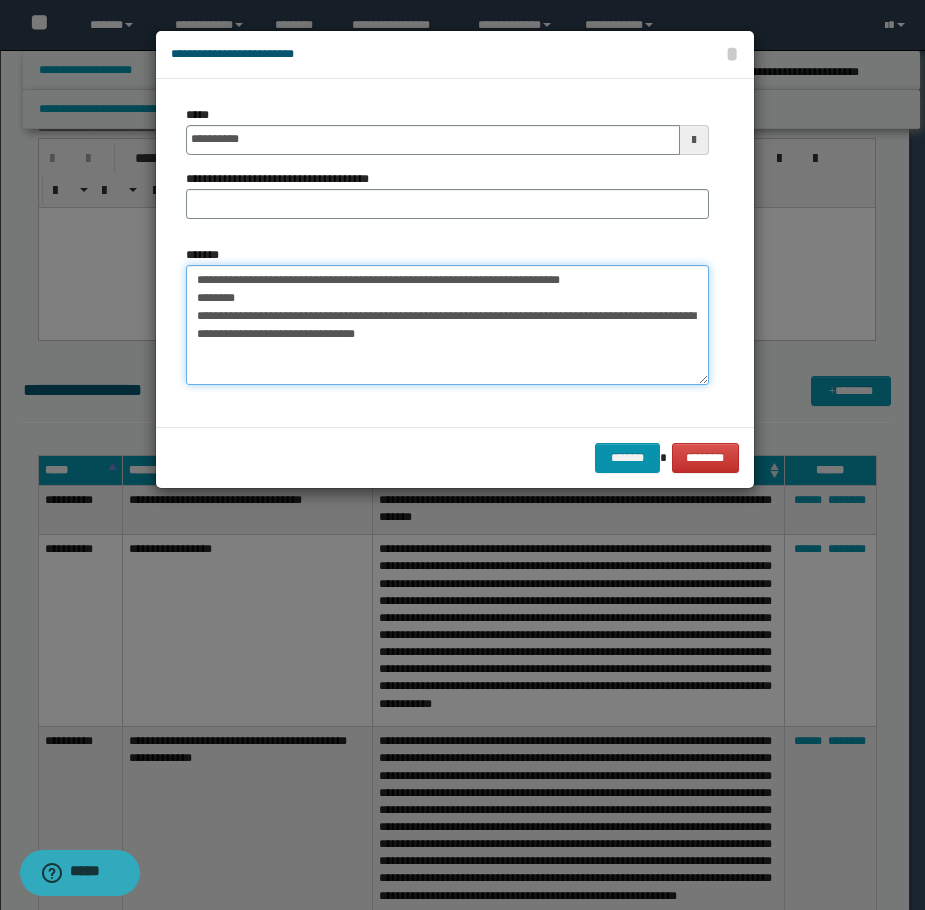 type on "**********" 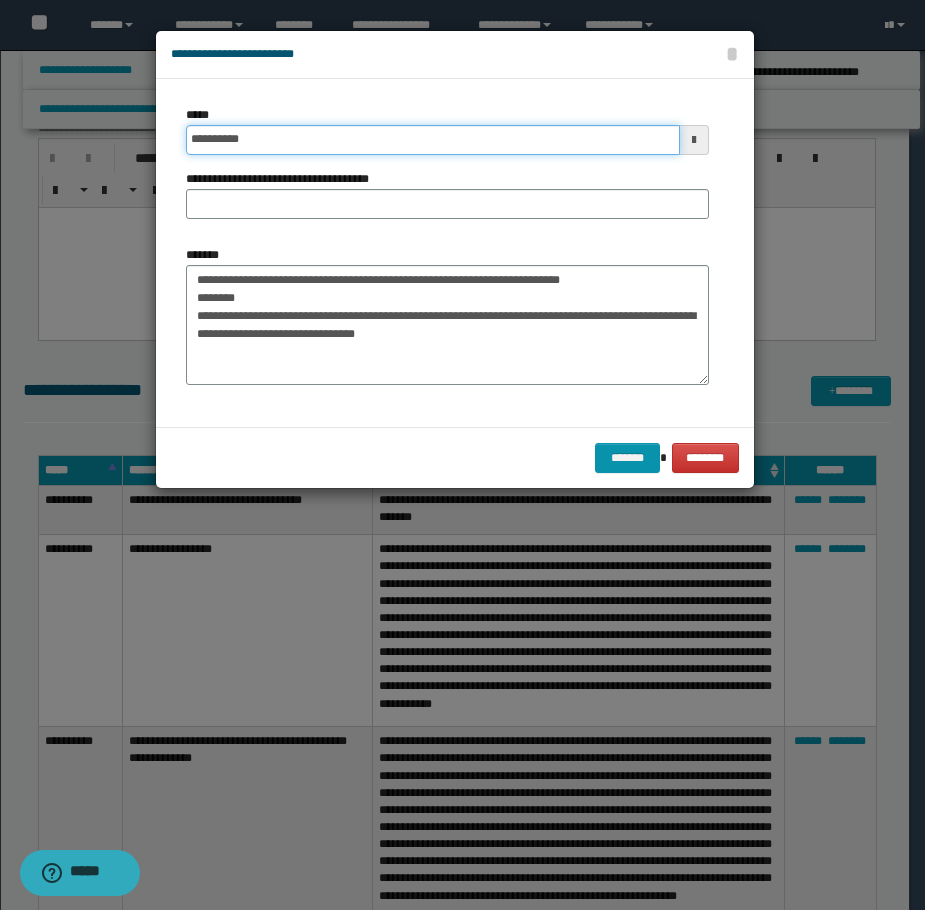 click on "**********" at bounding box center [433, 140] 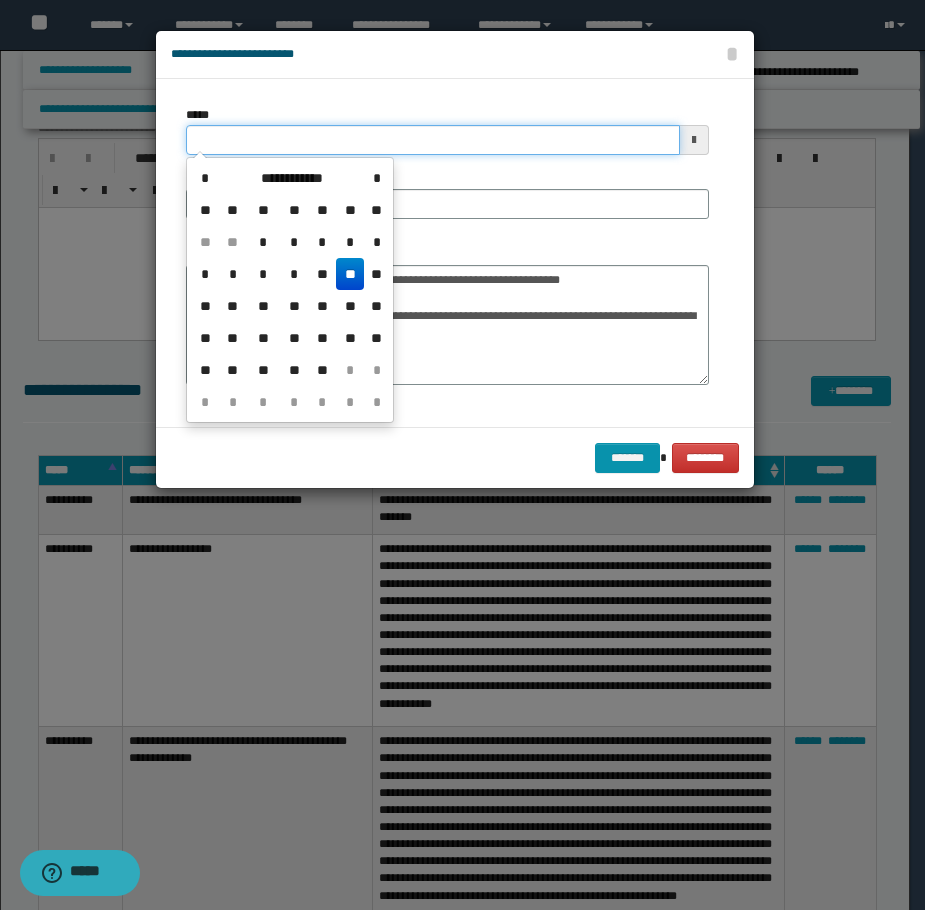 type on "**********" 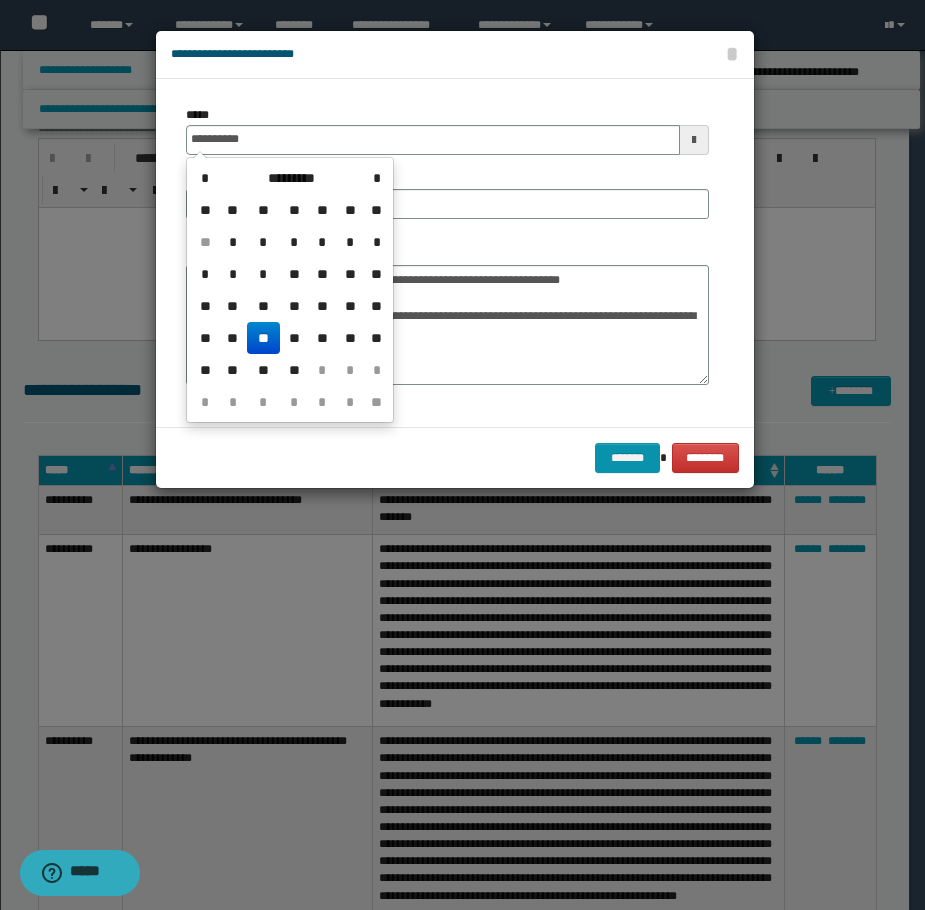 click on "**" at bounding box center [263, 338] 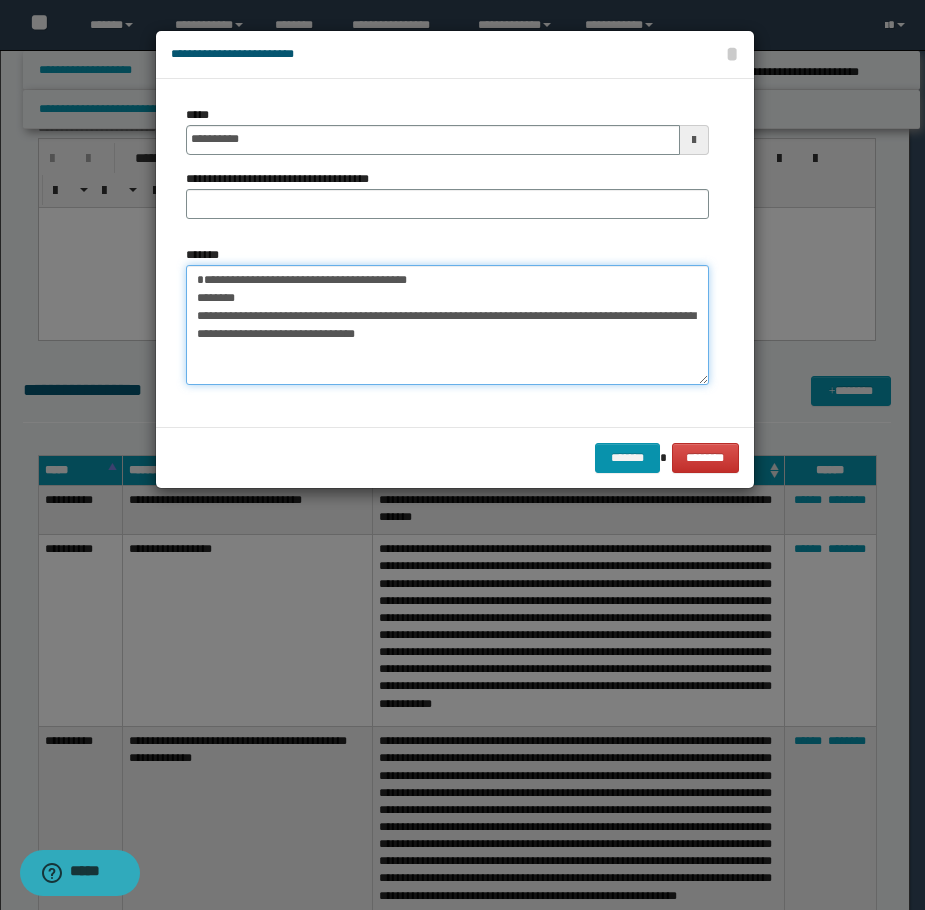 drag, startPoint x: 391, startPoint y: 278, endPoint x: 161, endPoint y: 263, distance: 230.48862 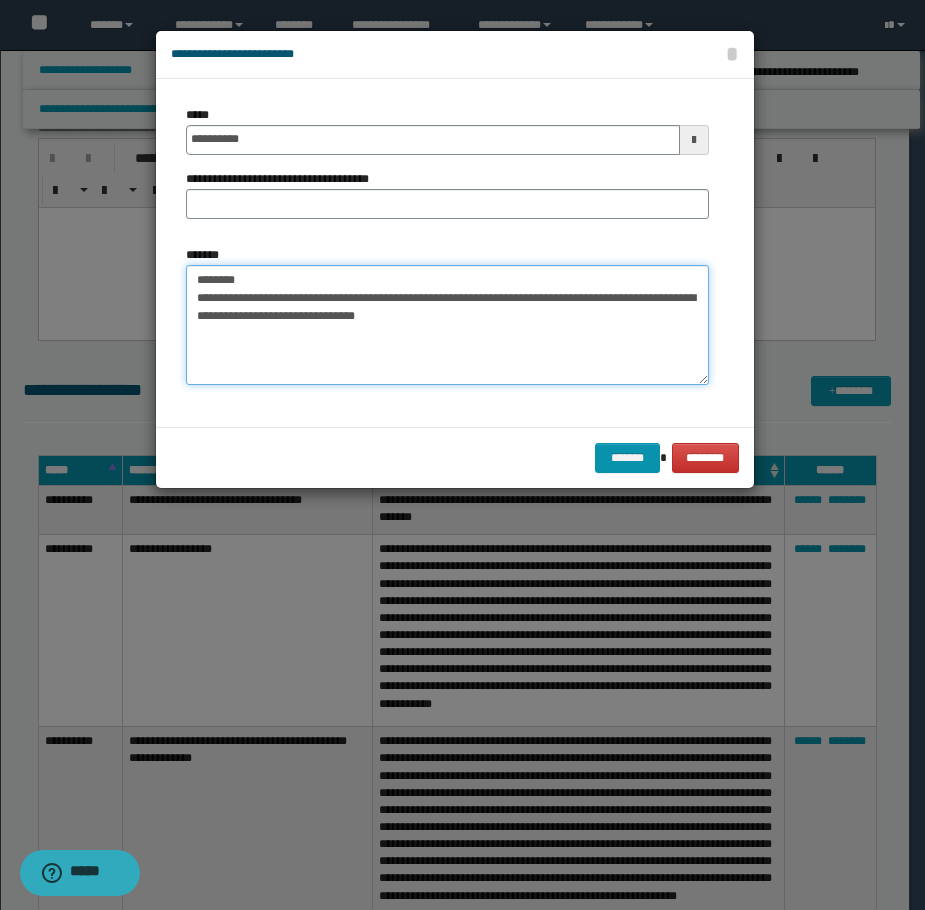 type on "**********" 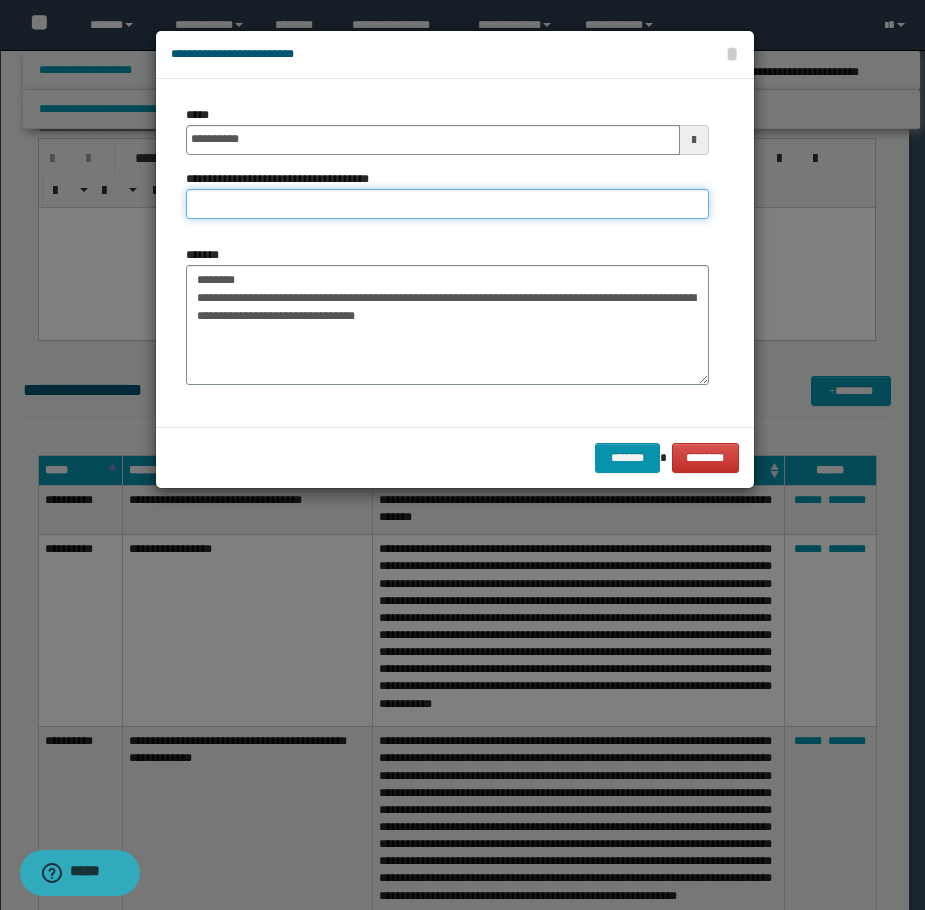 click on "**********" at bounding box center (447, 204) 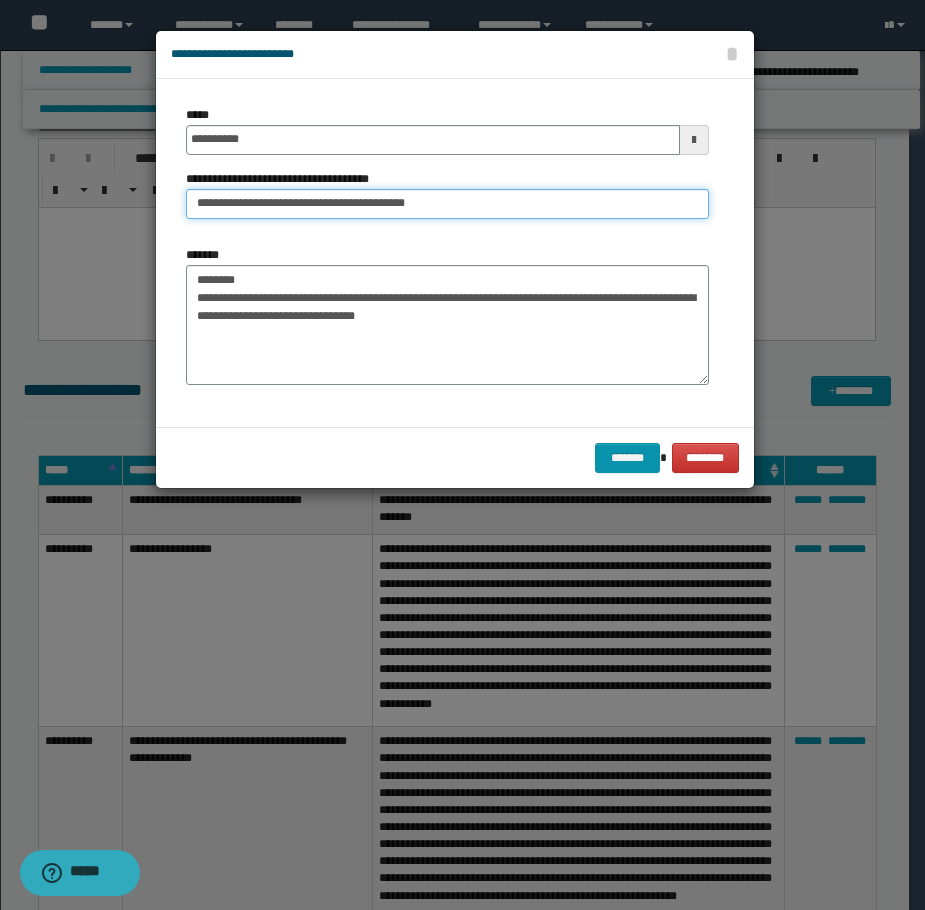 drag, startPoint x: 468, startPoint y: 203, endPoint x: 416, endPoint y: 205, distance: 52.03845 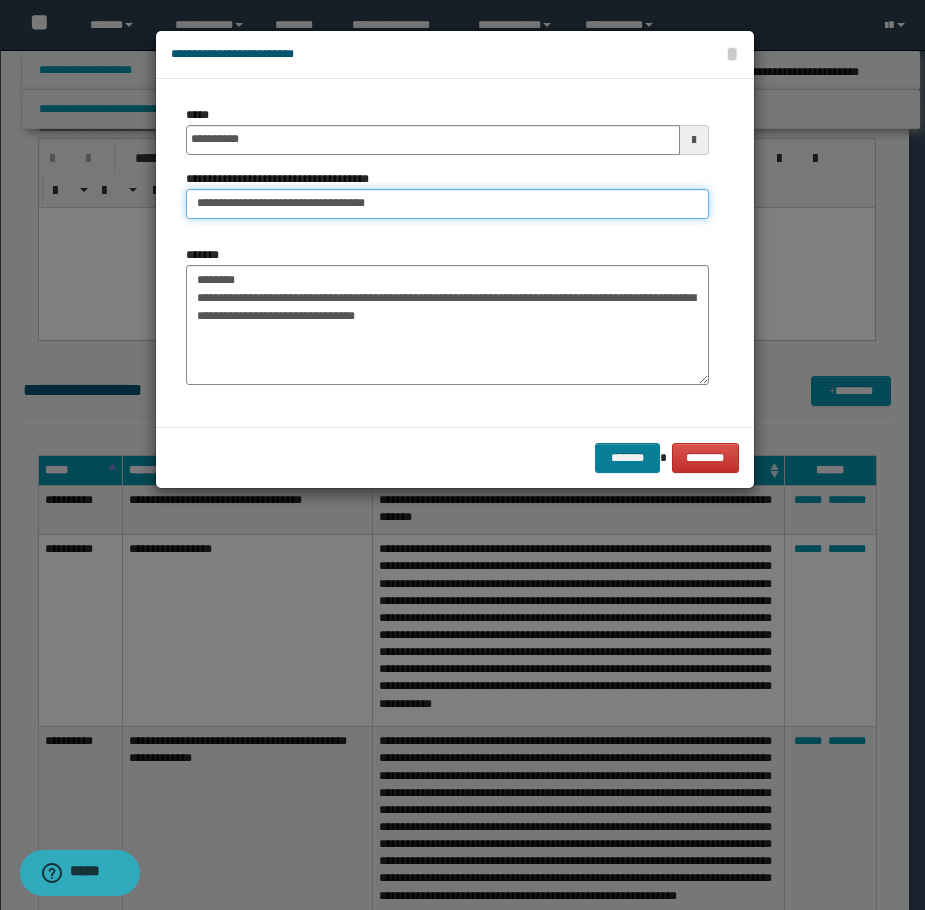 type on "**********" 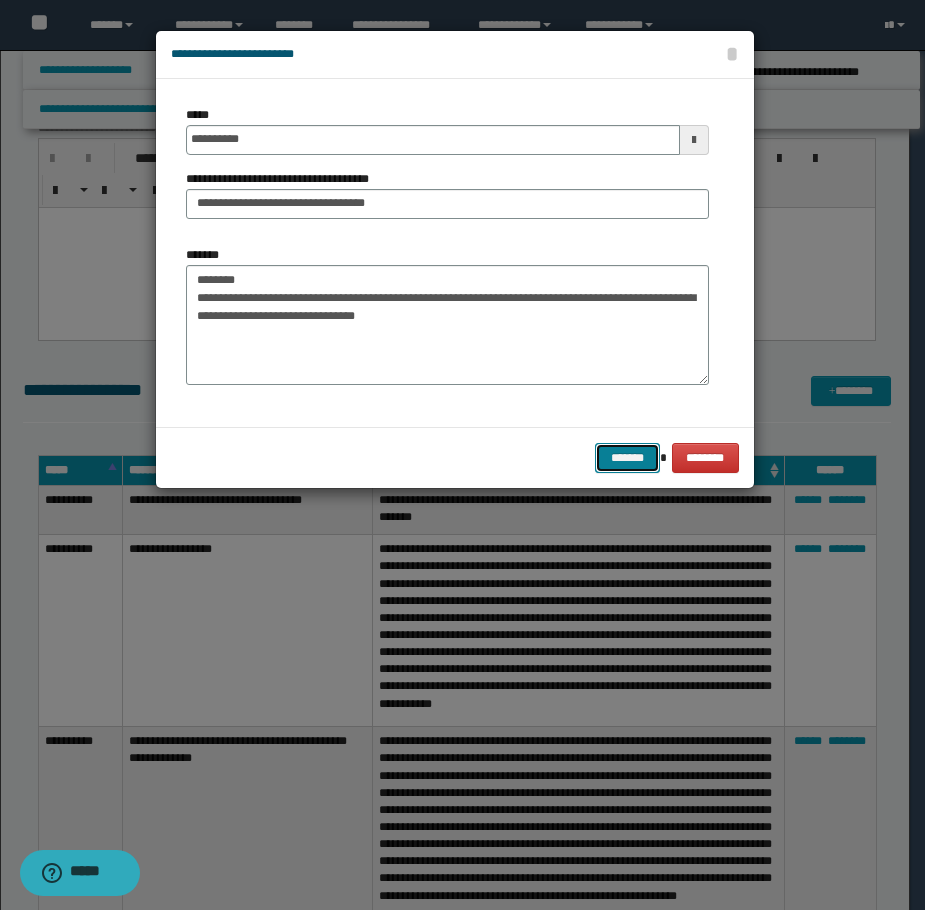 click on "*******" at bounding box center [627, 458] 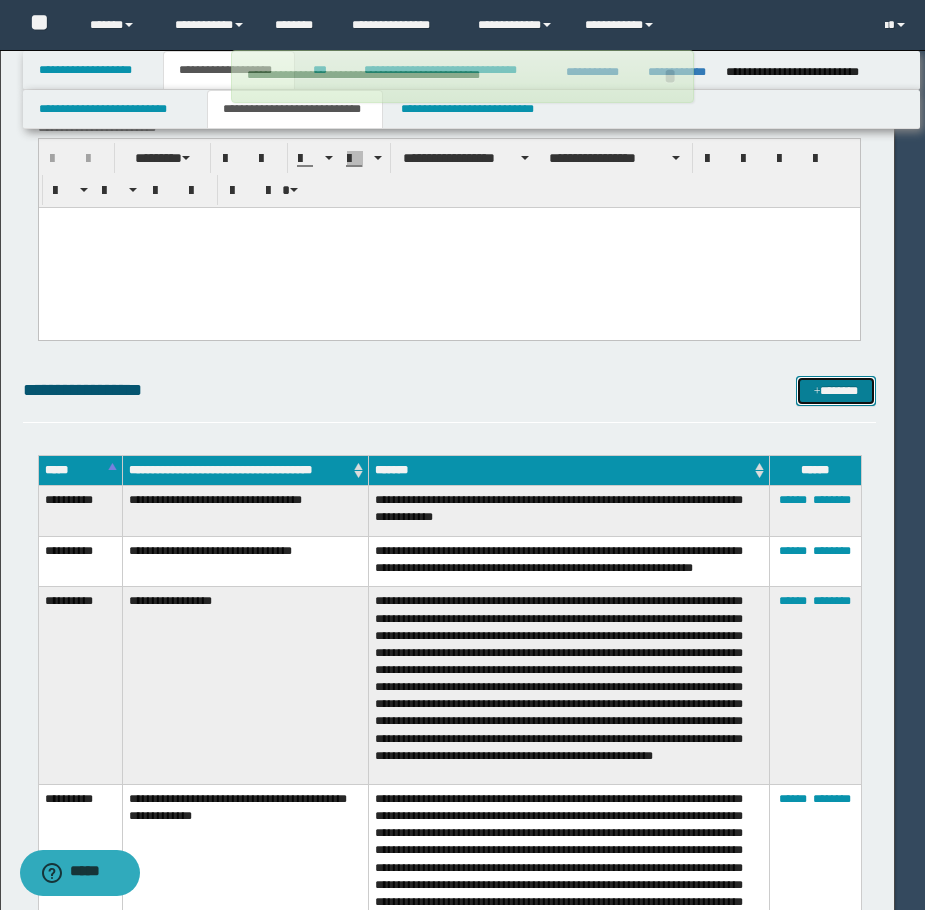 type 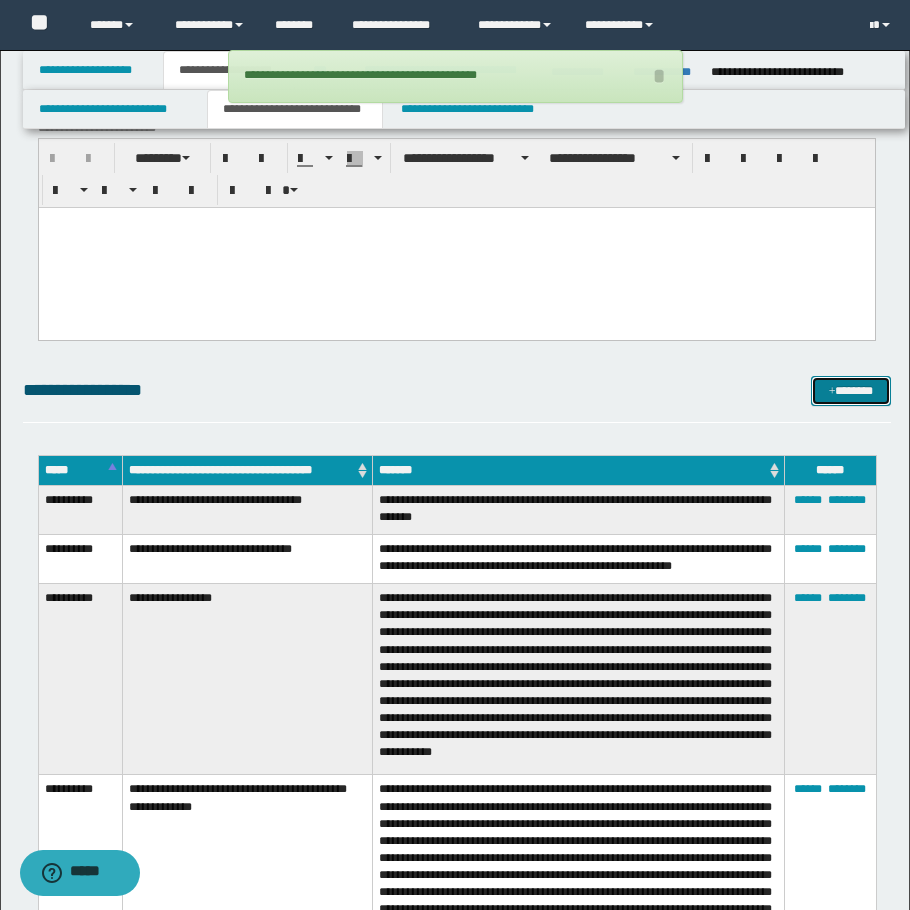 click on "*******" at bounding box center [851, 391] 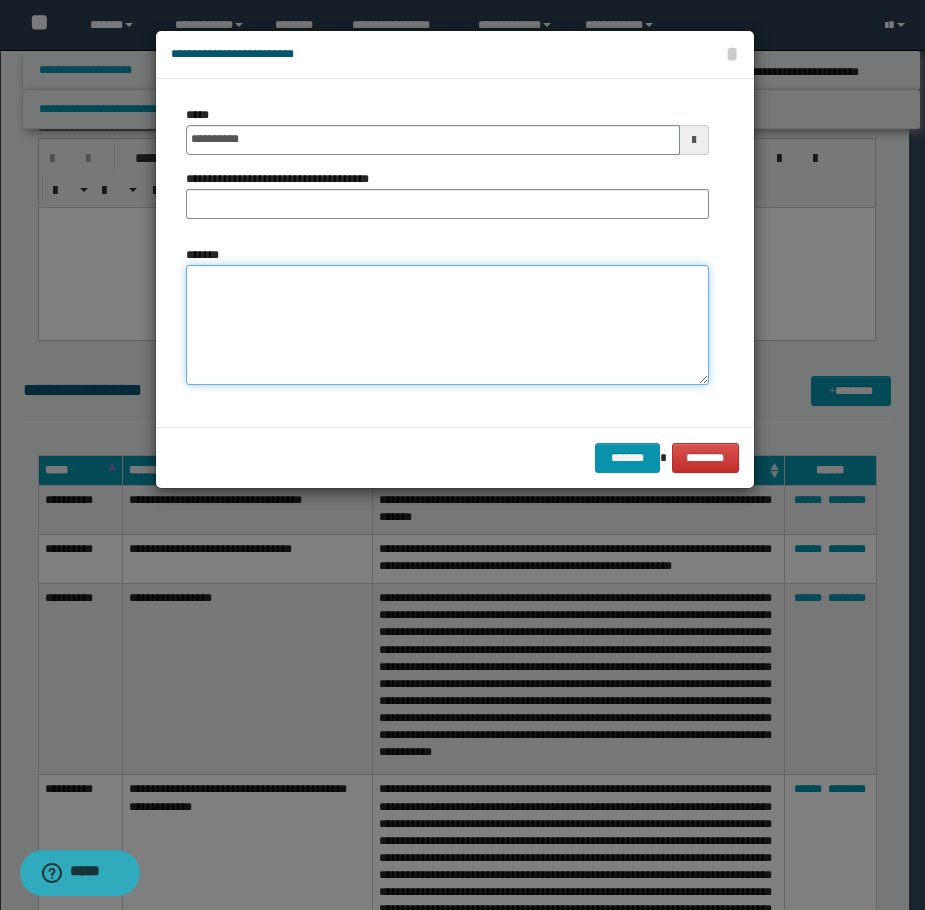 click on "*******" at bounding box center [447, 325] 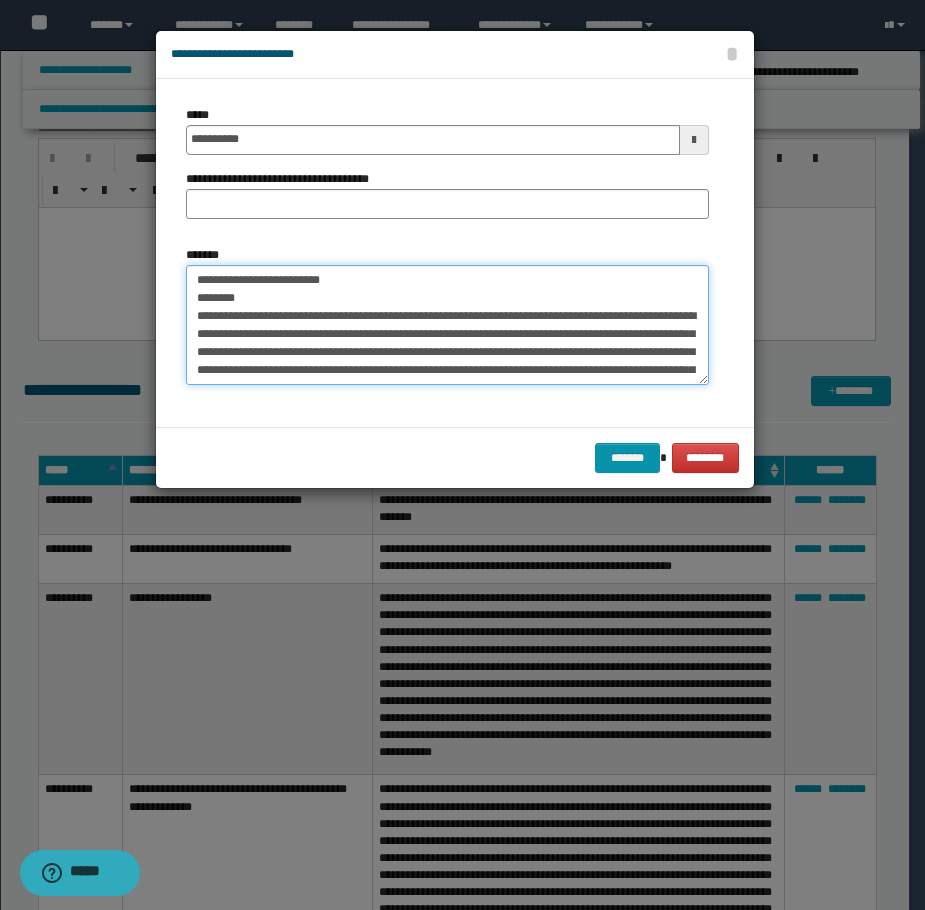 scroll, scrollTop: 174, scrollLeft: 0, axis: vertical 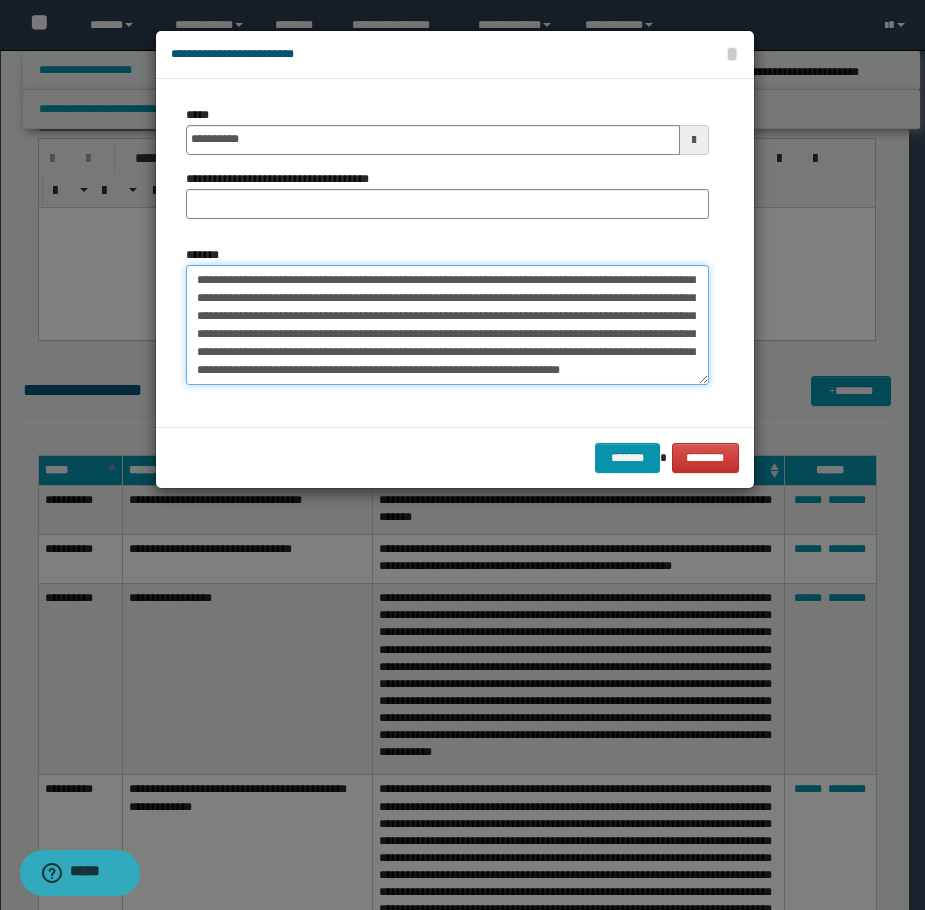 type on "**********" 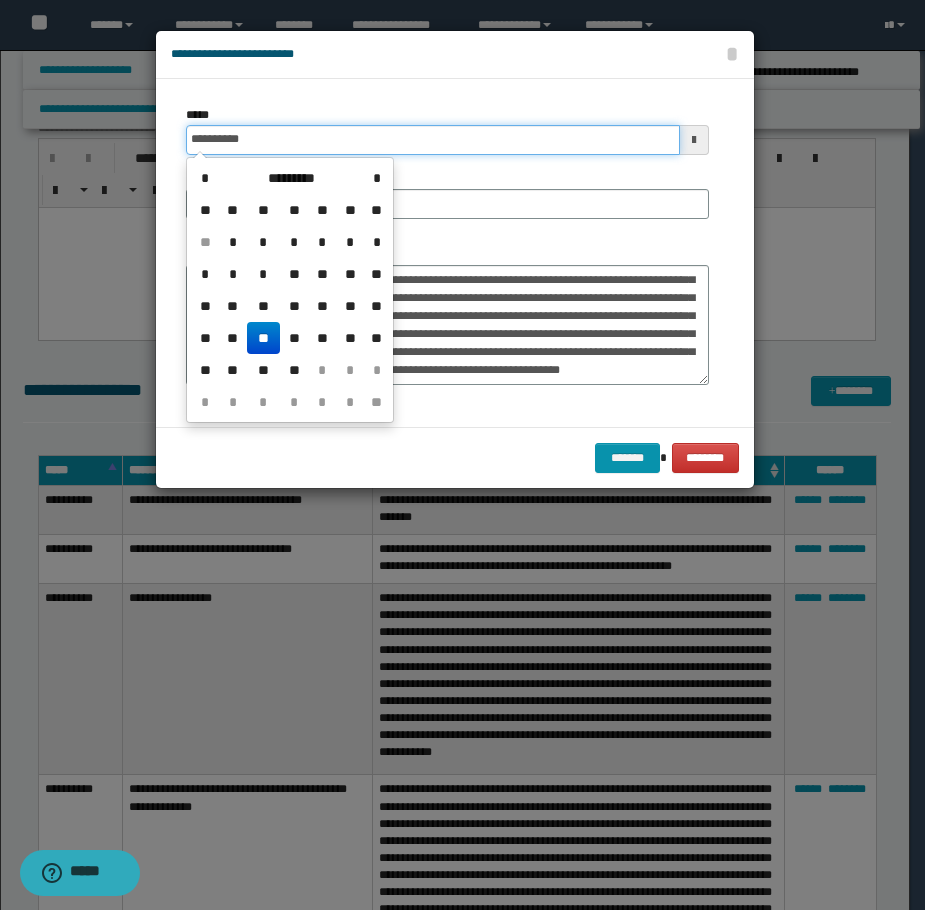 click on "**********" at bounding box center [433, 140] 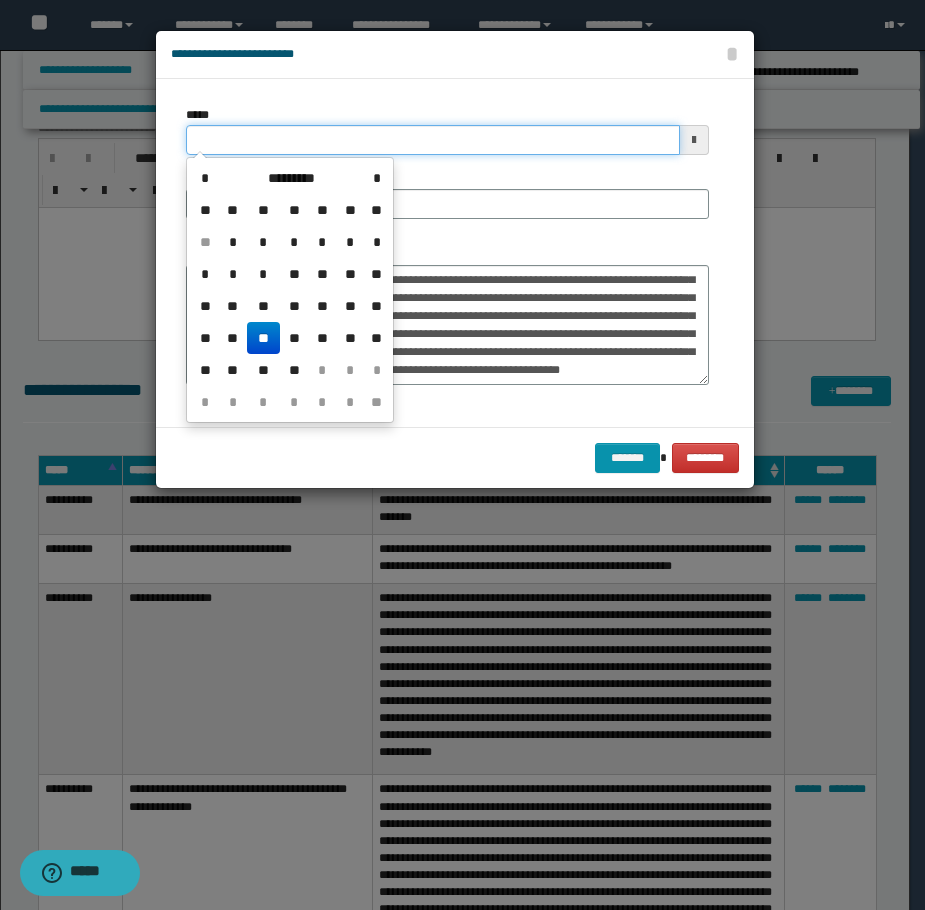 type on "**********" 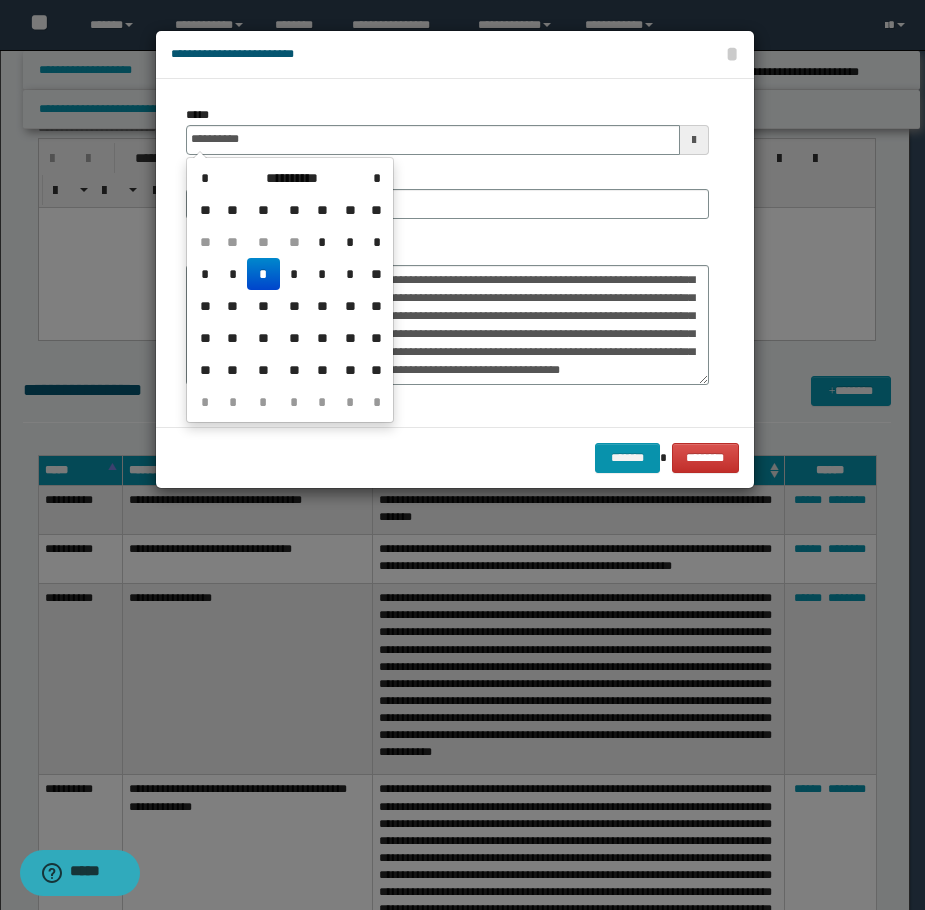 click on "*" at bounding box center (263, 274) 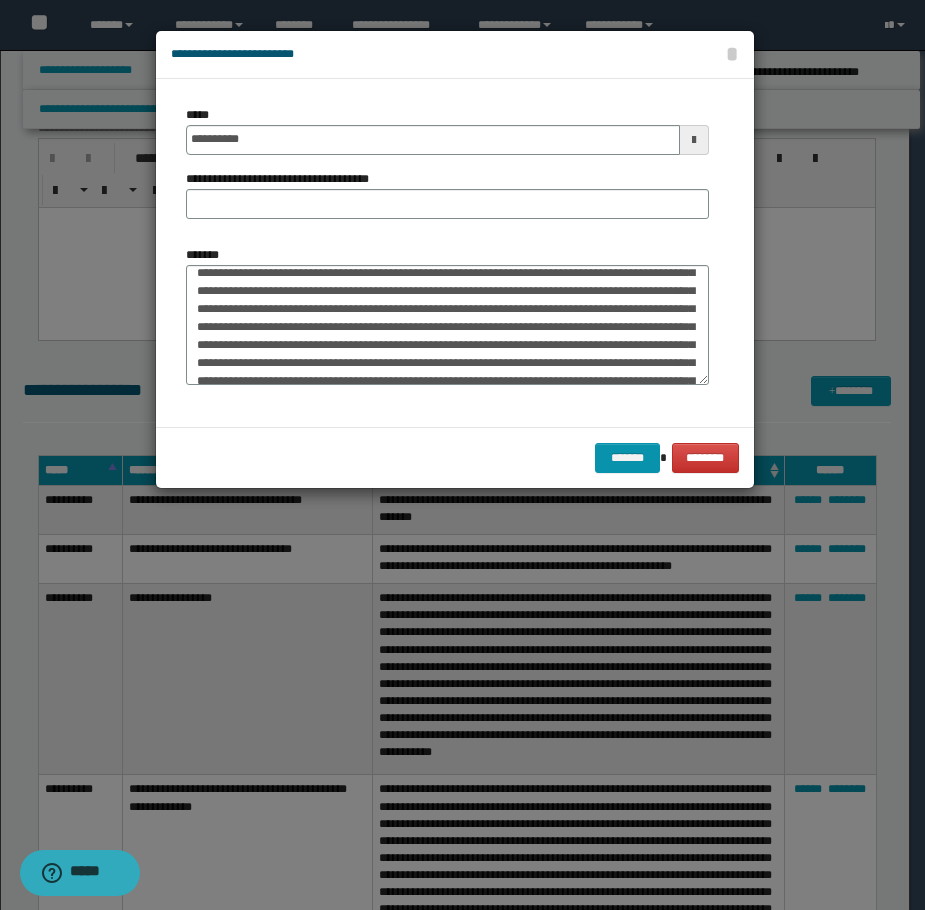 scroll, scrollTop: 0, scrollLeft: 0, axis: both 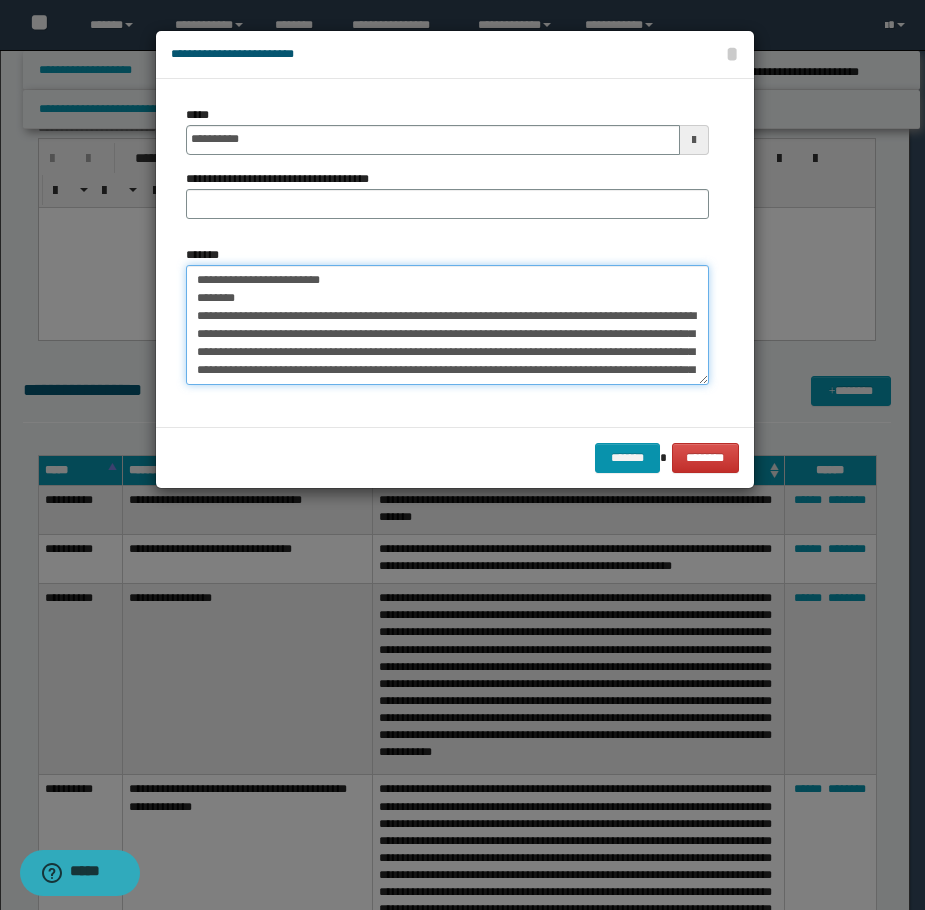 click on "*******" at bounding box center (447, 325) 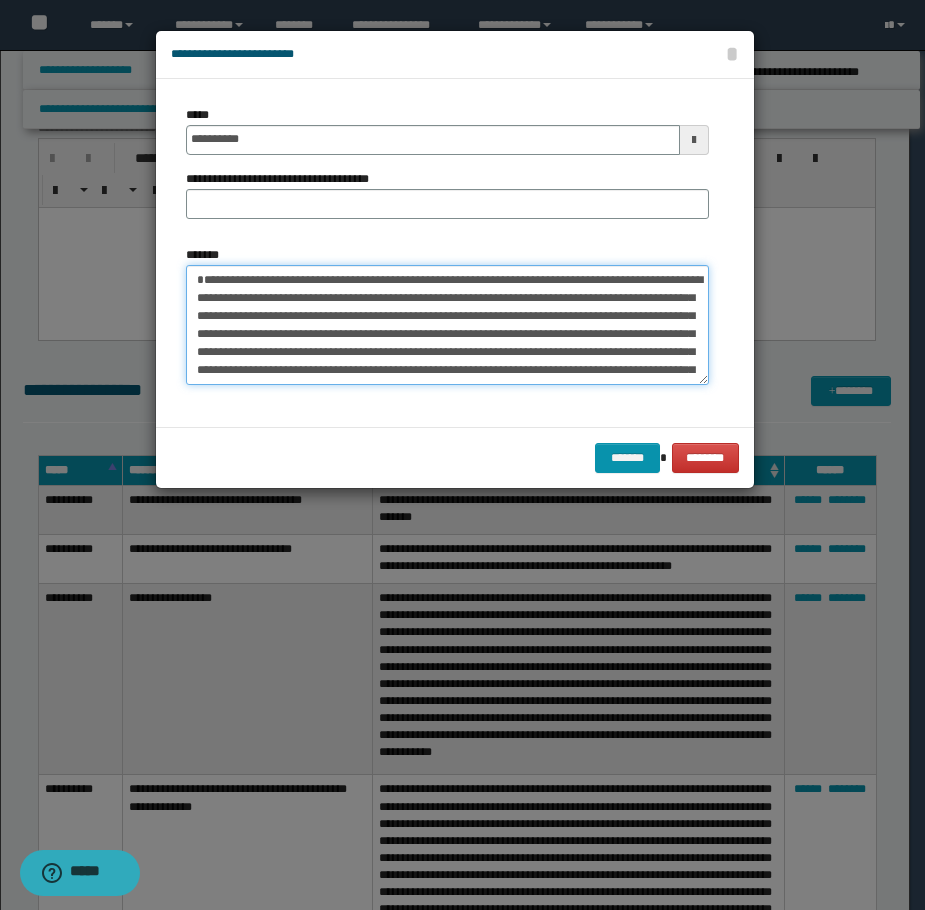 drag, startPoint x: 256, startPoint y: 297, endPoint x: 120, endPoint y: 269, distance: 138.85243 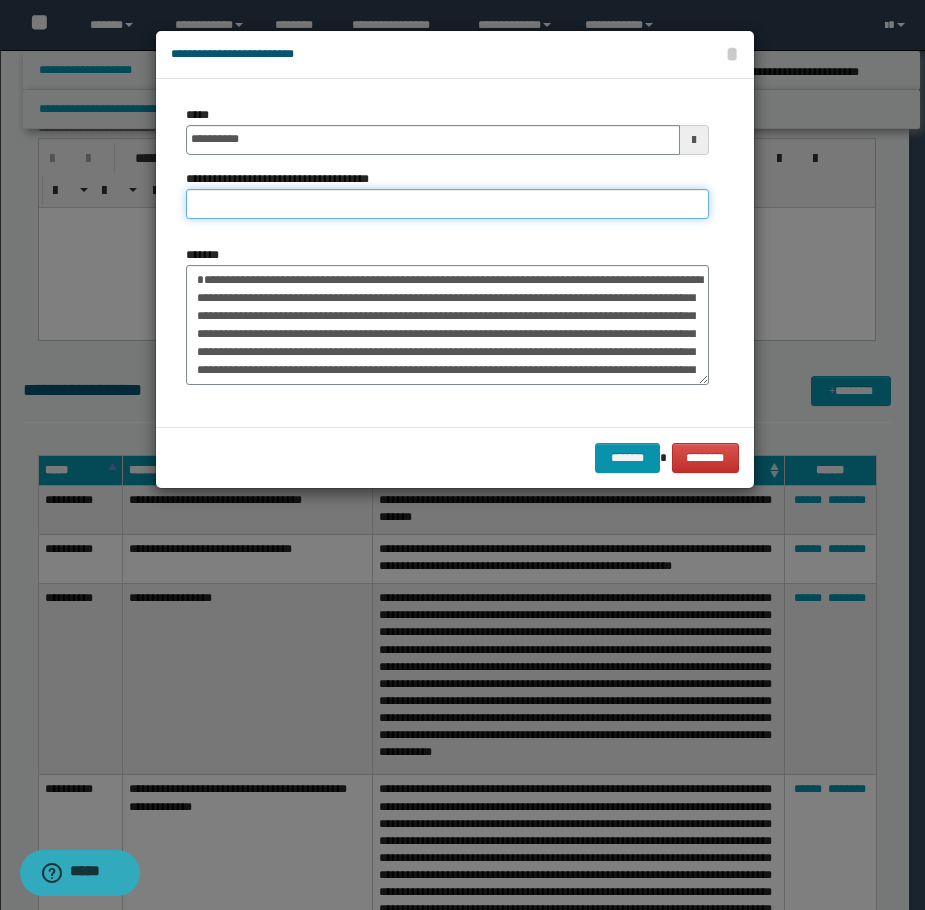 click on "**********" at bounding box center (447, 204) 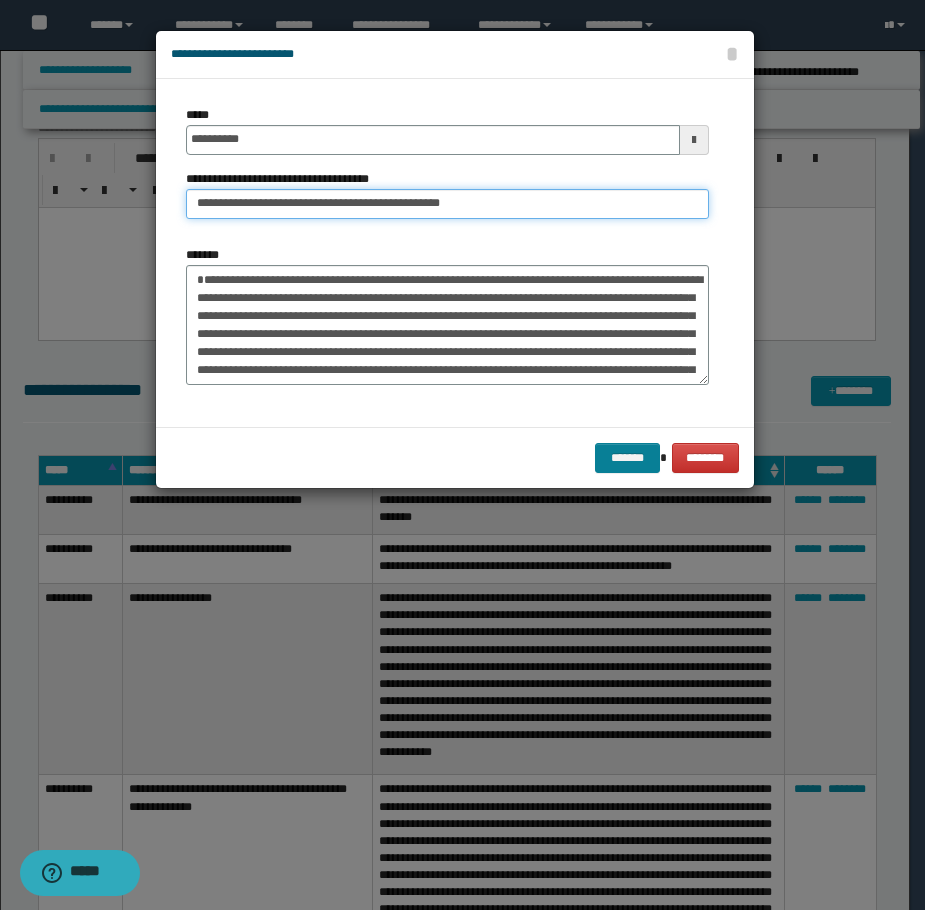 type on "**********" 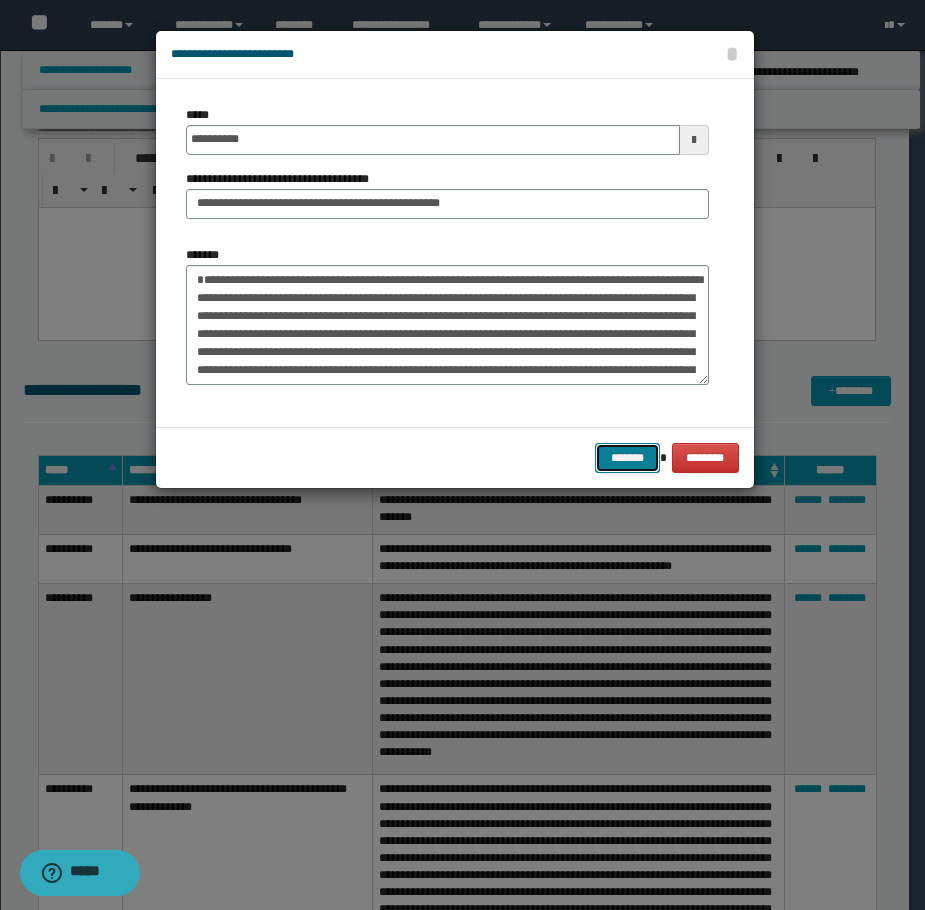 click on "*******" at bounding box center (627, 458) 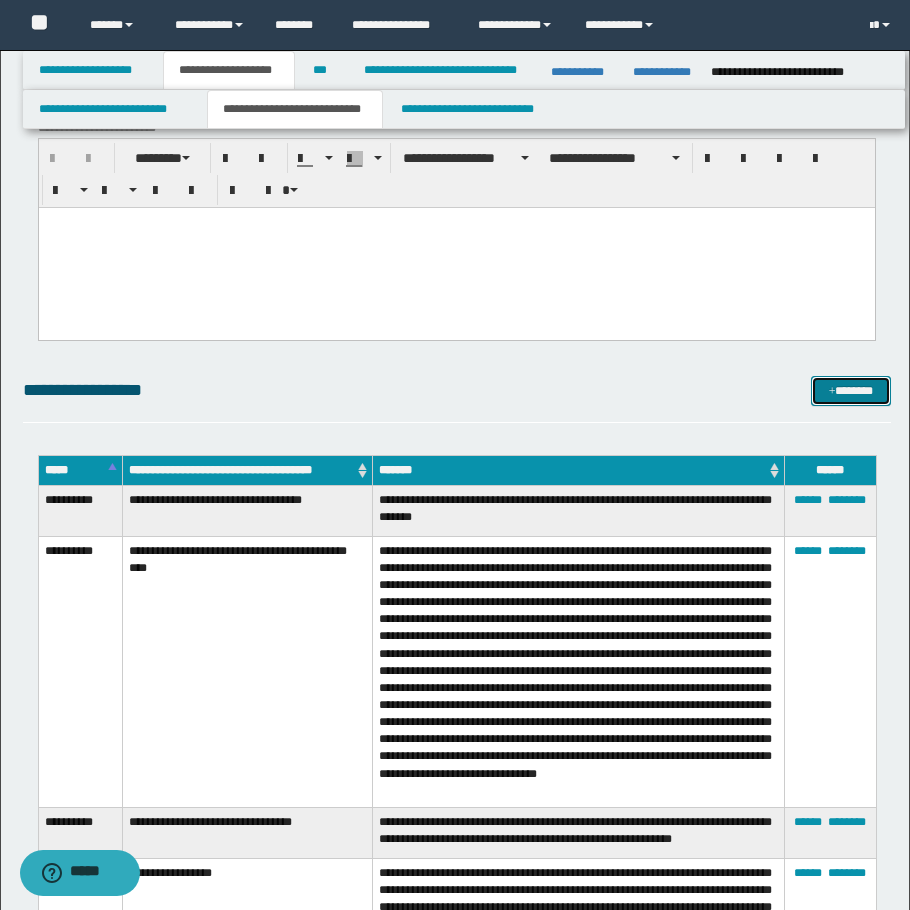 click on "*******" at bounding box center (851, 391) 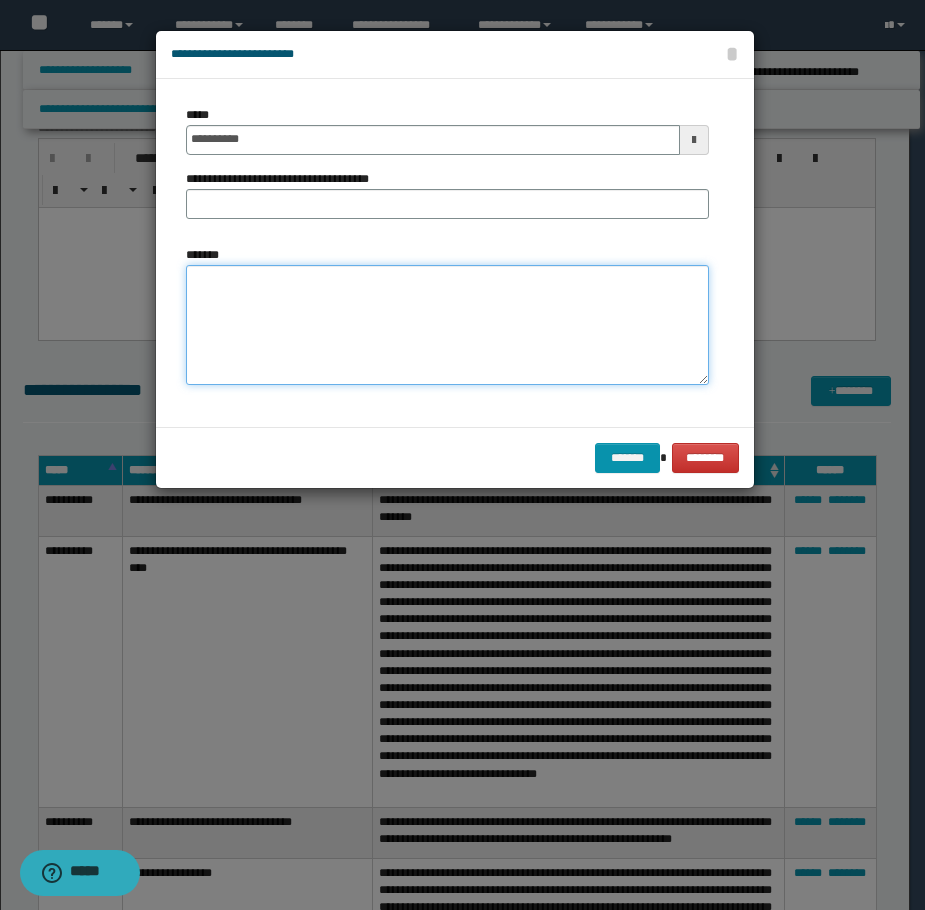 click on "*******" at bounding box center [447, 325] 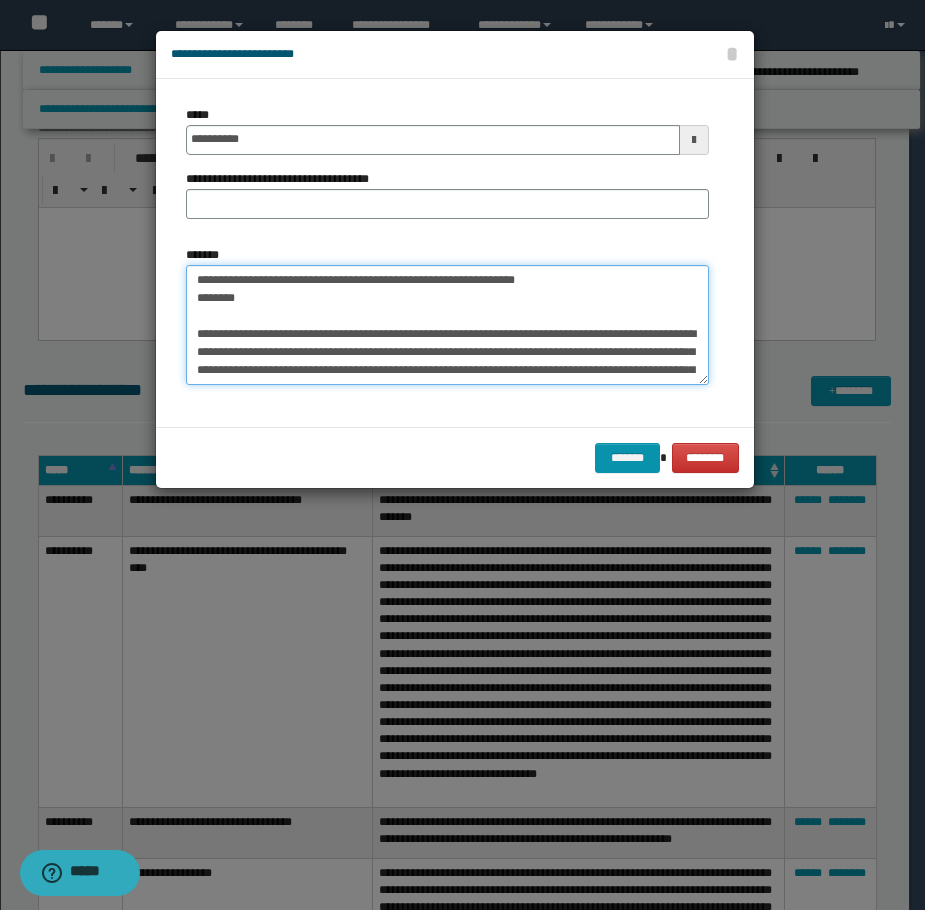 scroll, scrollTop: 84, scrollLeft: 0, axis: vertical 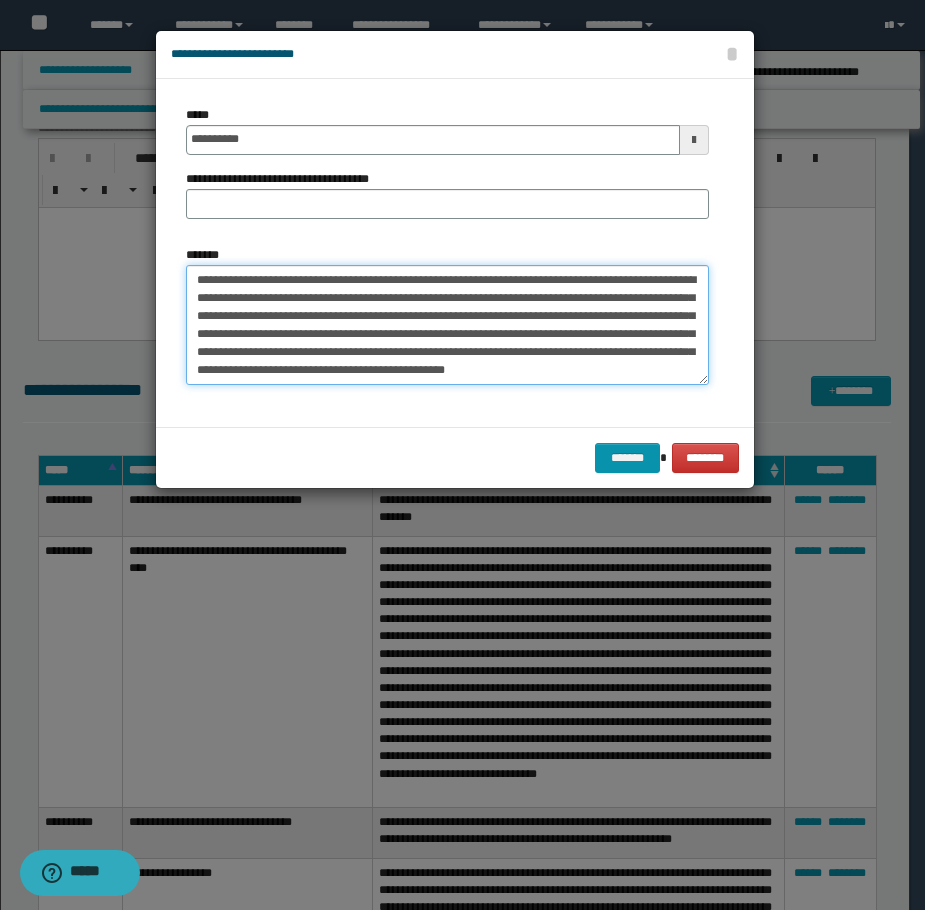 type on "**********" 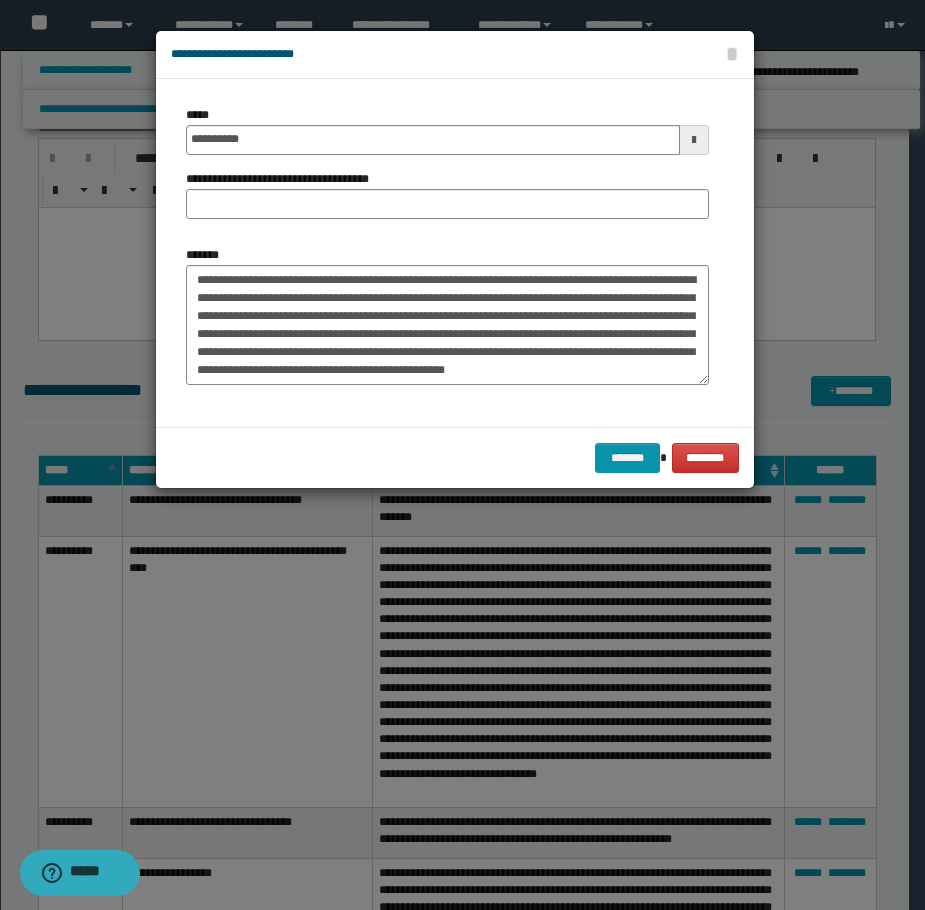 drag, startPoint x: 295, startPoint y: 170, endPoint x: 280, endPoint y: 136, distance: 37.161808 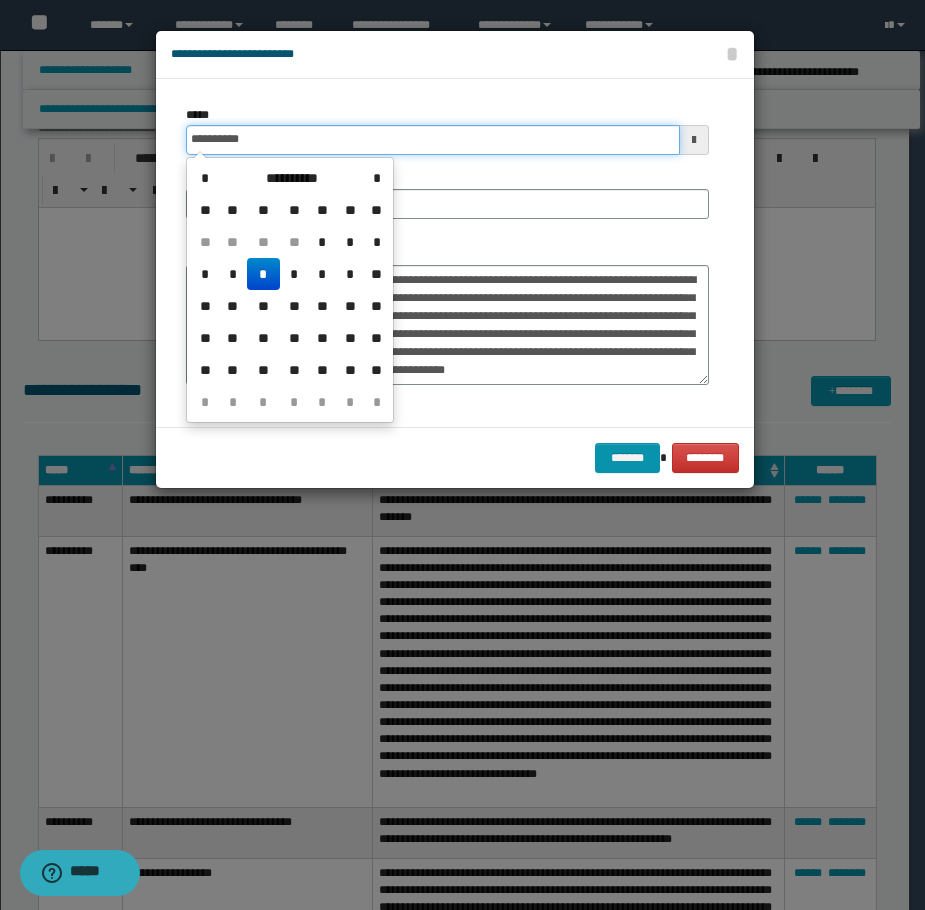 click on "**********" at bounding box center [433, 140] 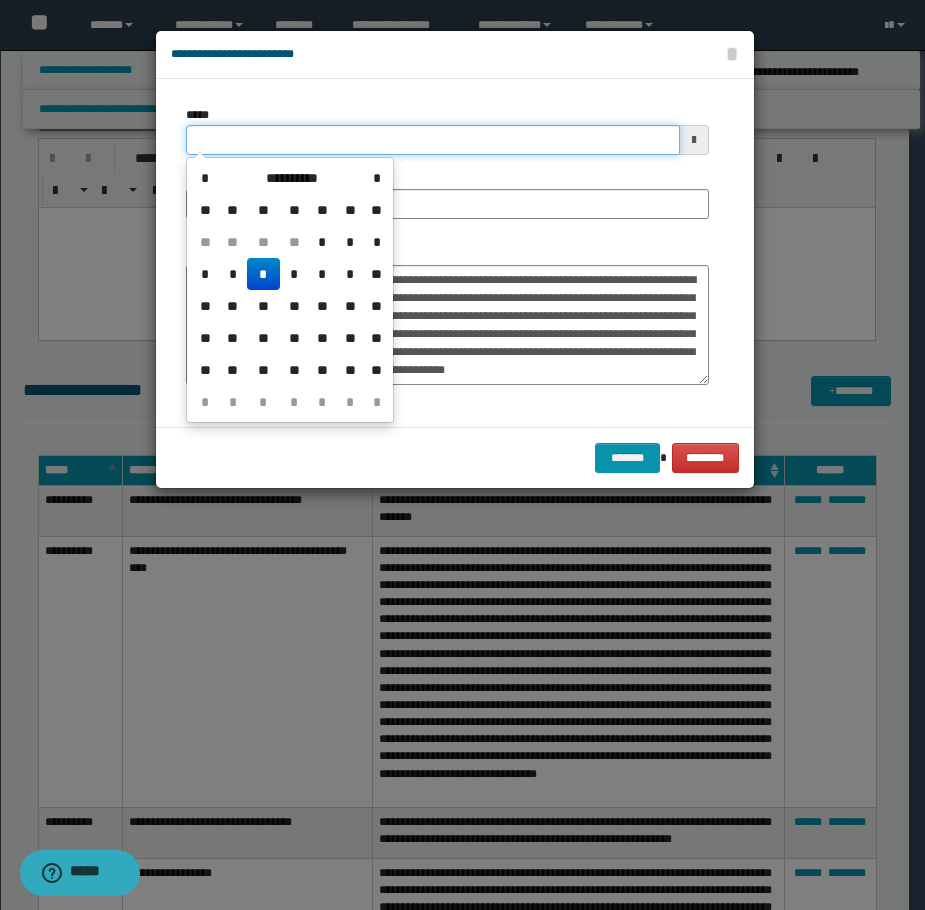 type on "**********" 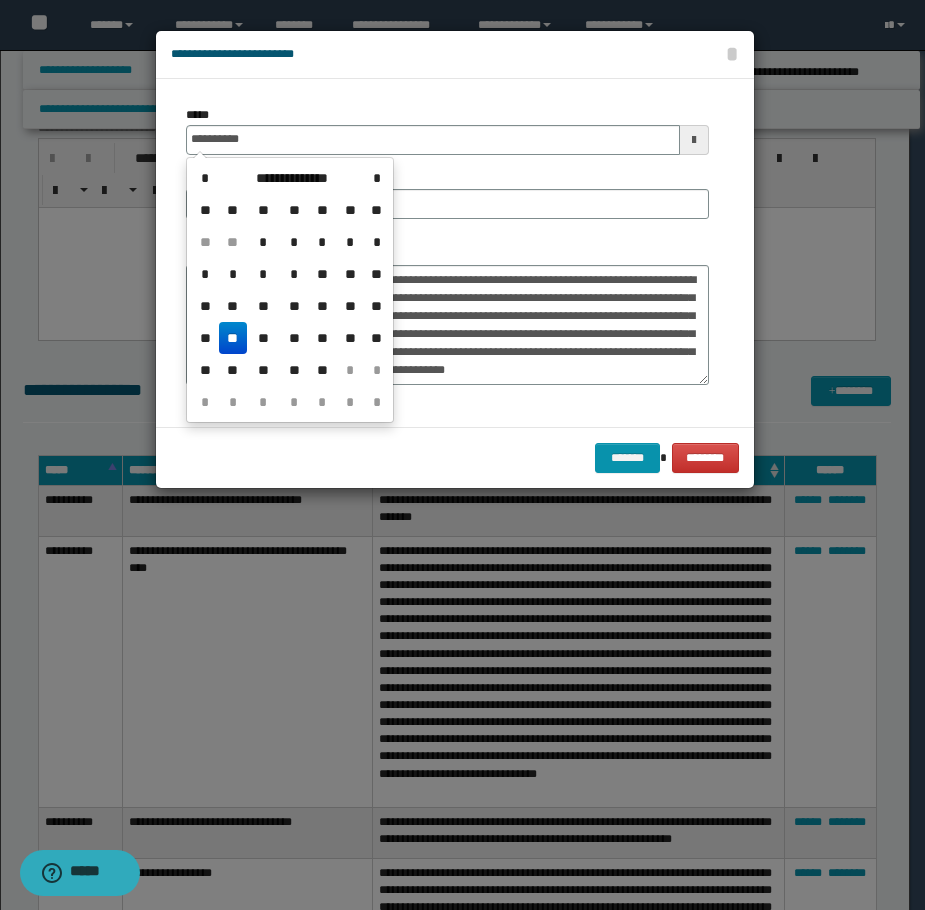 click on "**" at bounding box center (233, 338) 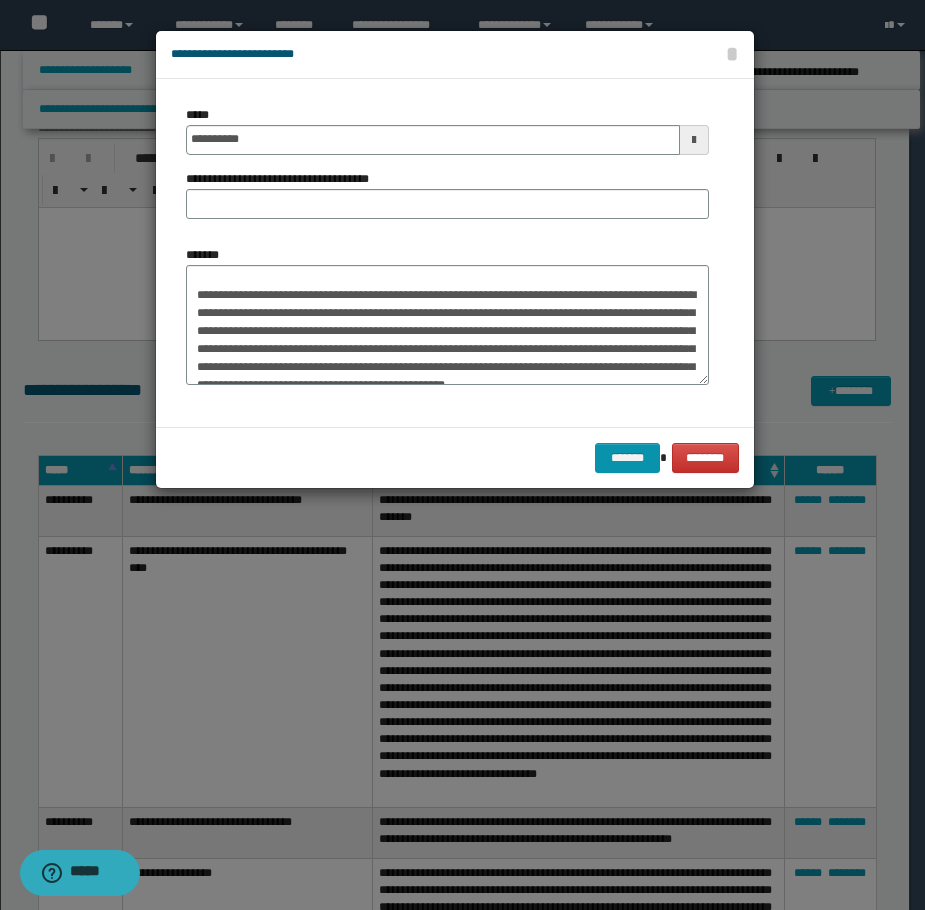 scroll, scrollTop: 0, scrollLeft: 0, axis: both 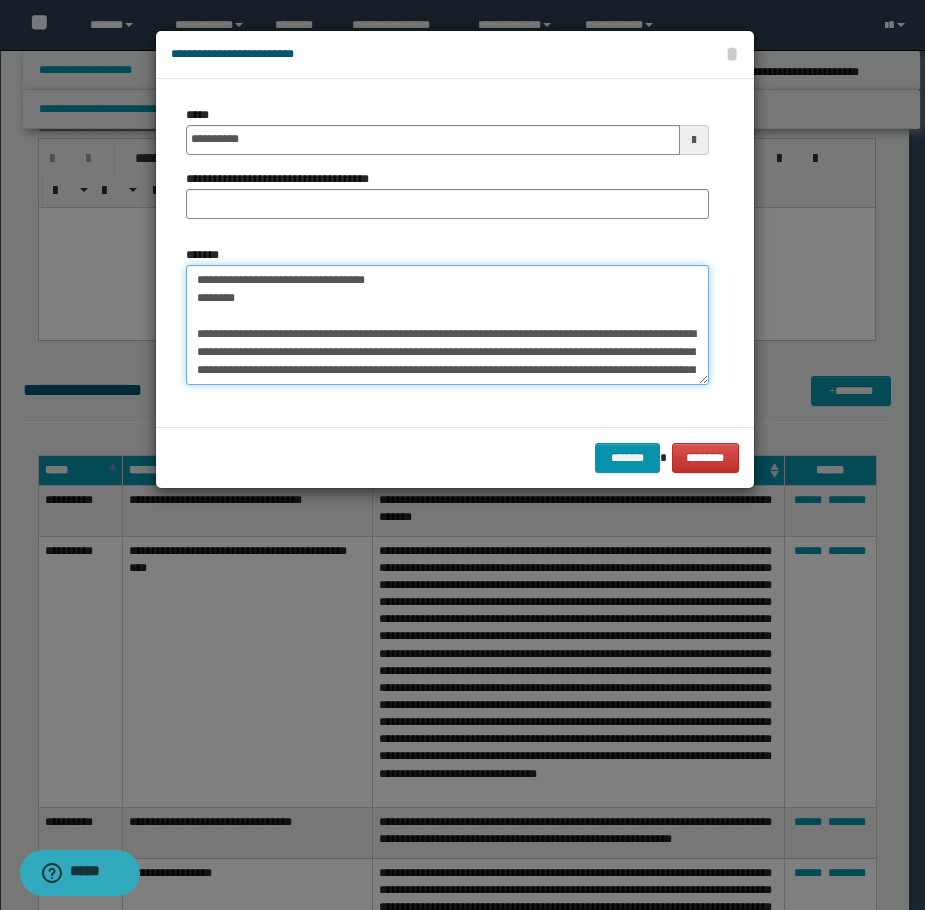 drag, startPoint x: 390, startPoint y: 276, endPoint x: 185, endPoint y: 275, distance: 205.00244 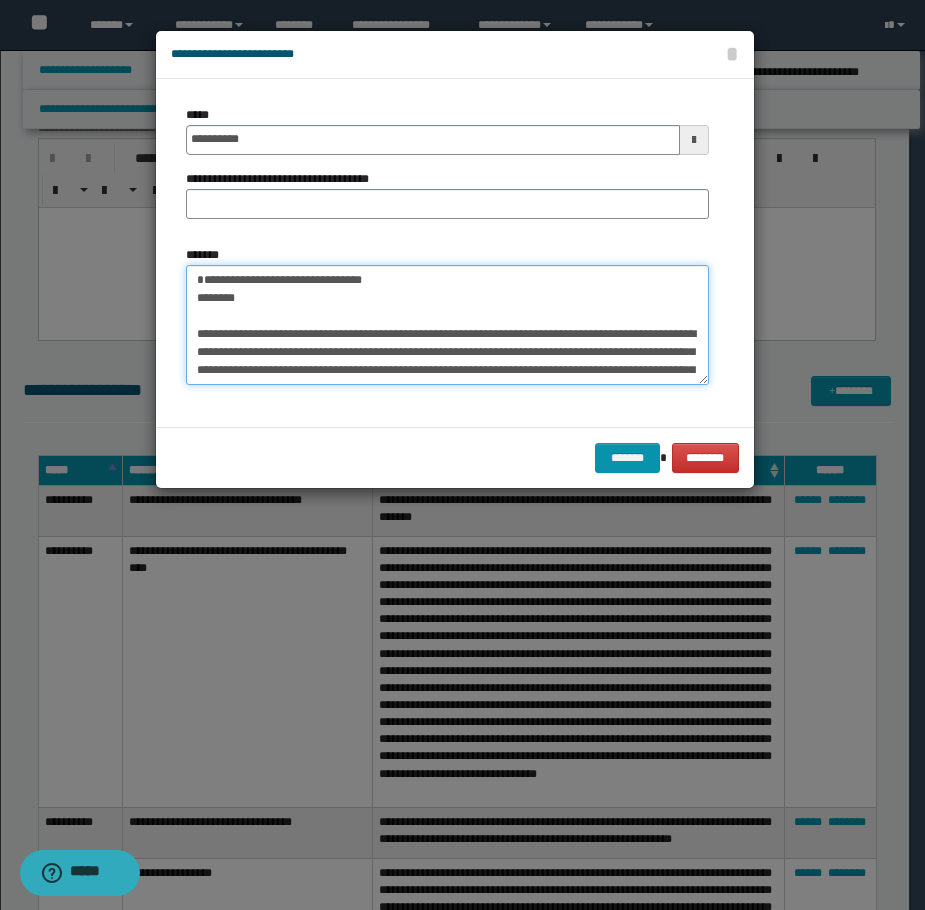 drag, startPoint x: 199, startPoint y: 277, endPoint x: 182, endPoint y: 277, distance: 17 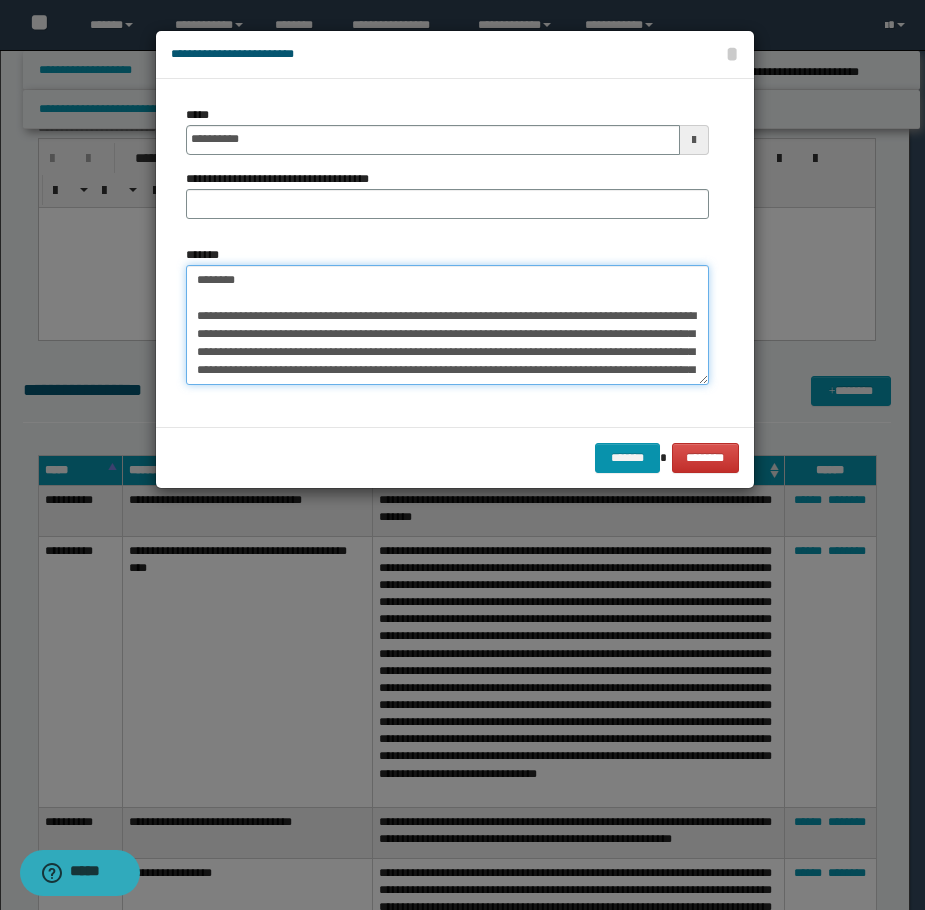 type on "**********" 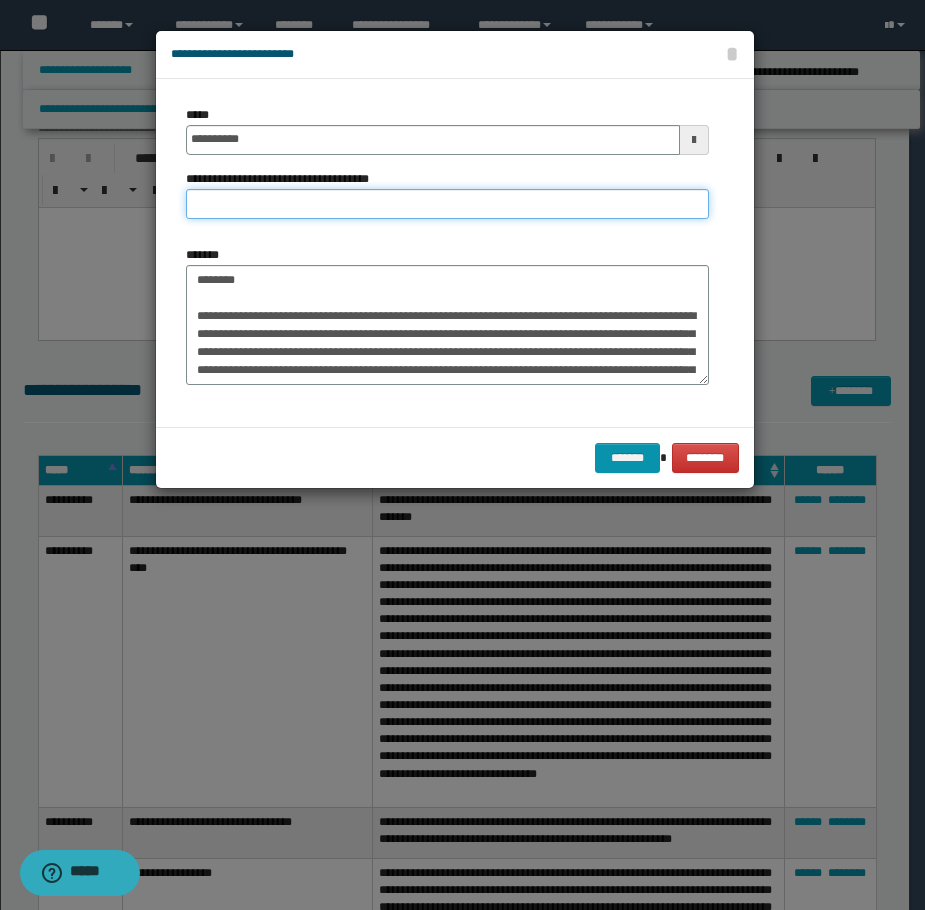 paste on "**********" 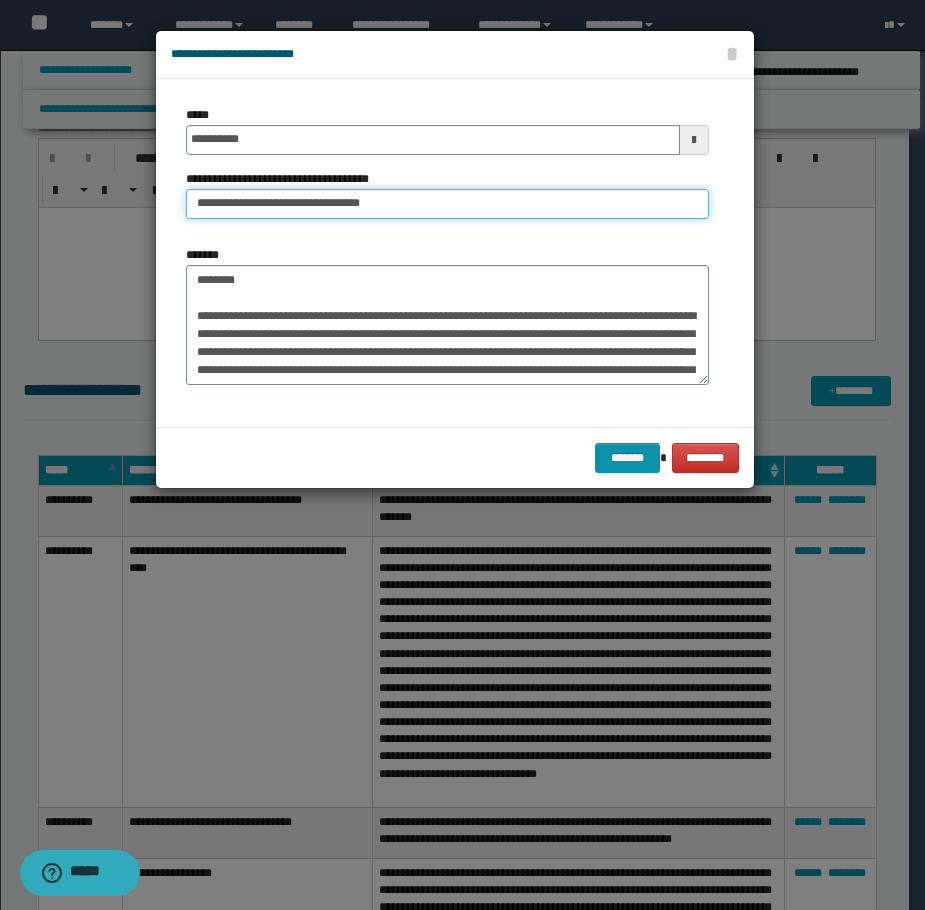 click on "**********" at bounding box center [447, 204] 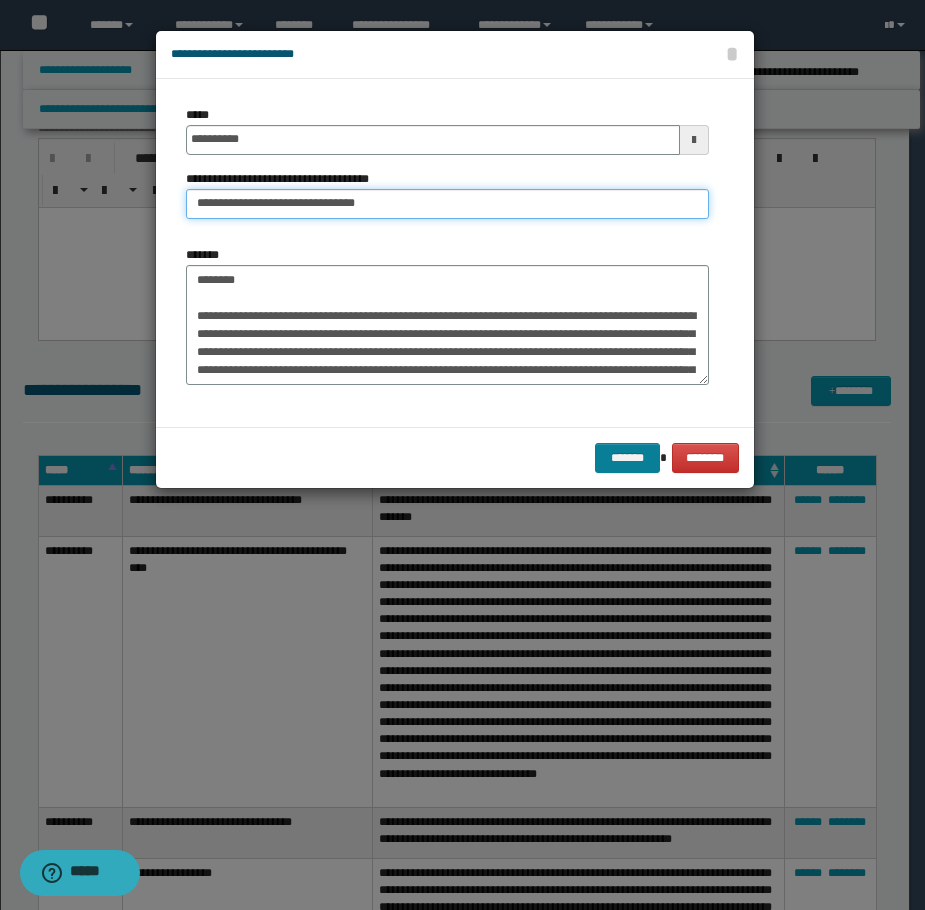 type on "**********" 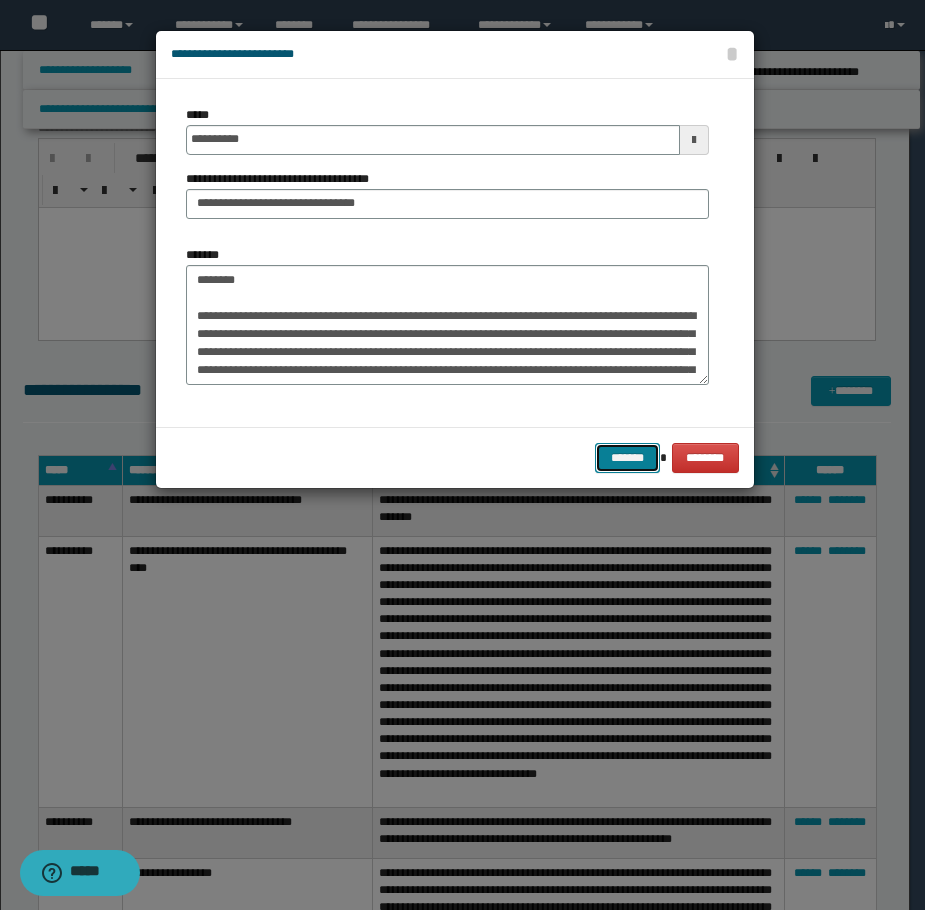 click on "*******" at bounding box center (627, 458) 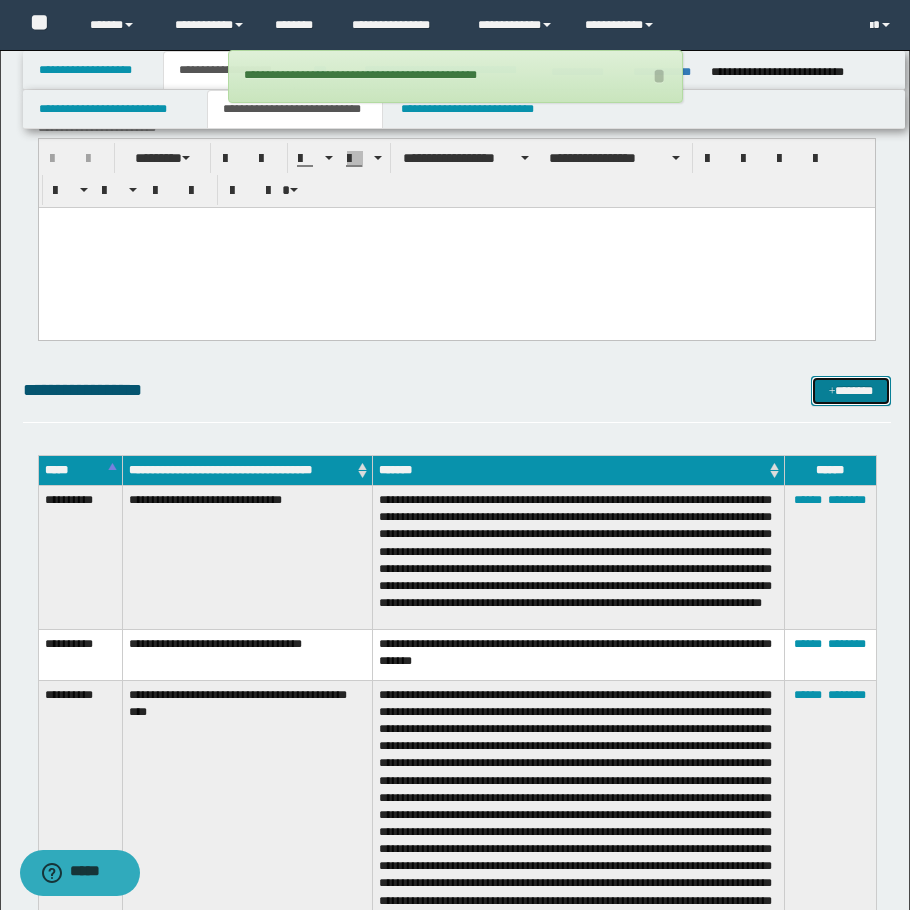 click on "*******" at bounding box center (851, 391) 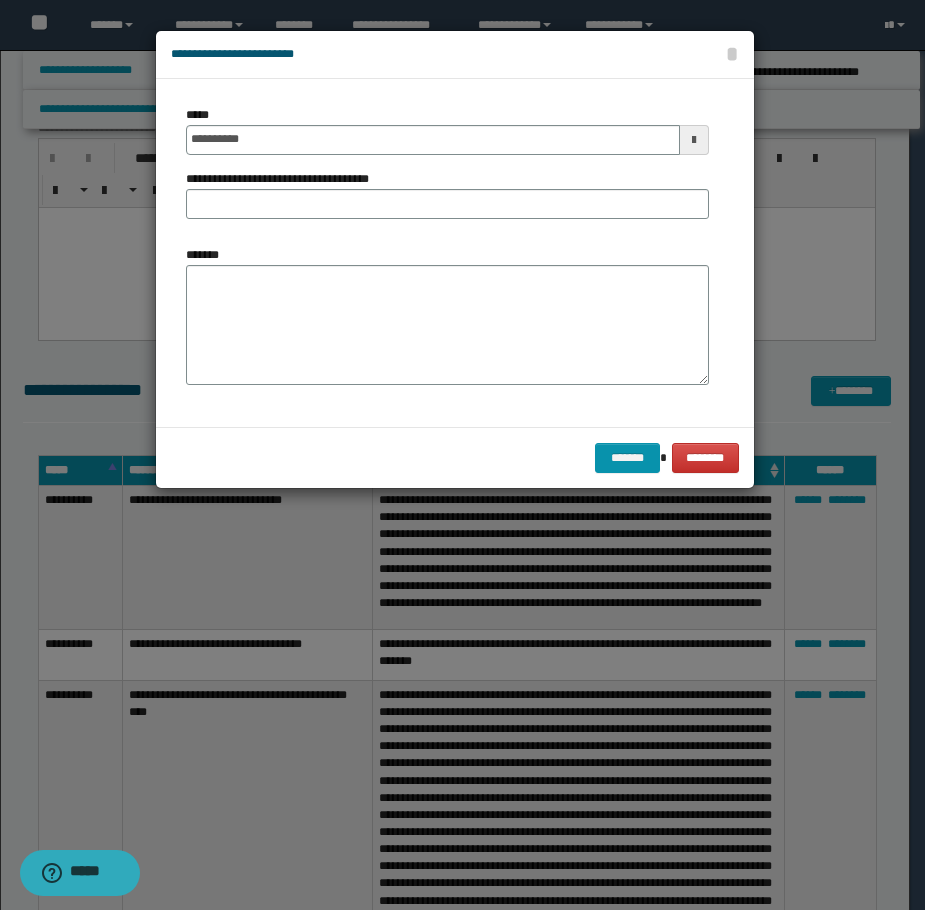 click on "*******
********" at bounding box center [455, 457] 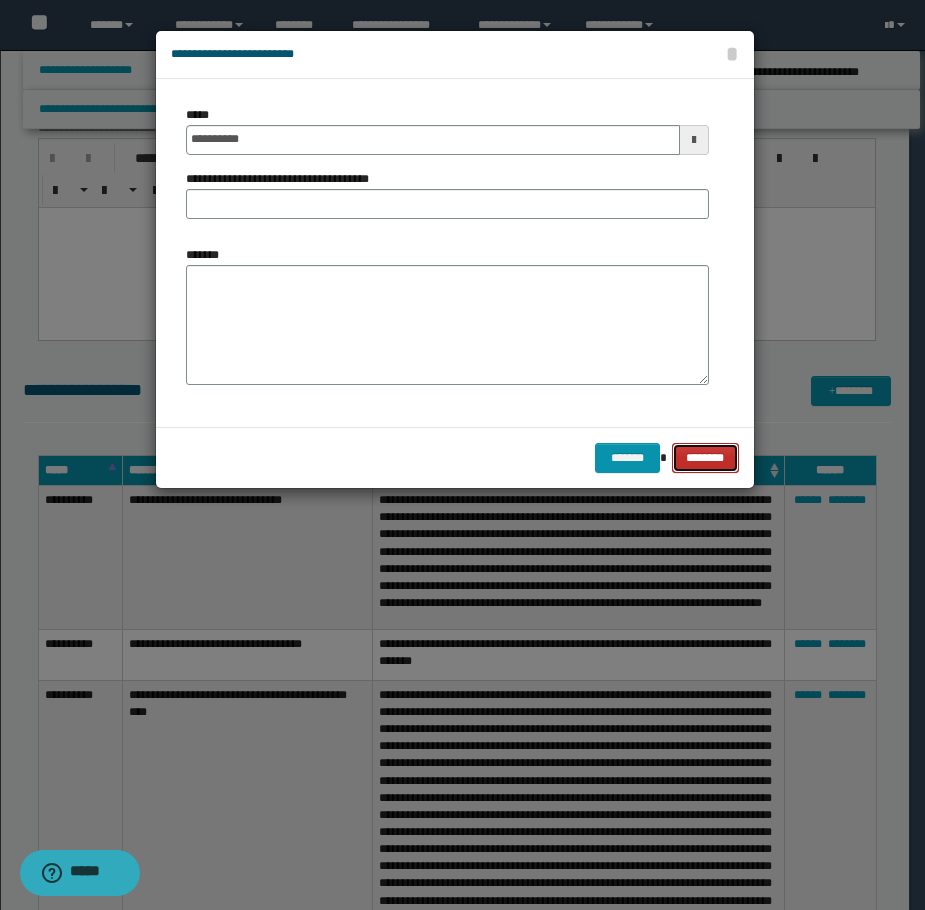 click on "********" at bounding box center [705, 458] 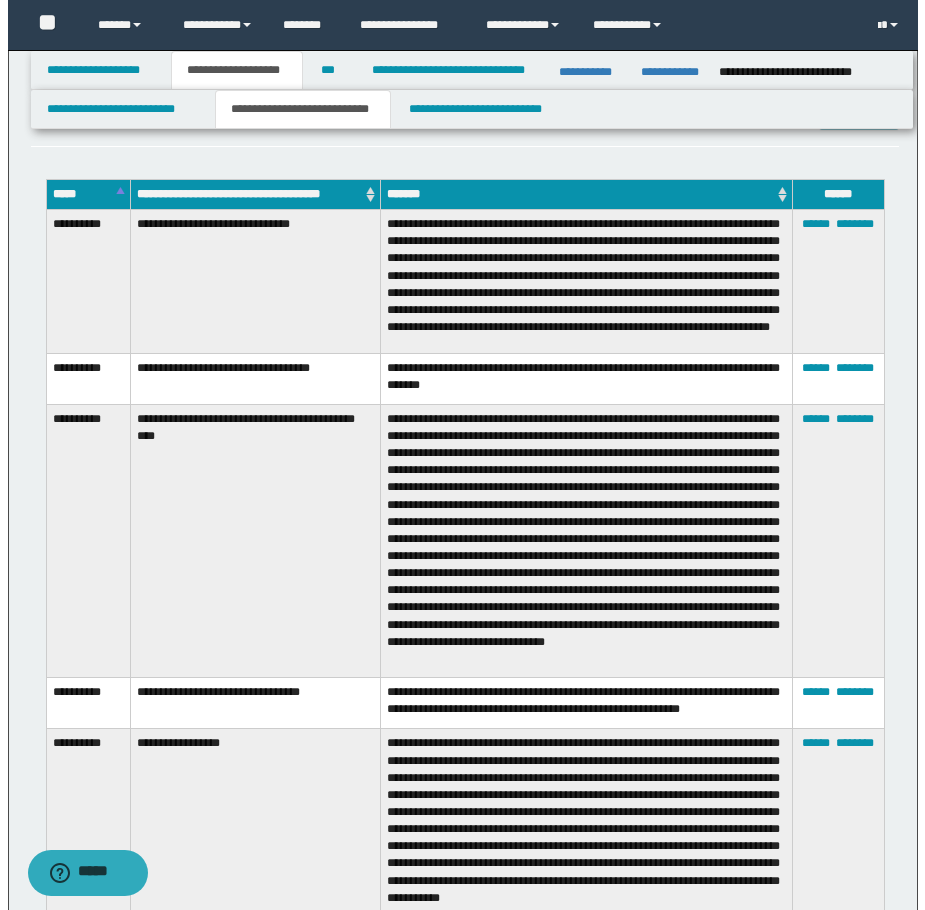 scroll, scrollTop: 4334, scrollLeft: 0, axis: vertical 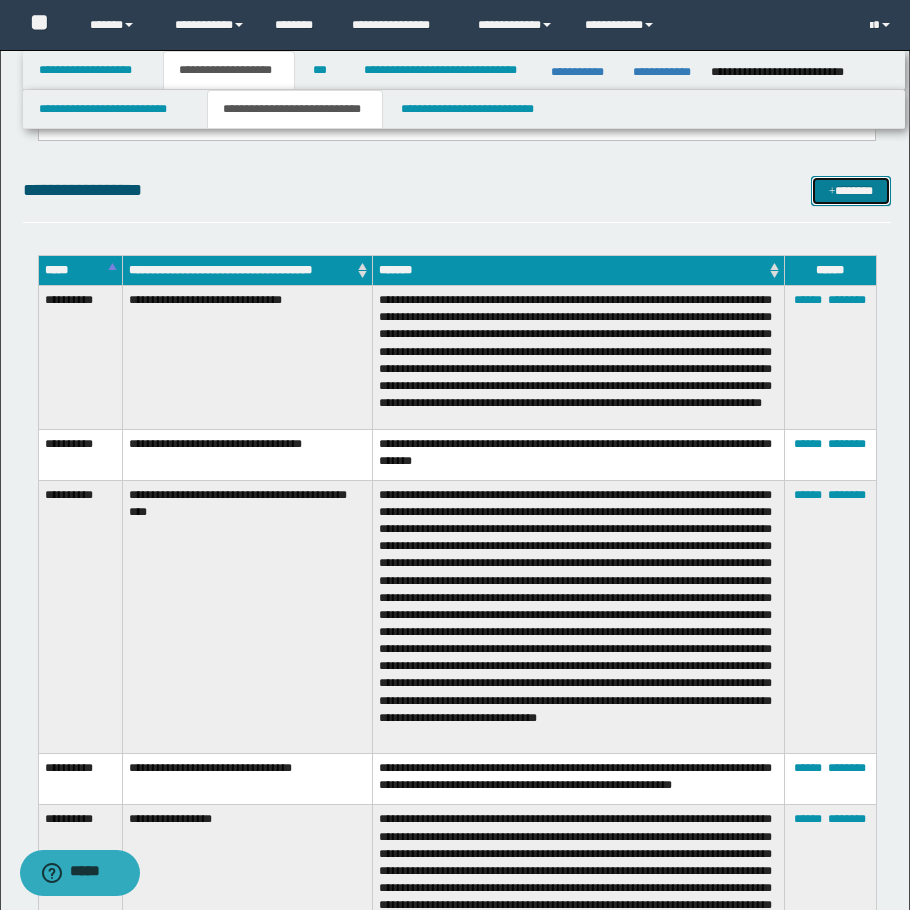 click on "*******" at bounding box center (851, 191) 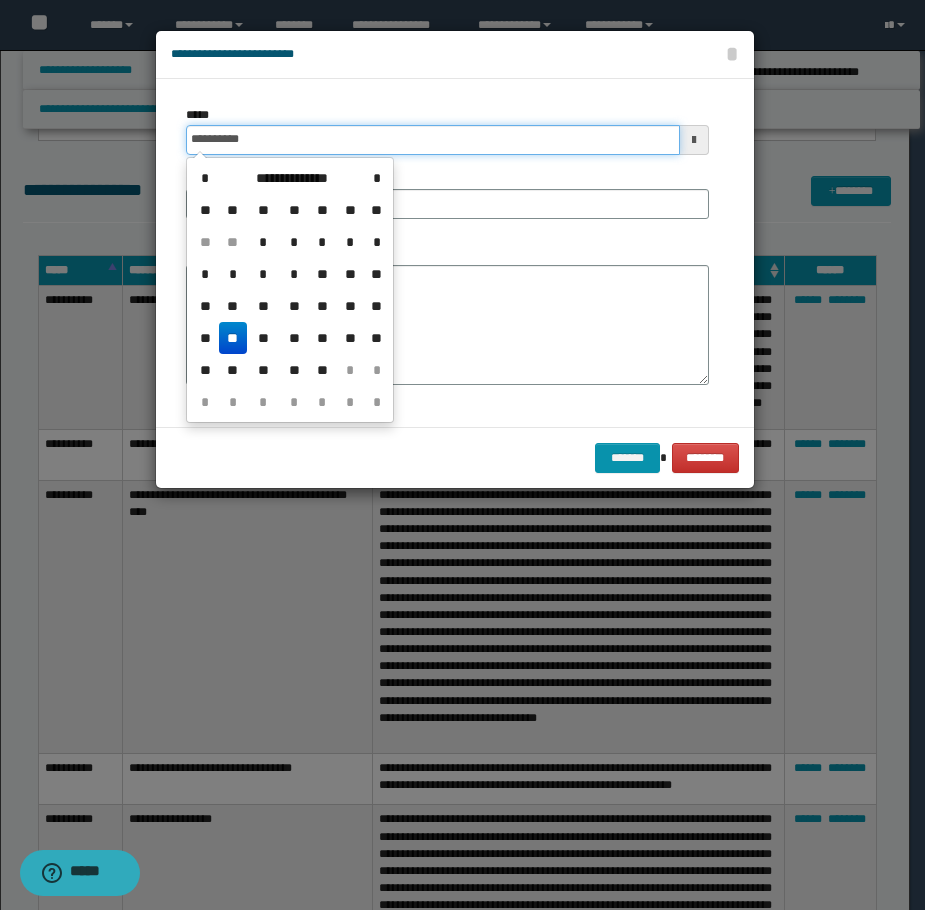 click on "**********" at bounding box center (433, 140) 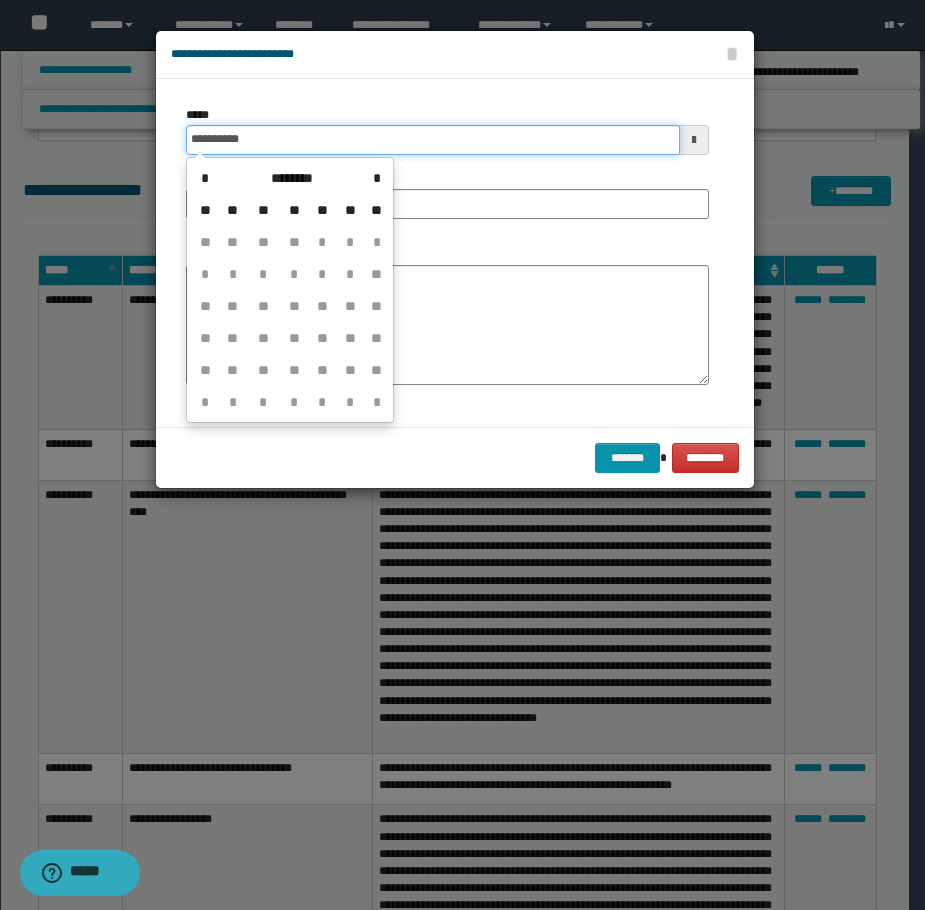 type on "**********" 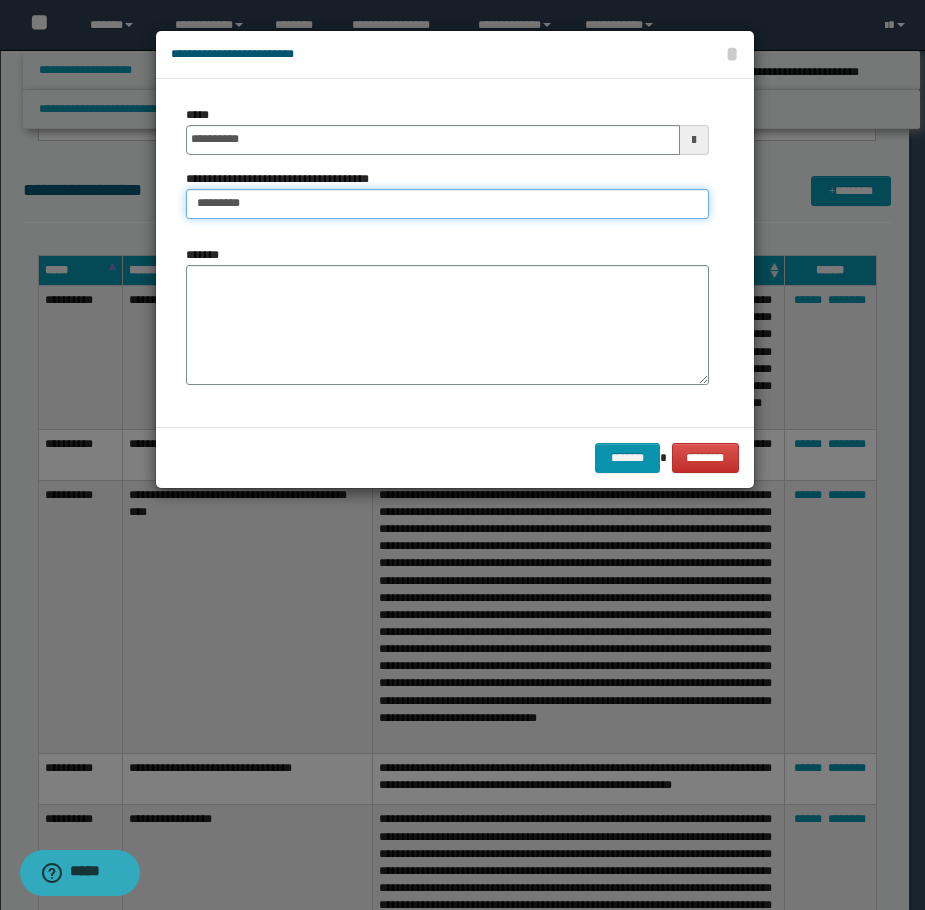 type on "*********" 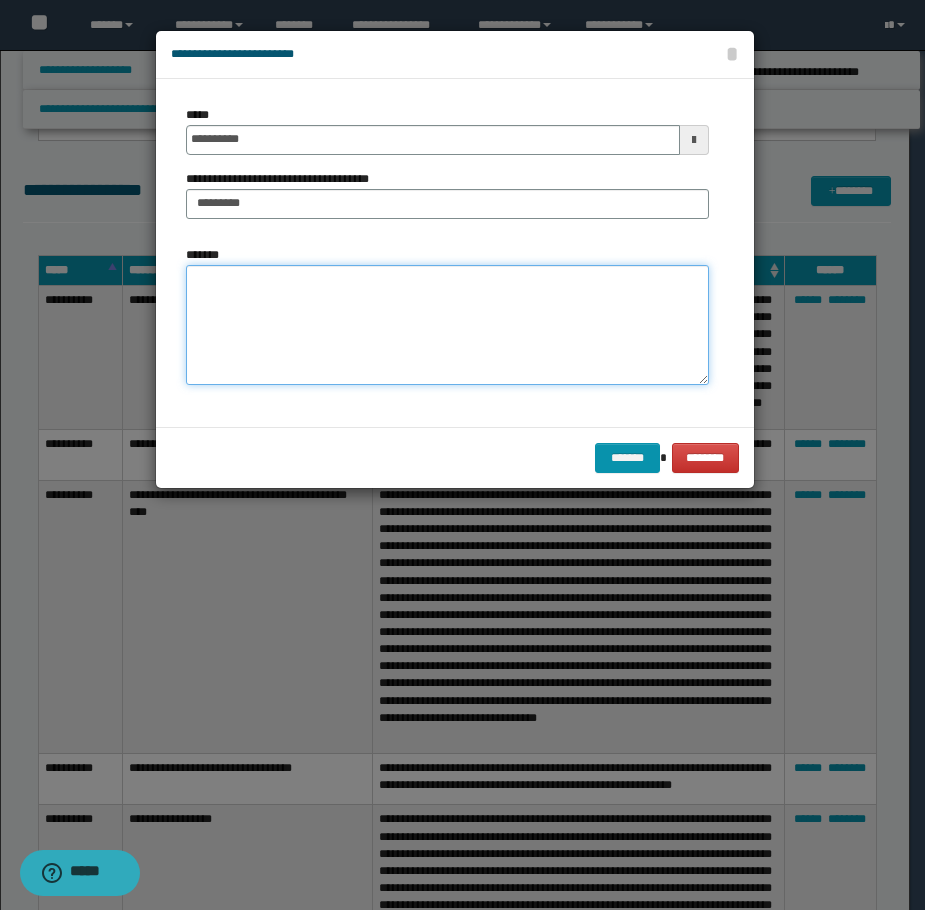 click on "*******" at bounding box center (447, 325) 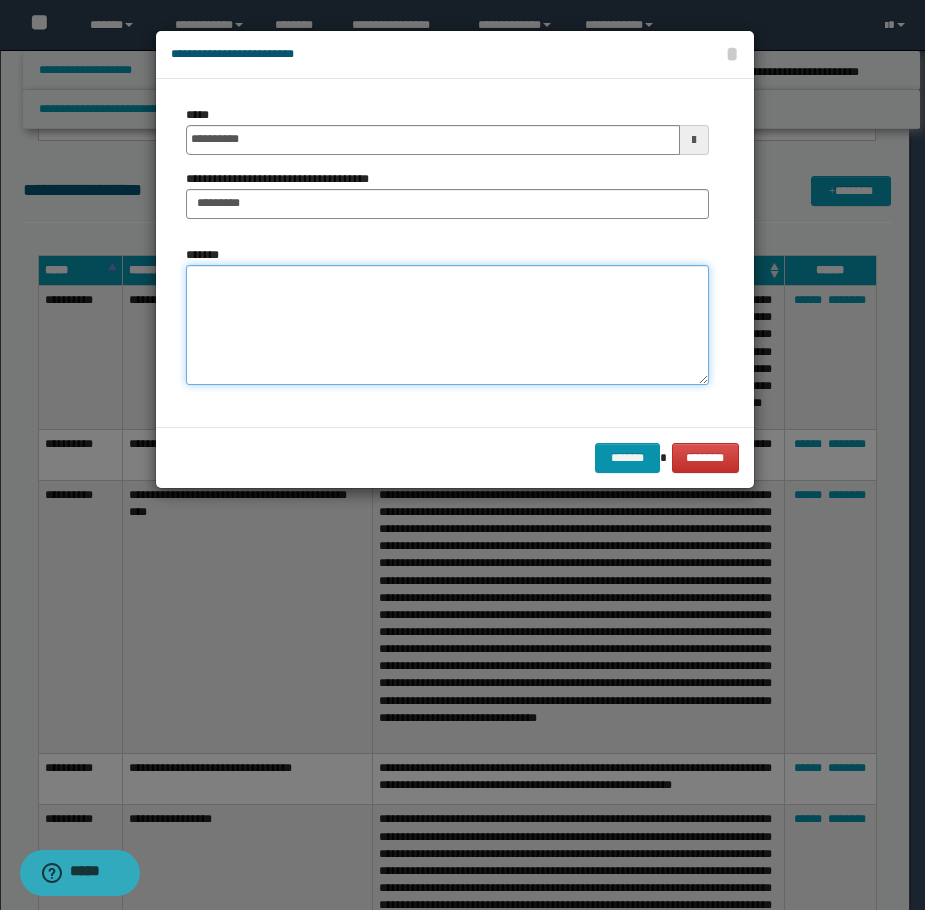paste on "**********" 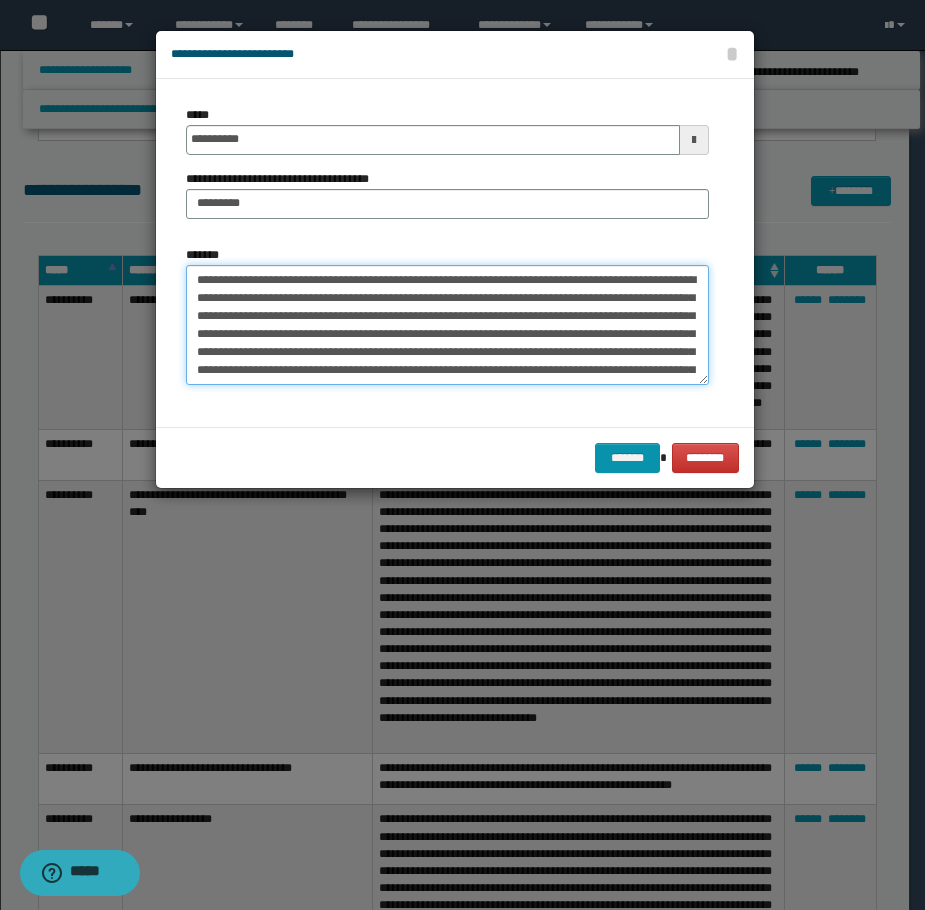 scroll, scrollTop: 444, scrollLeft: 0, axis: vertical 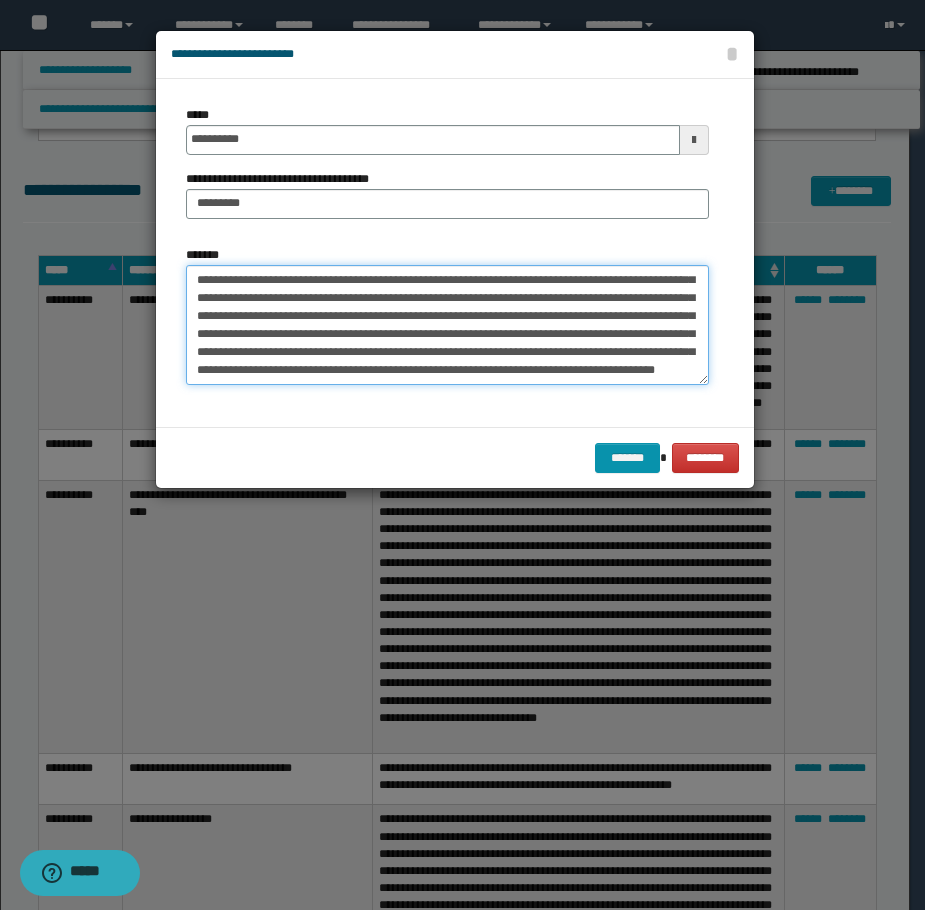 click on "*******" at bounding box center (447, 325) 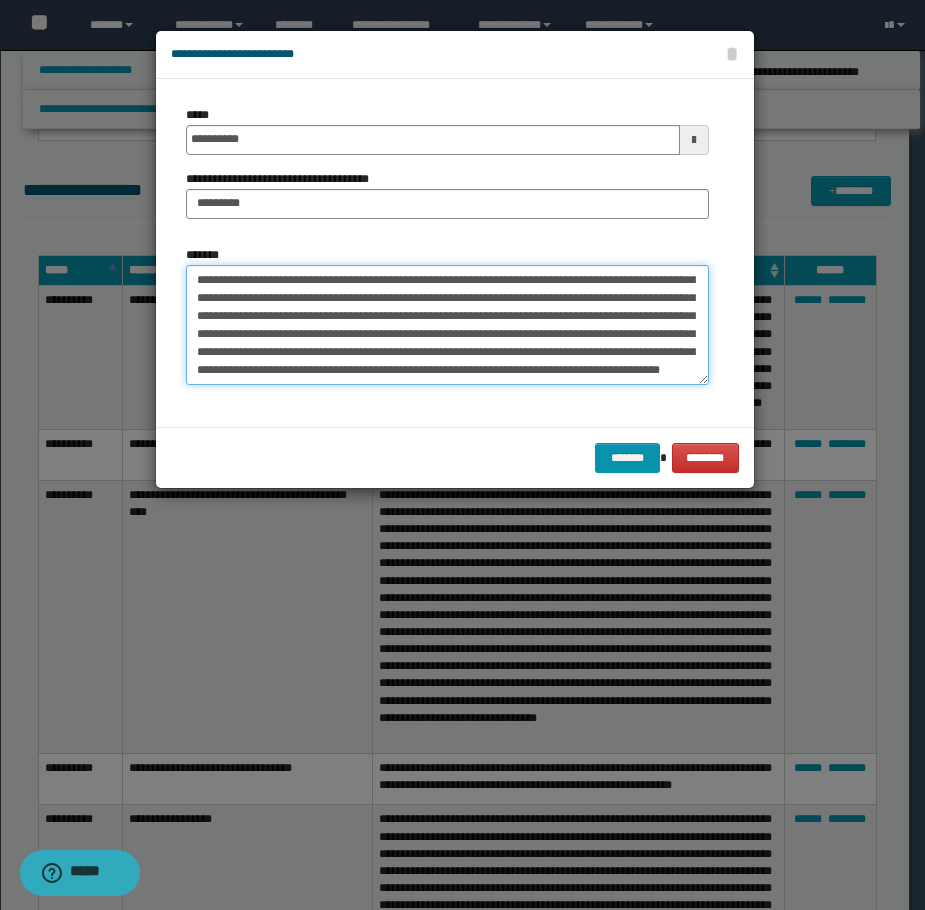 click on "*******" at bounding box center [447, 325] 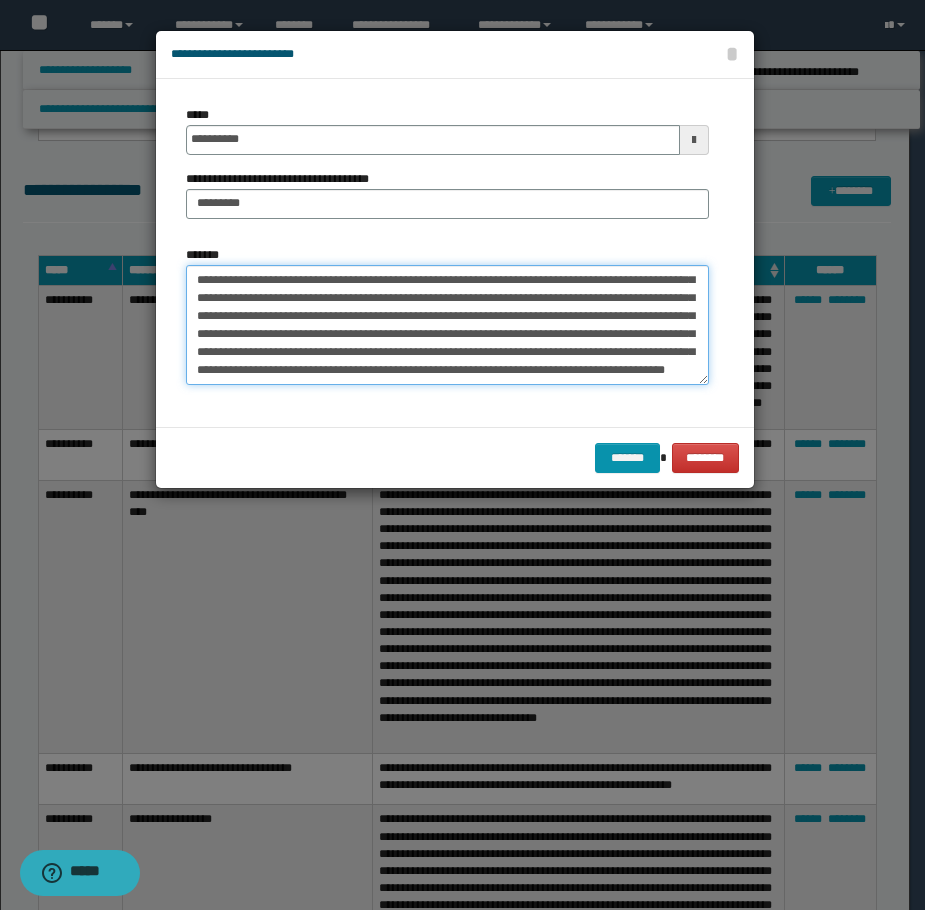 click on "*******" at bounding box center (447, 325) 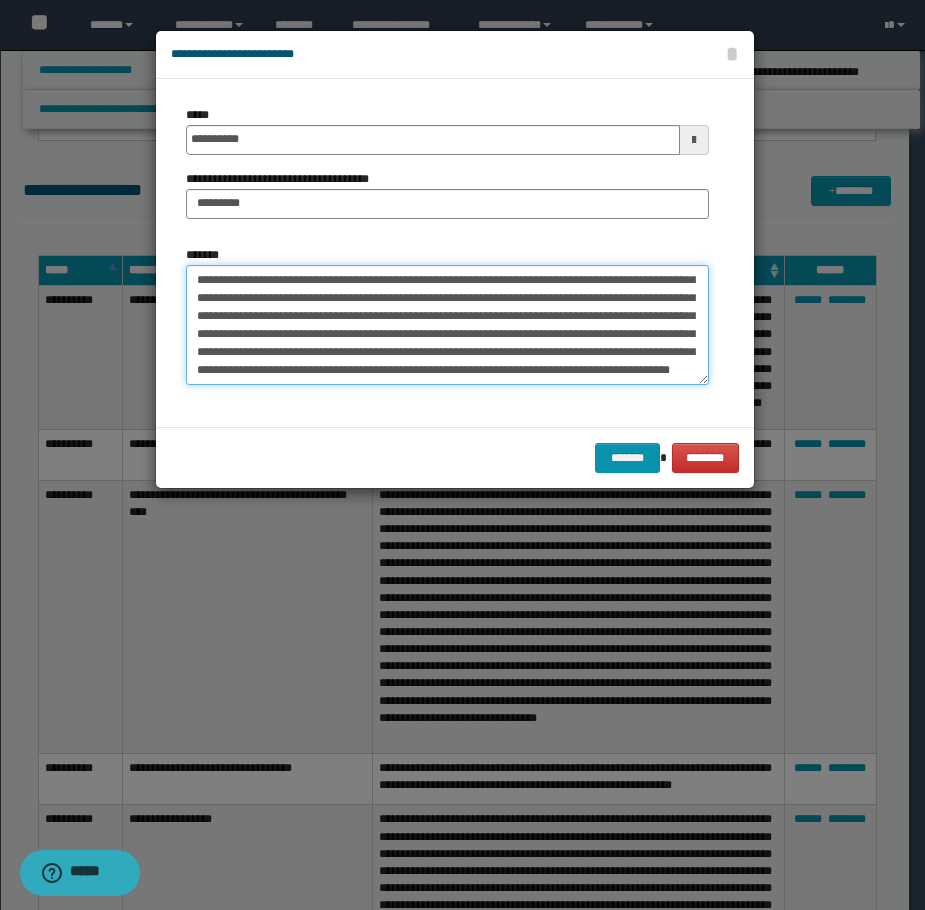 click on "*******" at bounding box center [447, 325] 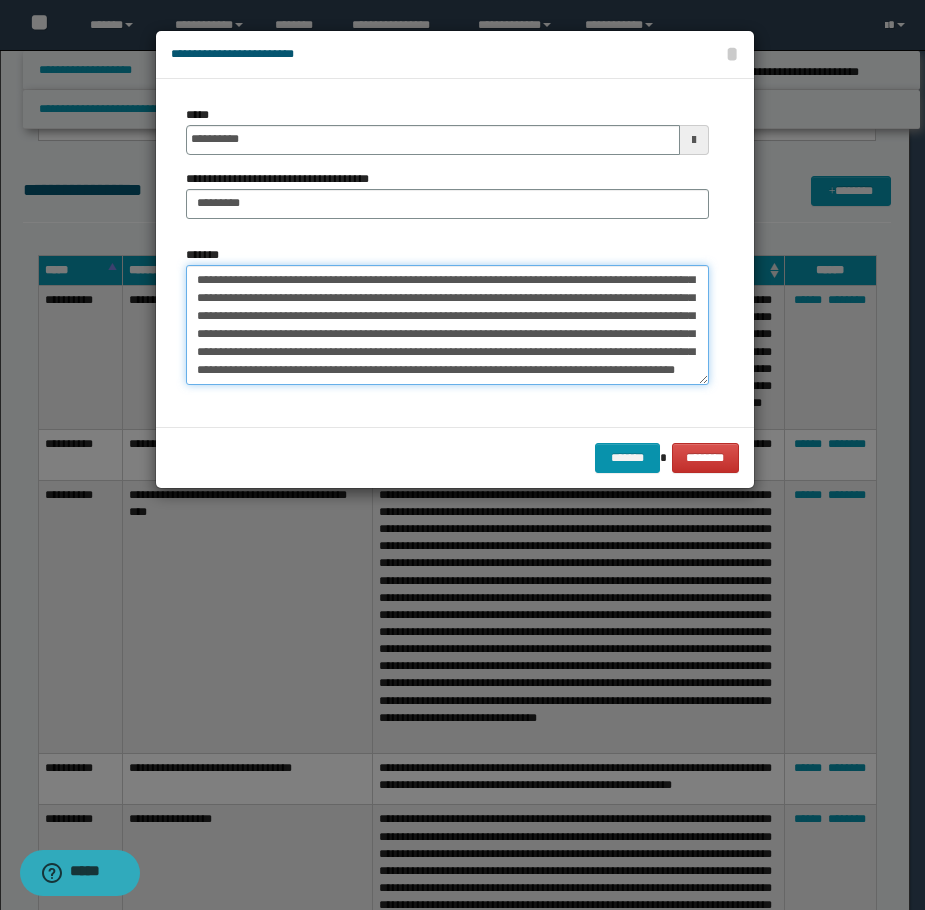 scroll, scrollTop: 344, scrollLeft: 0, axis: vertical 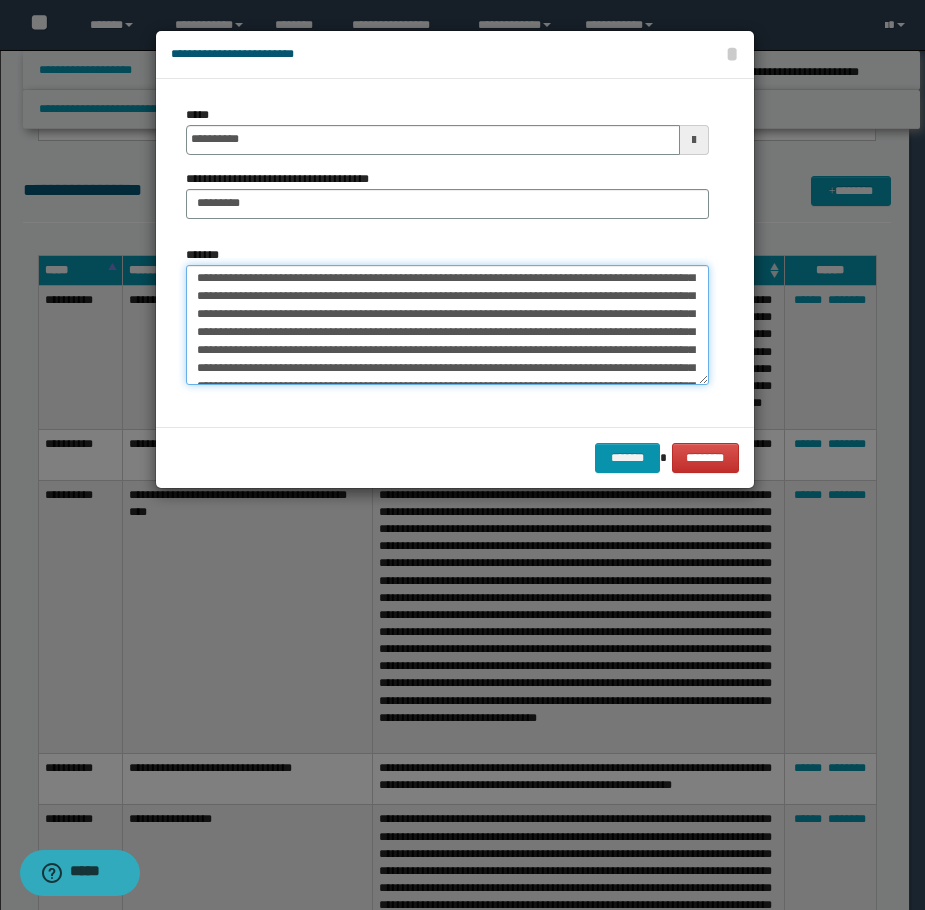 click on "*******" at bounding box center (447, 325) 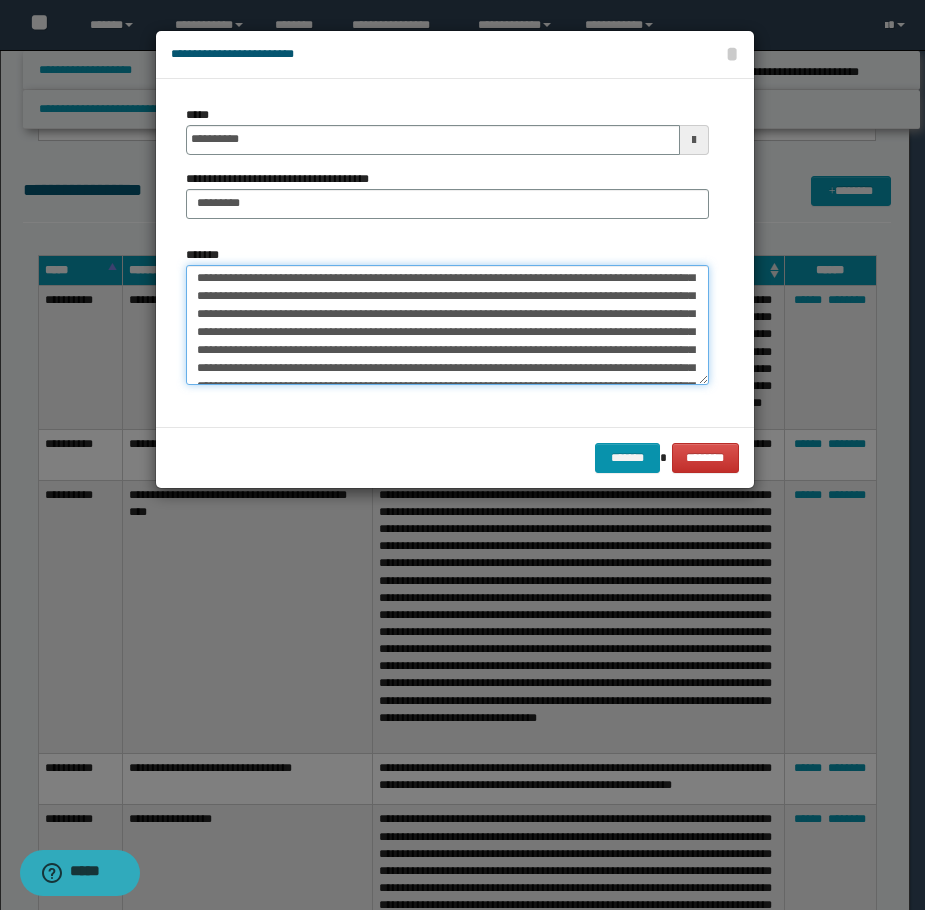 click on "*******" at bounding box center [447, 325] 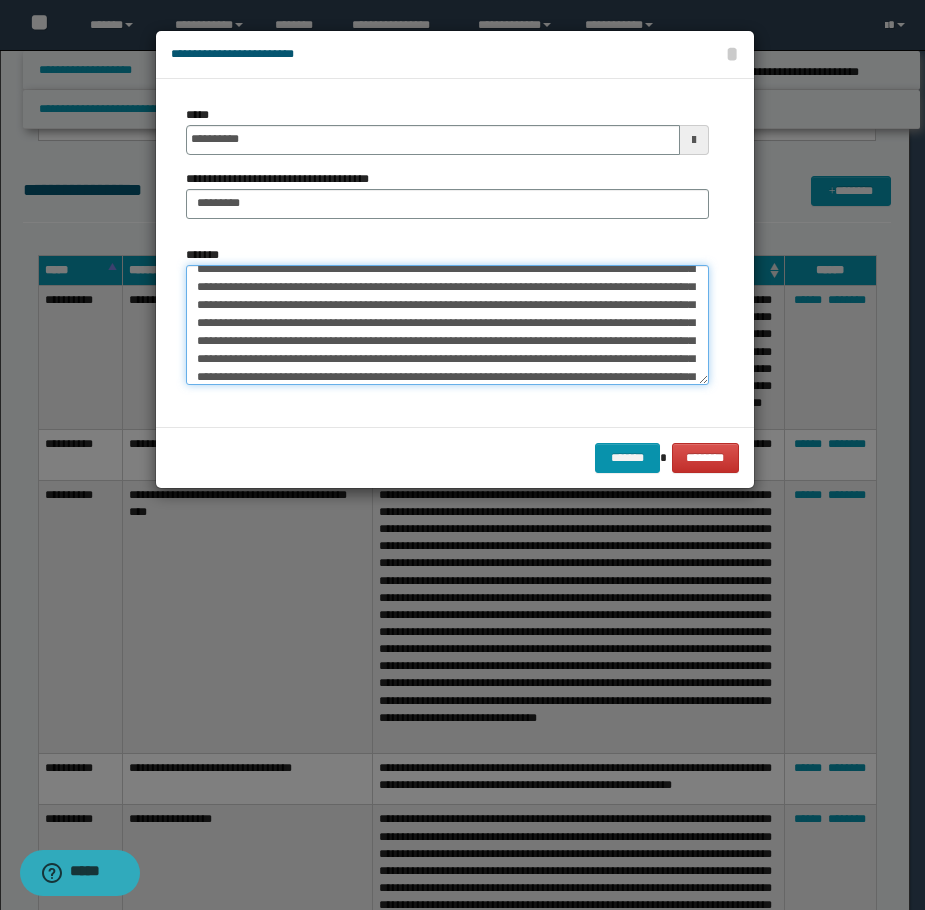 scroll, scrollTop: 44, scrollLeft: 0, axis: vertical 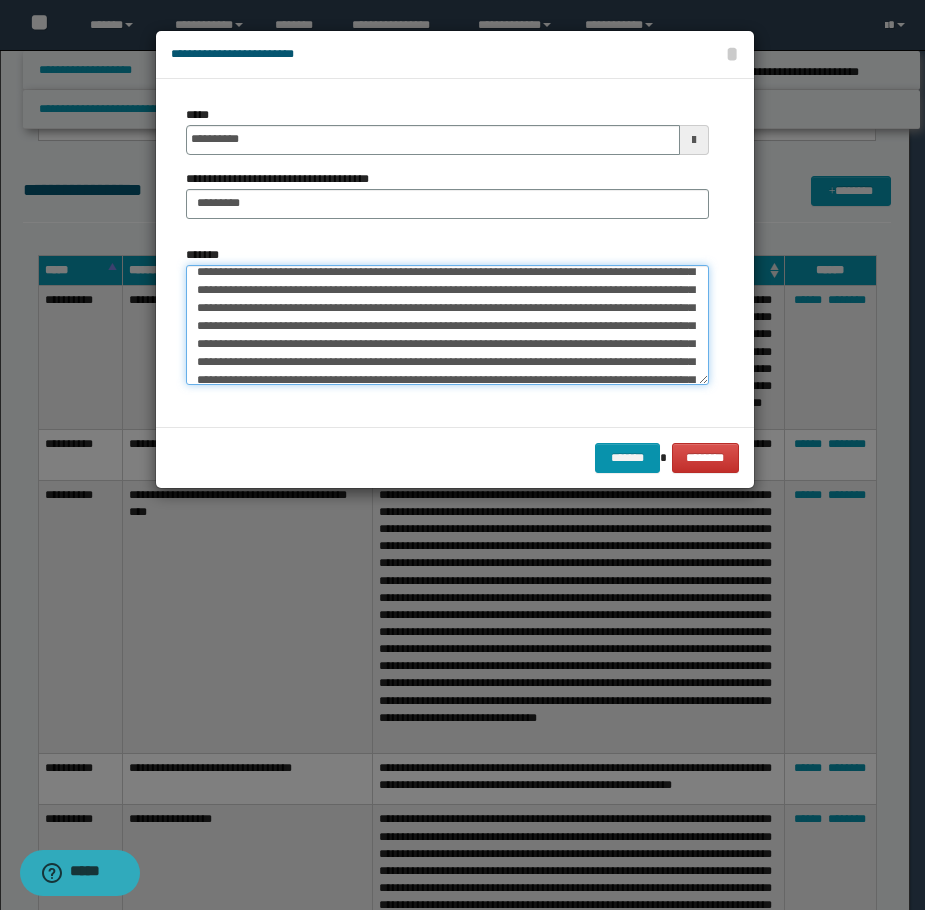 click on "*******" at bounding box center [447, 325] 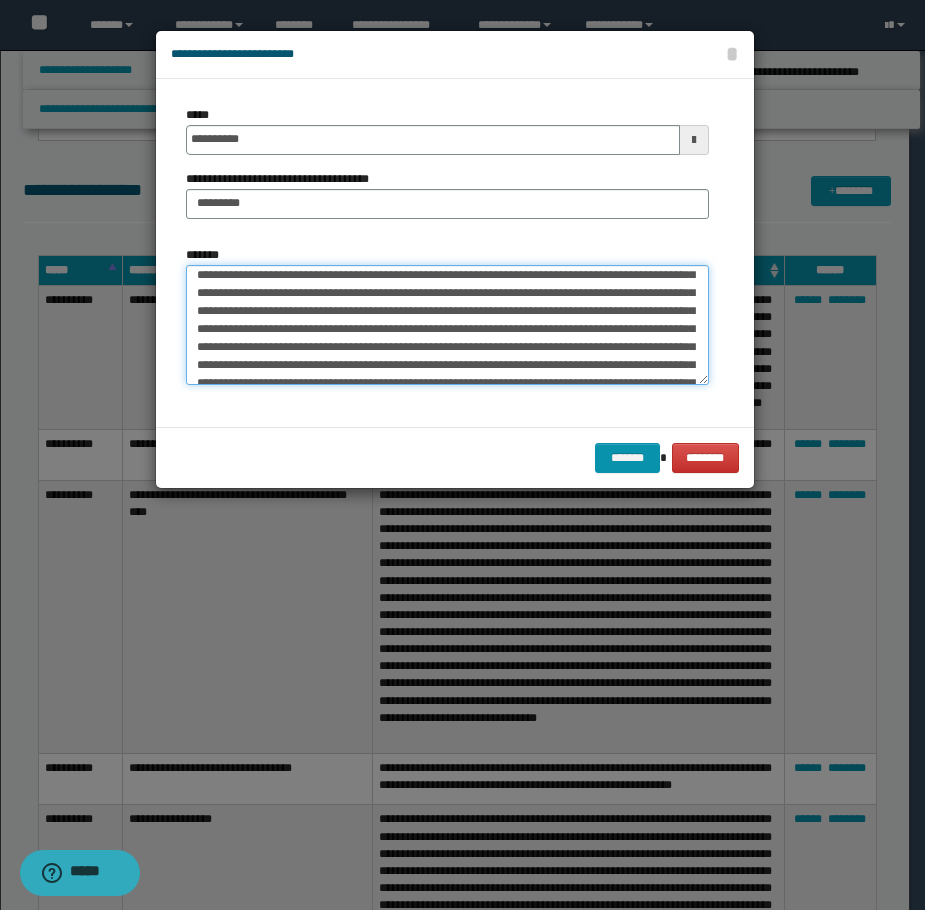 click on "*******" at bounding box center (447, 325) 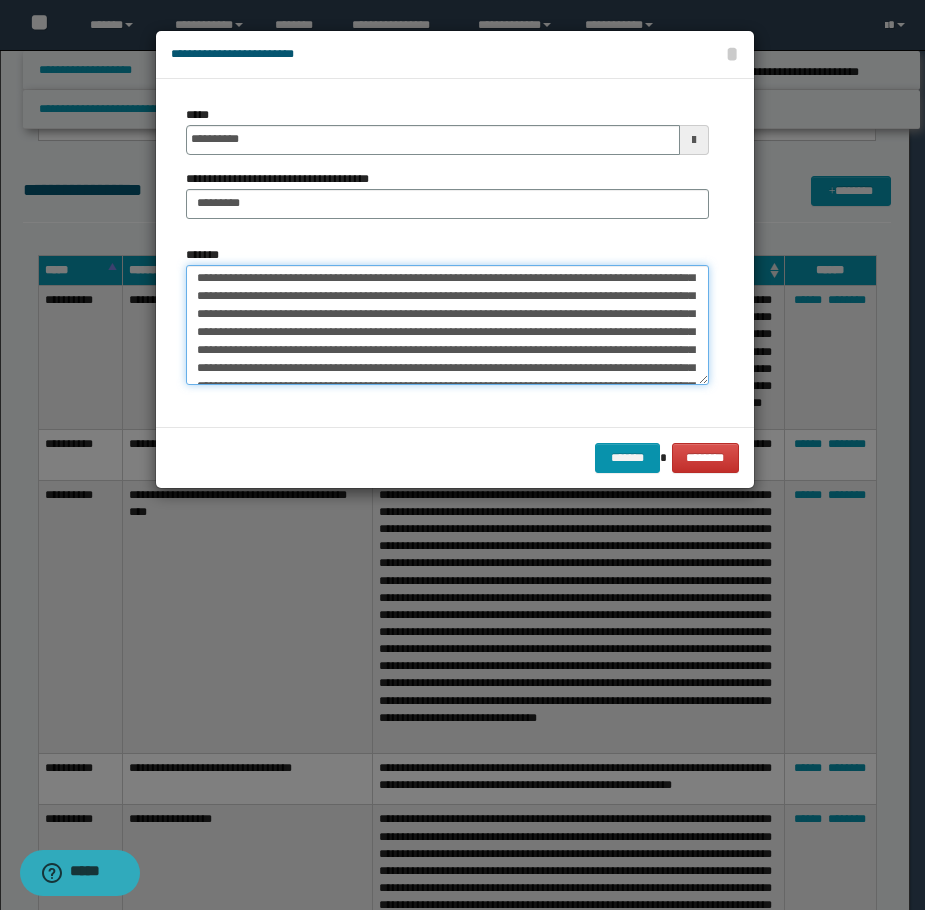 scroll, scrollTop: 0, scrollLeft: 0, axis: both 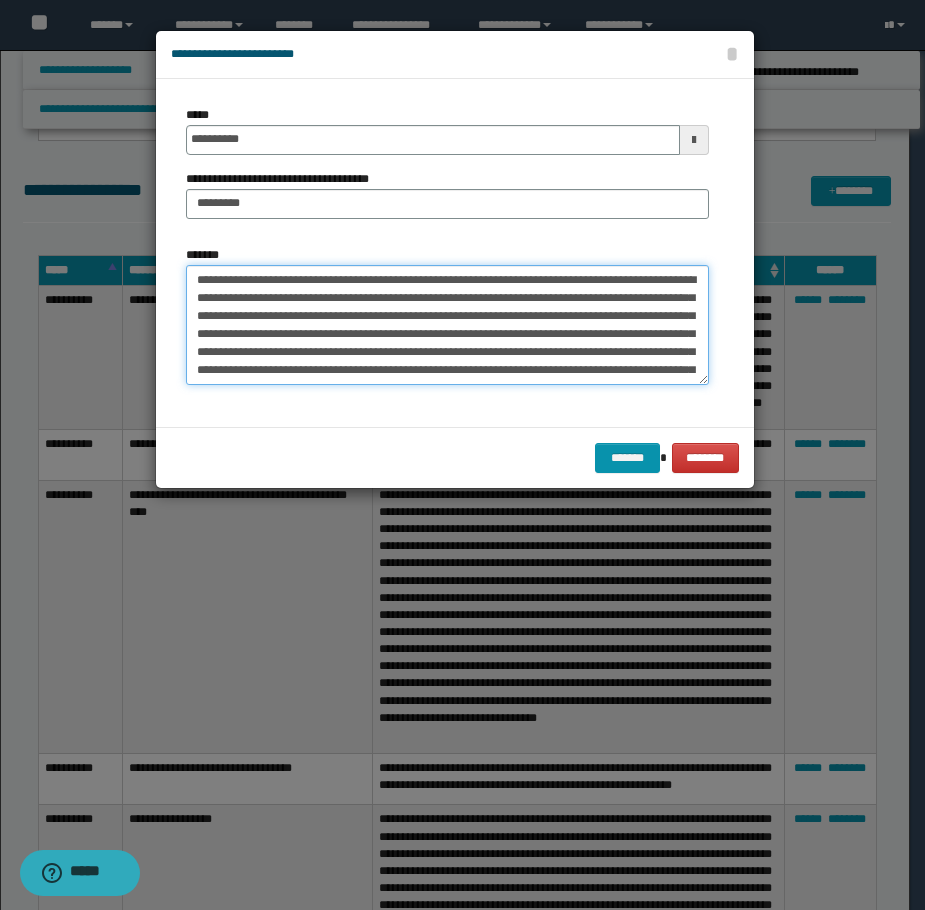 click on "*******" at bounding box center [447, 325] 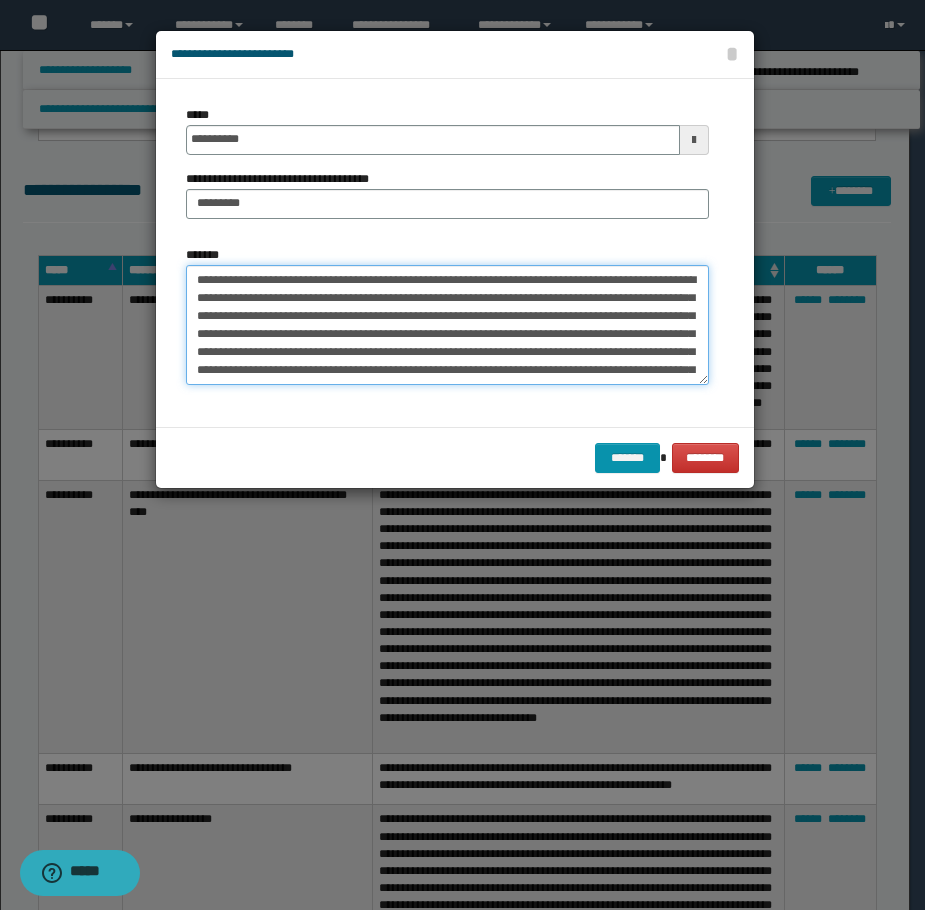 click on "*******" at bounding box center (447, 325) 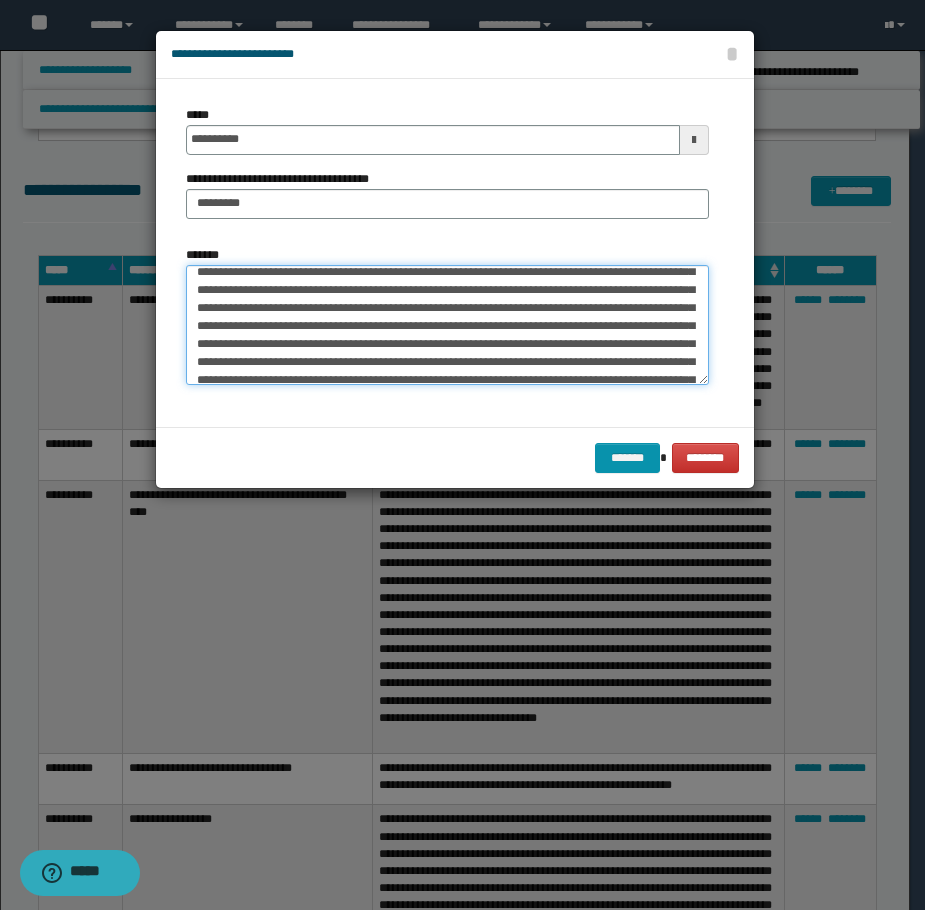 scroll, scrollTop: 100, scrollLeft: 0, axis: vertical 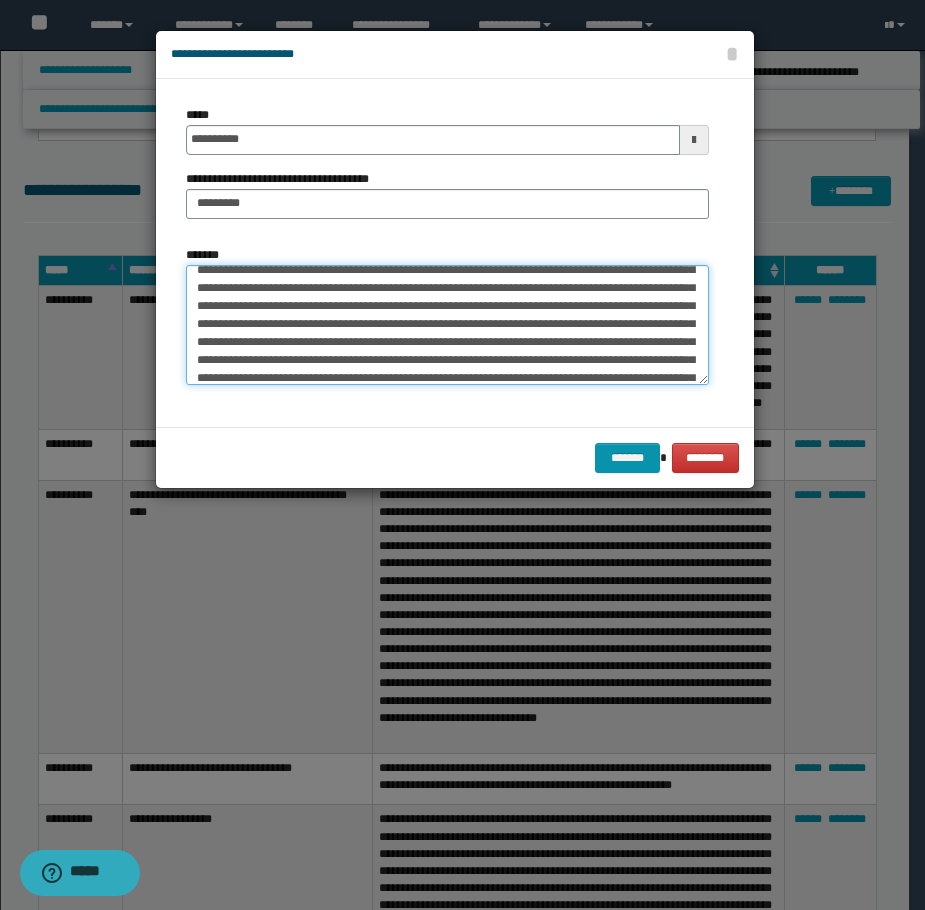 click on "*******" at bounding box center [447, 325] 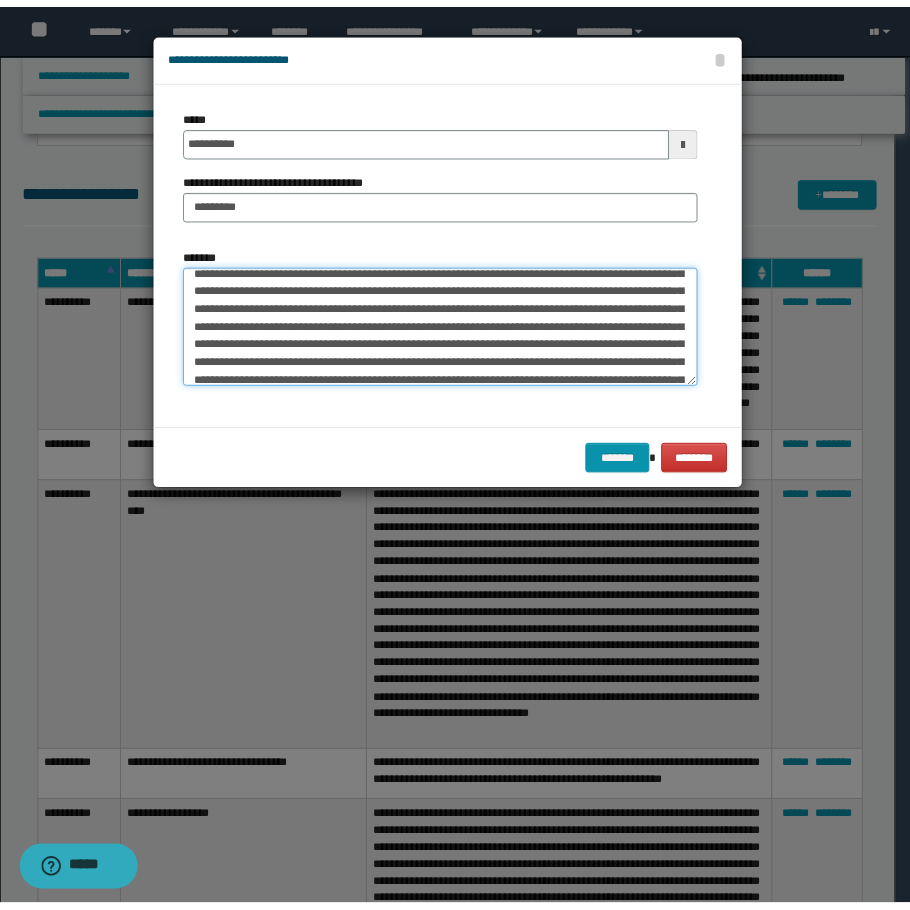 scroll, scrollTop: 450, scrollLeft: 0, axis: vertical 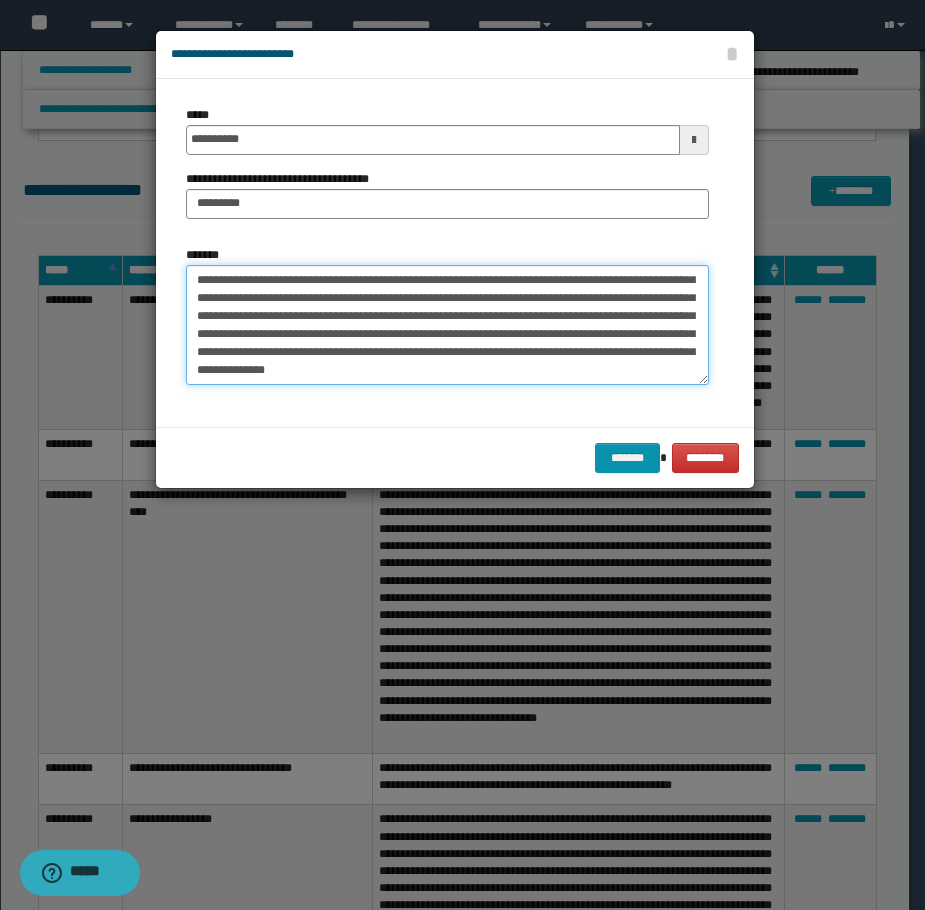 click on "*******" at bounding box center (447, 325) 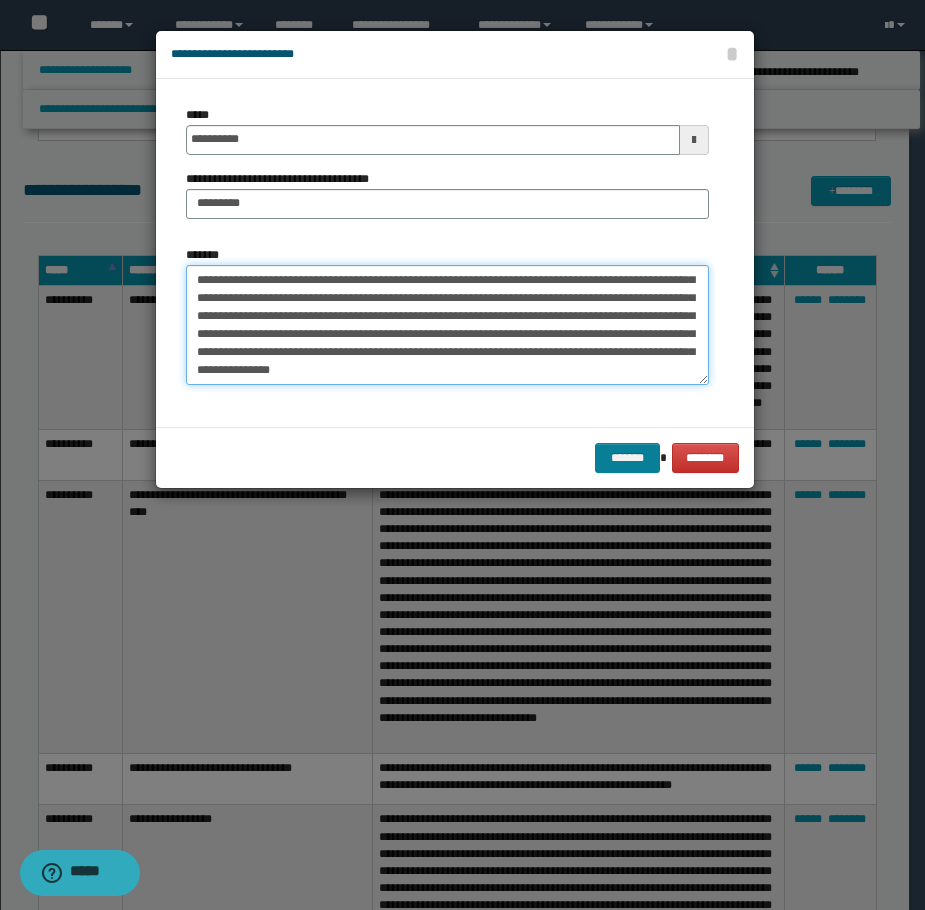 type on "**********" 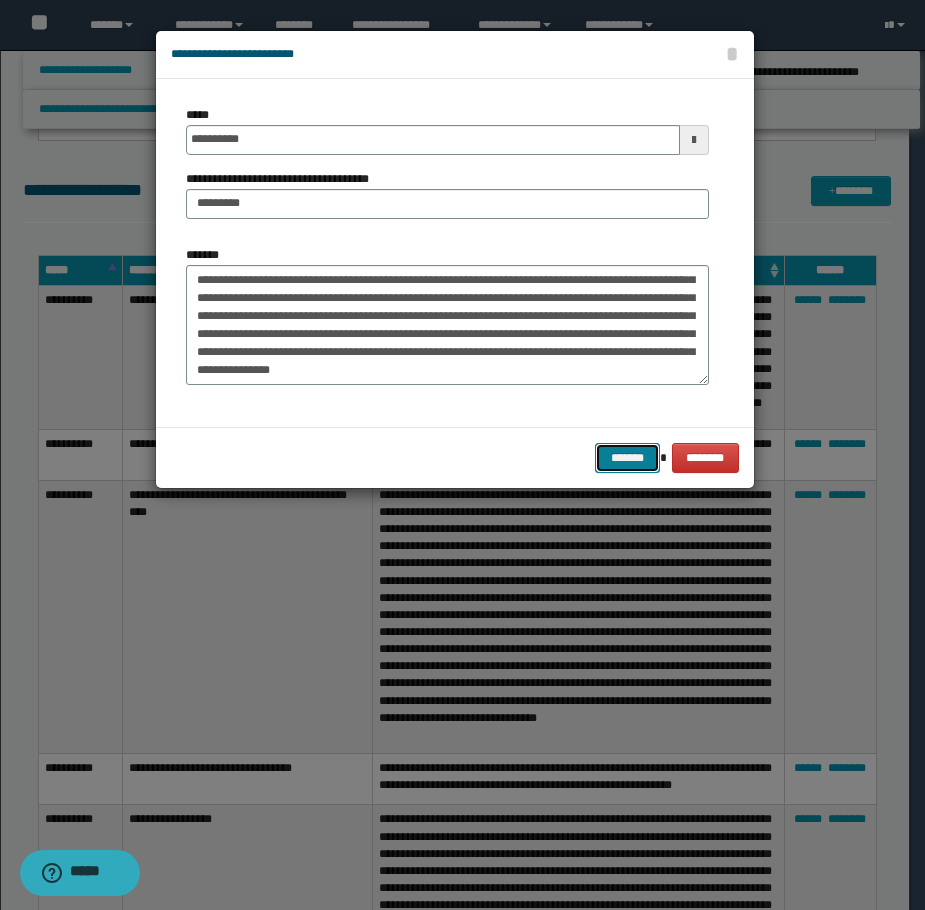 click on "*******" at bounding box center [627, 458] 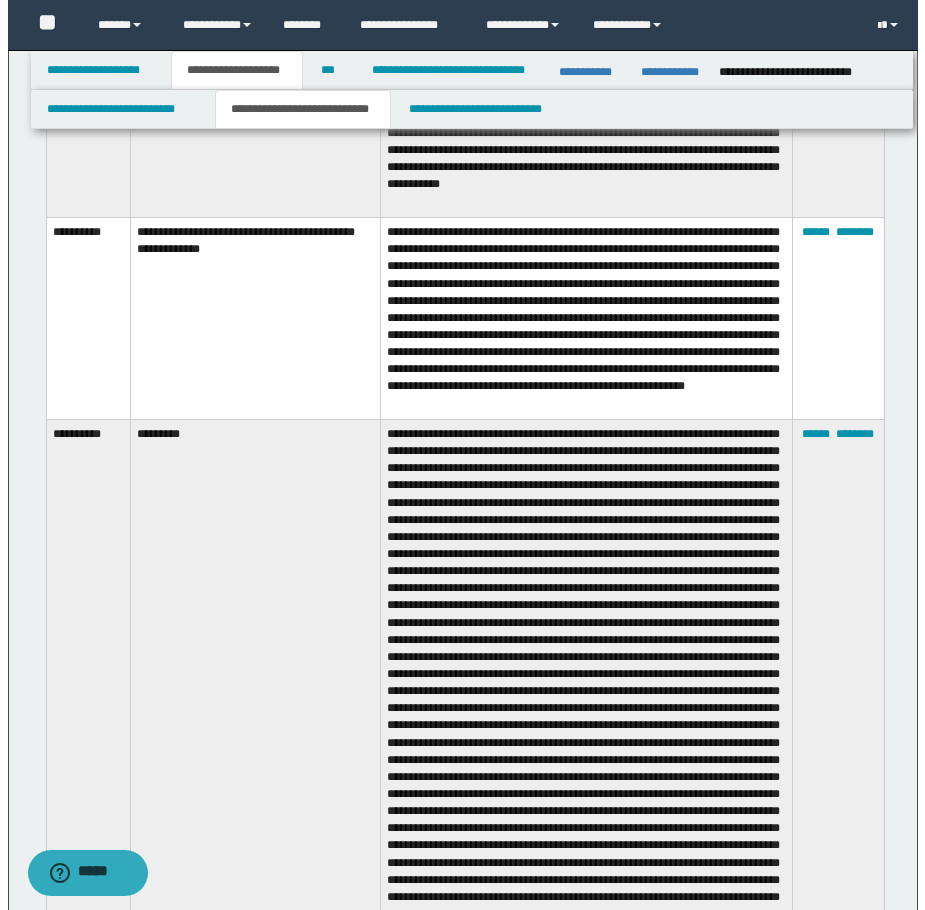 scroll, scrollTop: 5134, scrollLeft: 0, axis: vertical 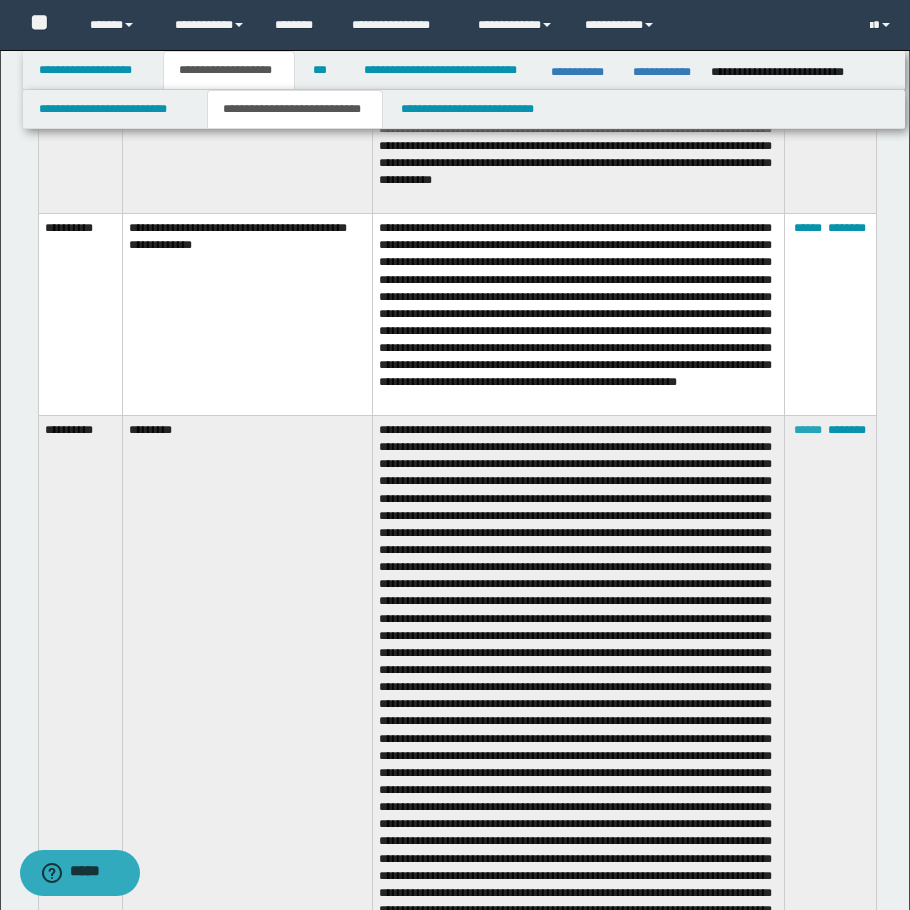 click on "******" at bounding box center [808, 430] 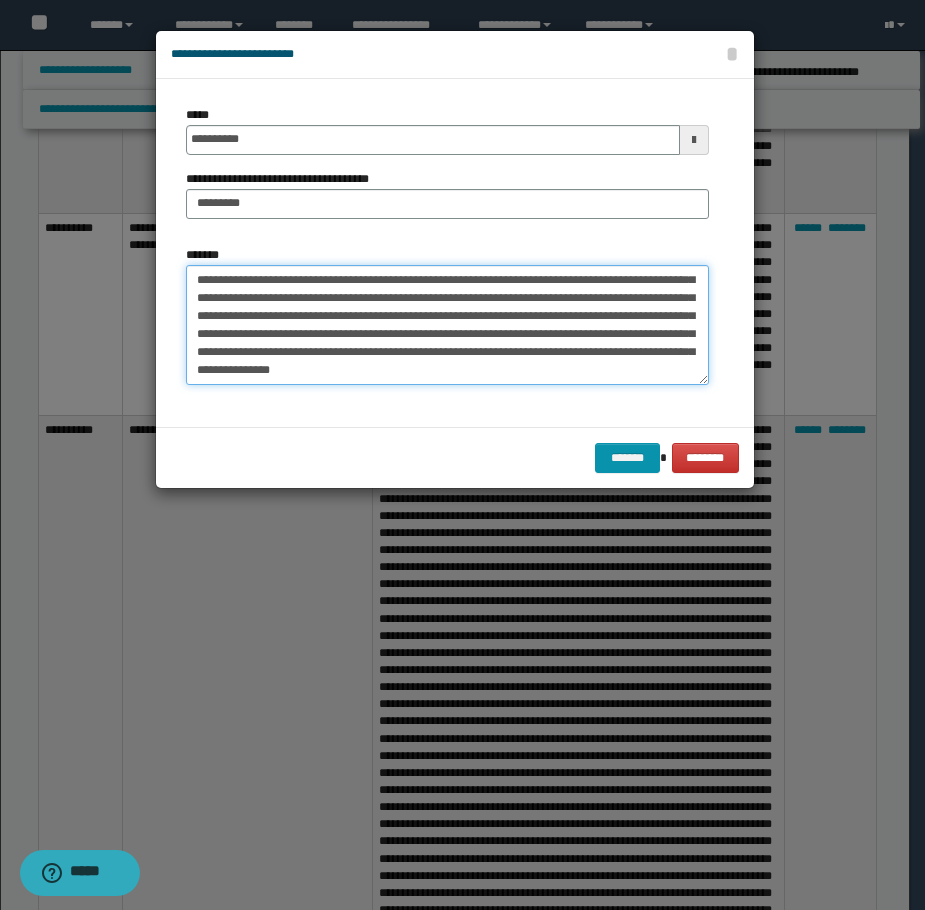 click on "*******" at bounding box center [447, 325] 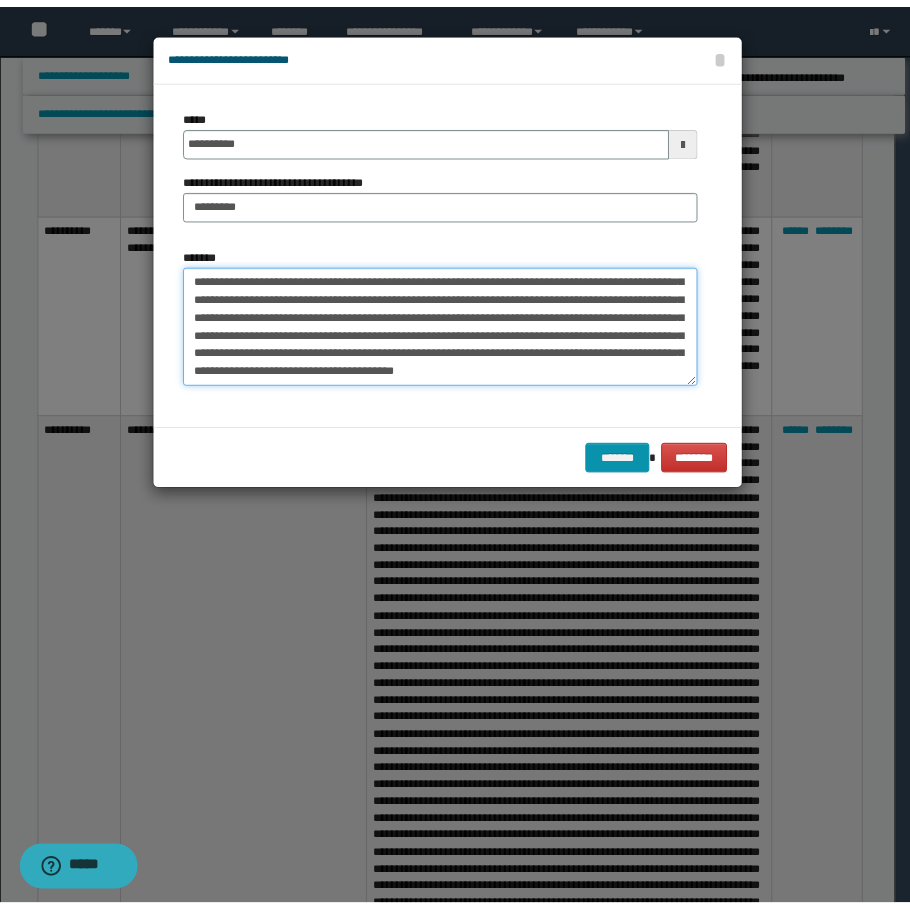 scroll, scrollTop: 462, scrollLeft: 0, axis: vertical 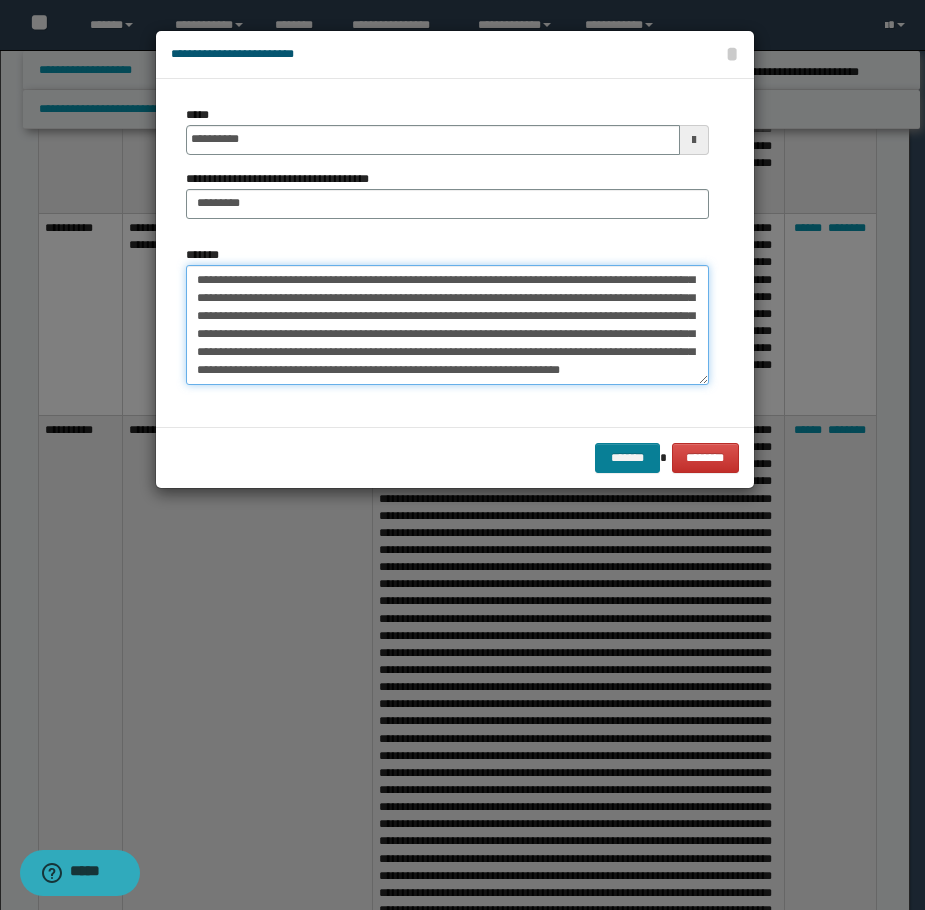type on "**********" 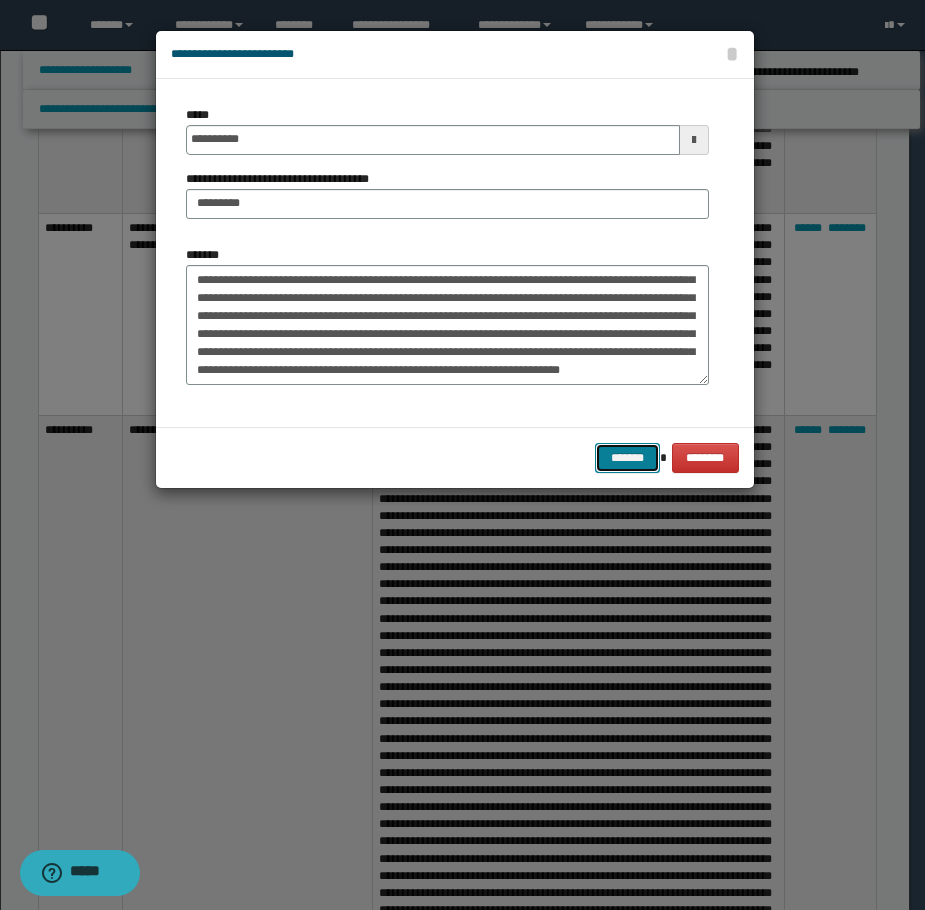 click on "*******" at bounding box center (627, 458) 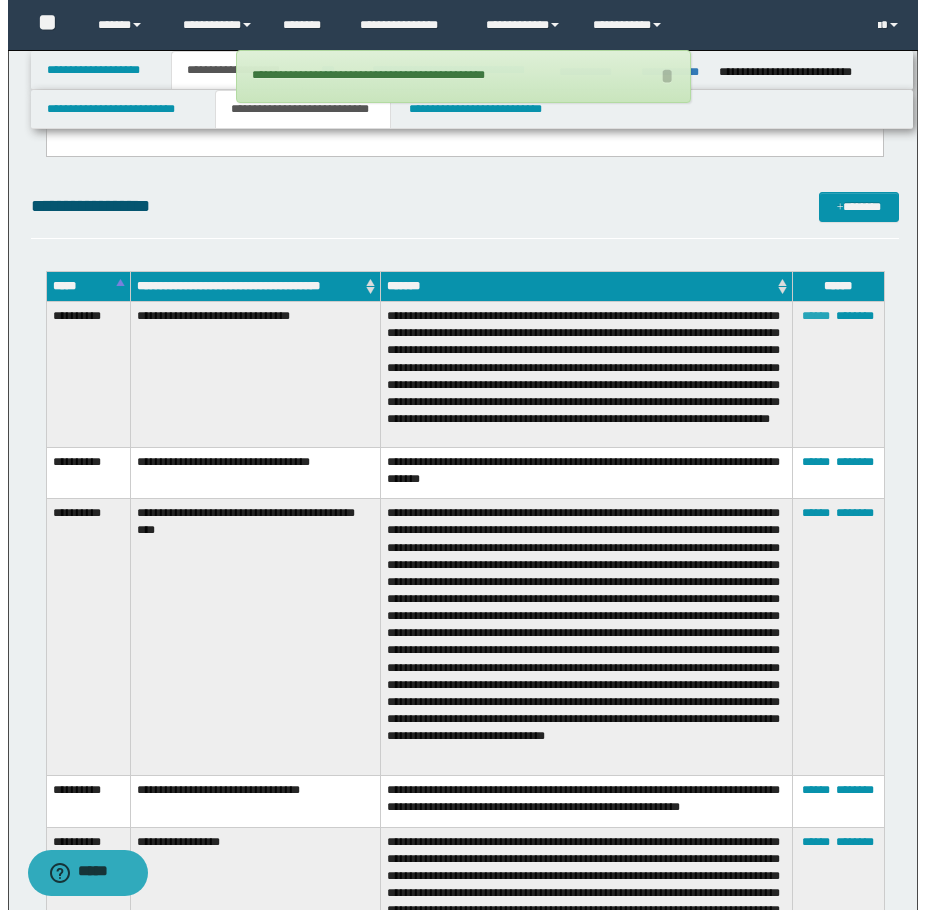 scroll, scrollTop: 3734, scrollLeft: 0, axis: vertical 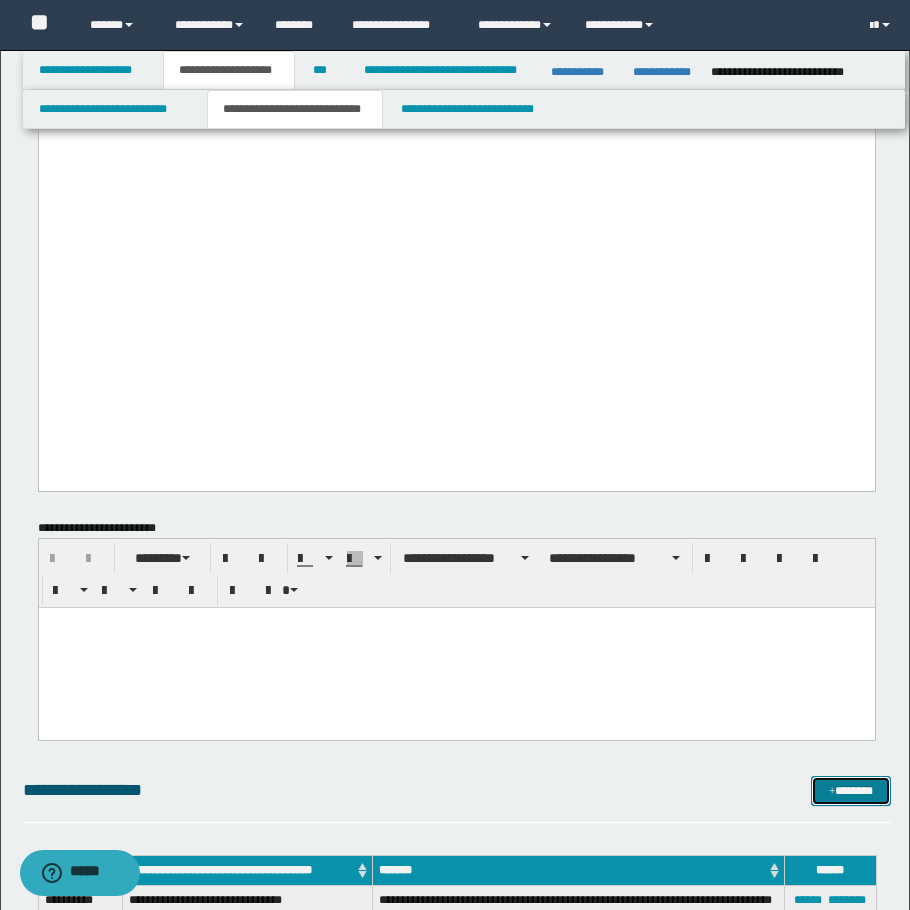 drag, startPoint x: 872, startPoint y: 801, endPoint x: 898, endPoint y: 790, distance: 28.231188 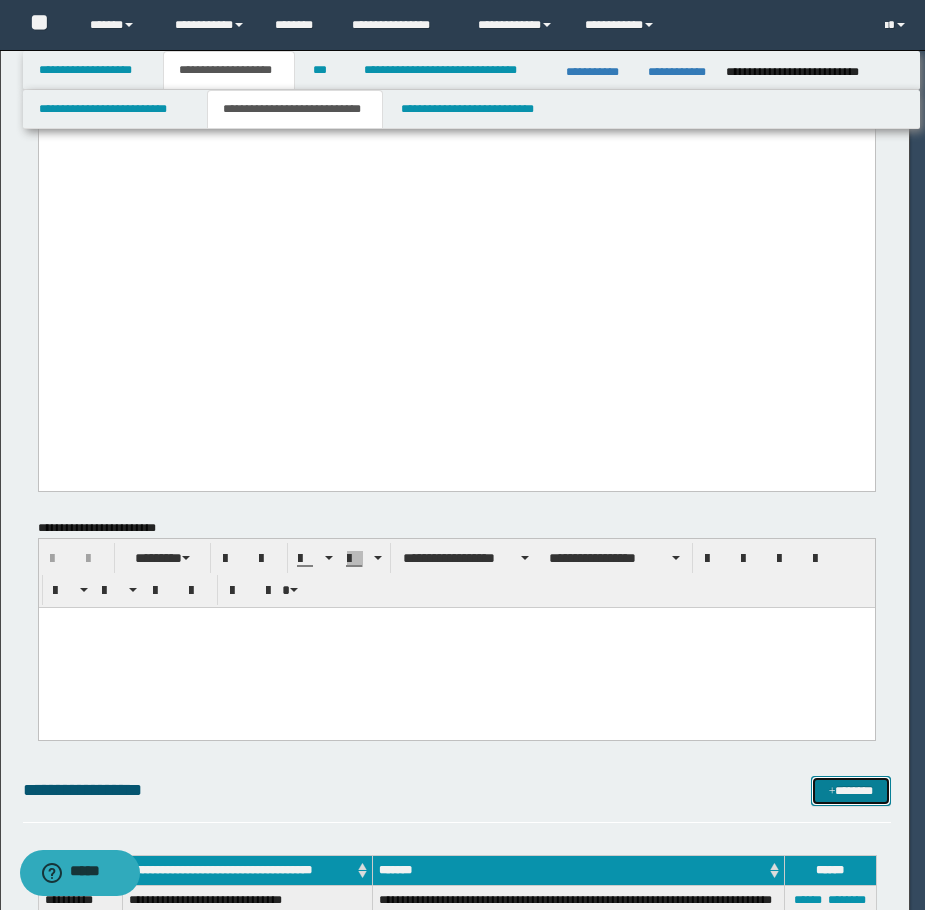 scroll, scrollTop: 0, scrollLeft: 0, axis: both 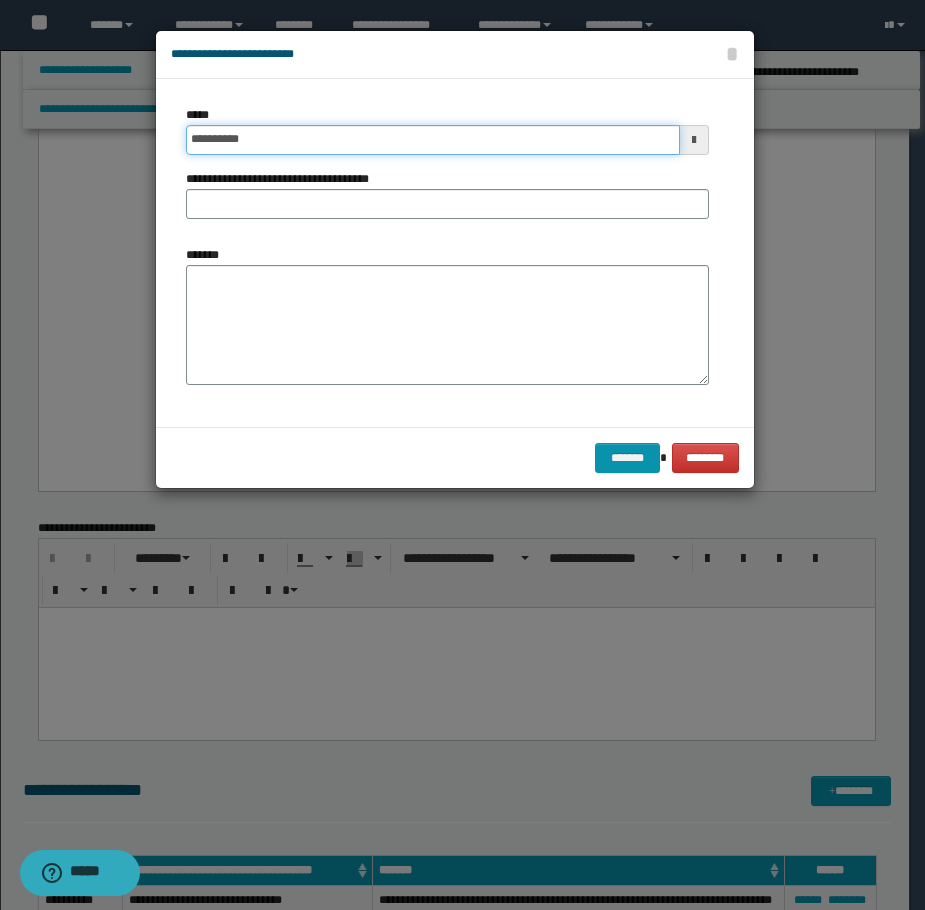 click on "**********" at bounding box center (433, 140) 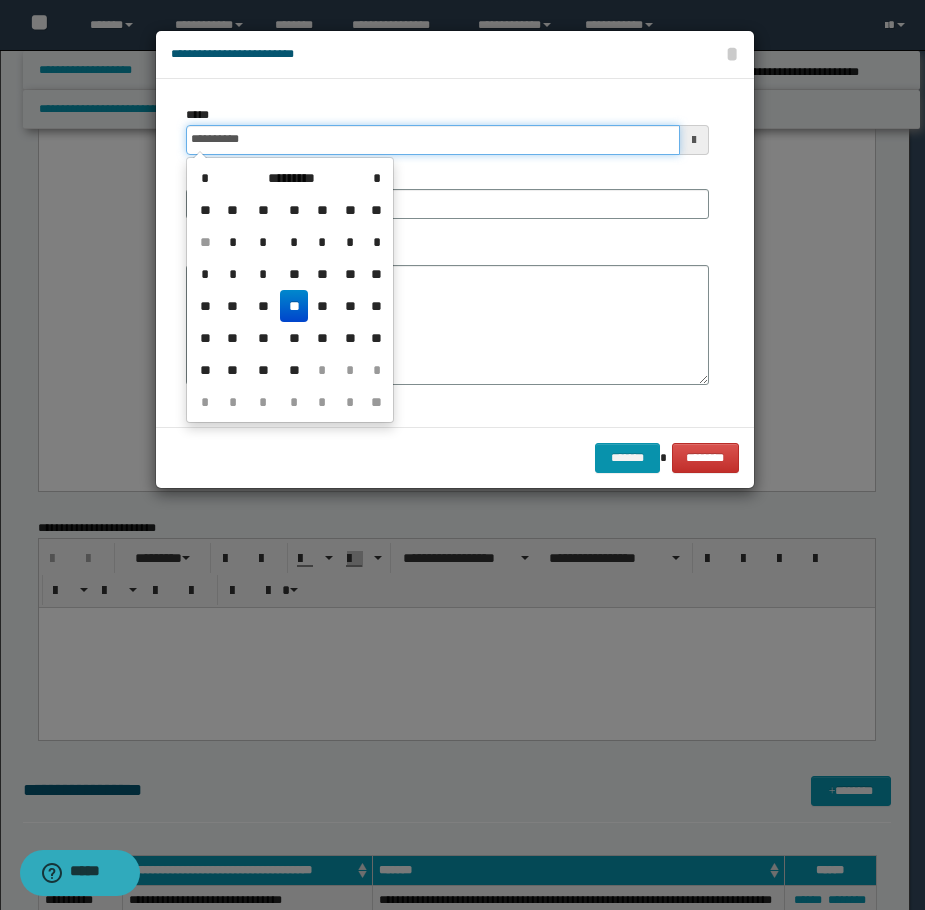 type on "**********" 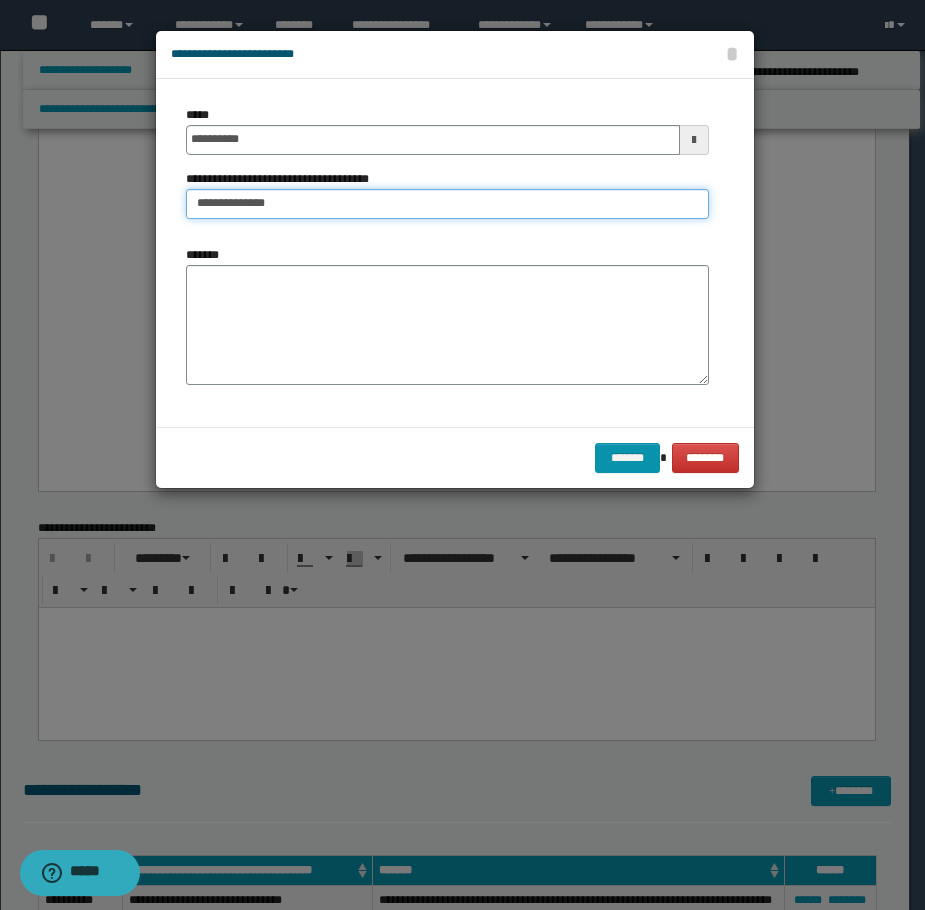 type on "**********" 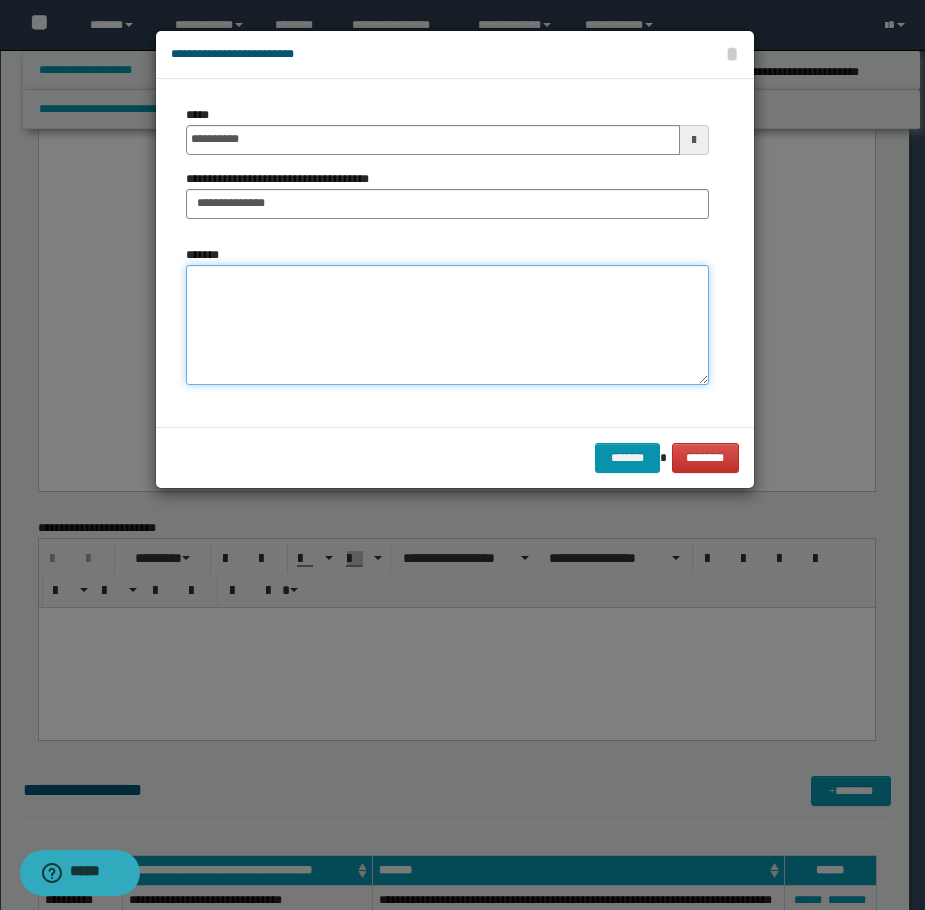 click on "*******" at bounding box center [447, 325] 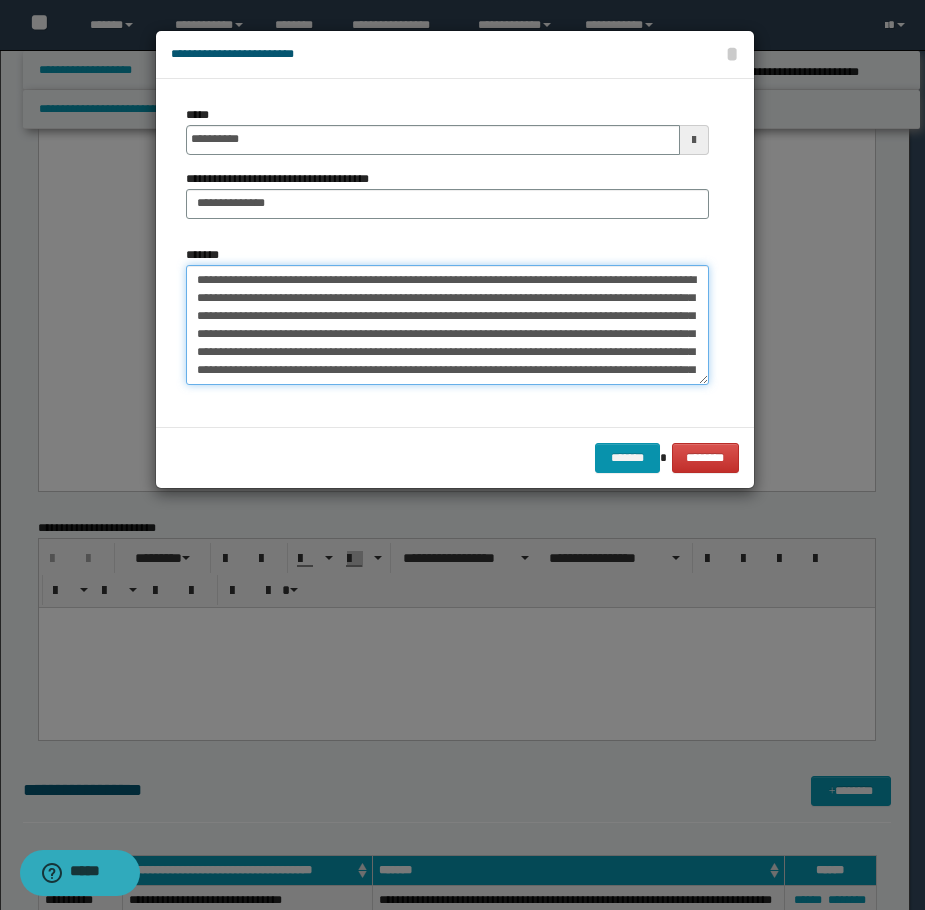 scroll, scrollTop: 318, scrollLeft: 0, axis: vertical 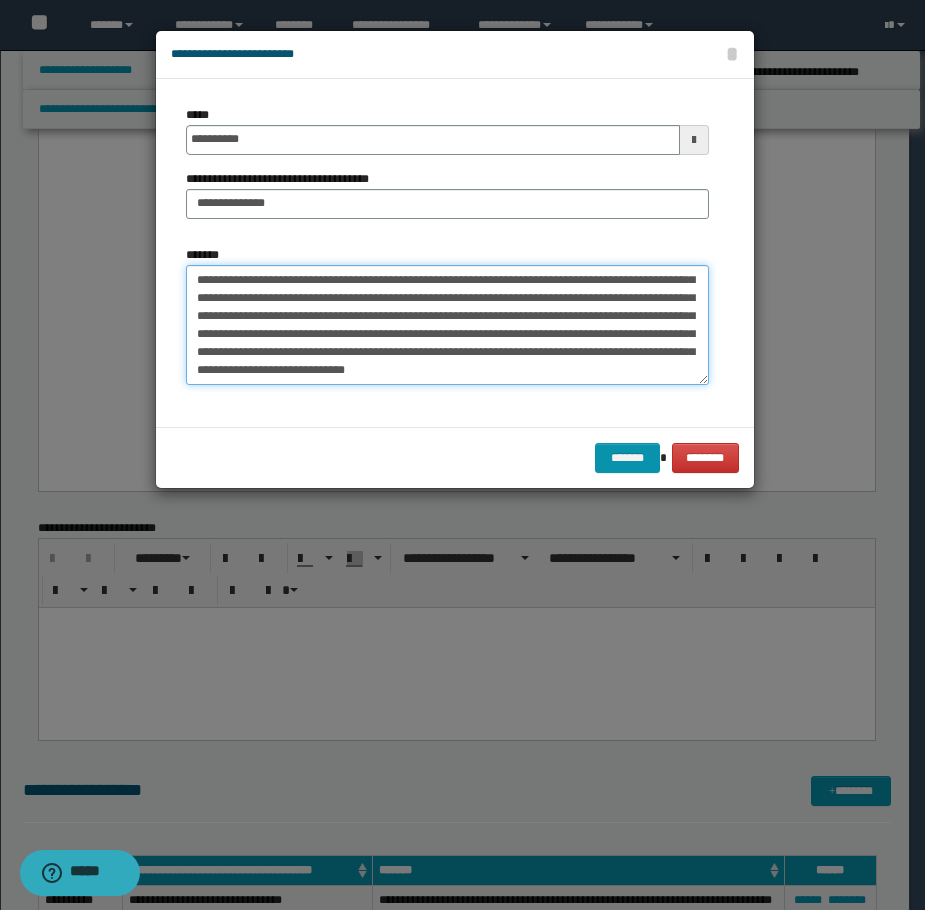 click on "*******" at bounding box center [447, 325] 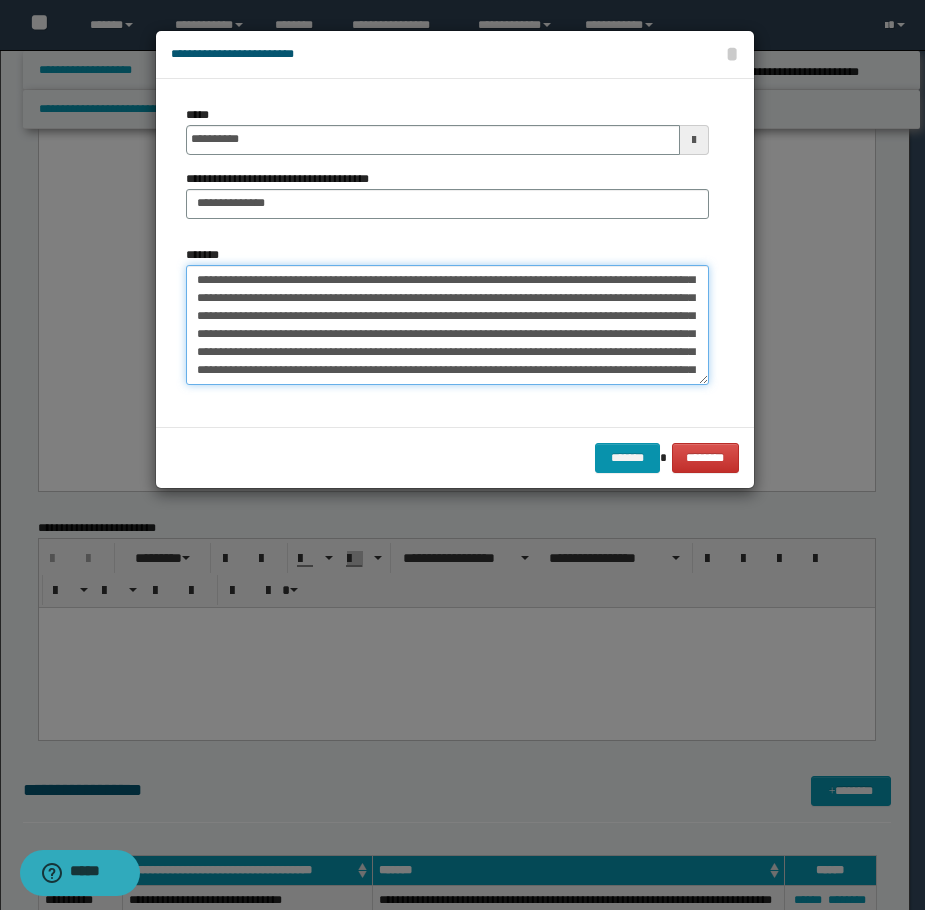 scroll, scrollTop: 218, scrollLeft: 0, axis: vertical 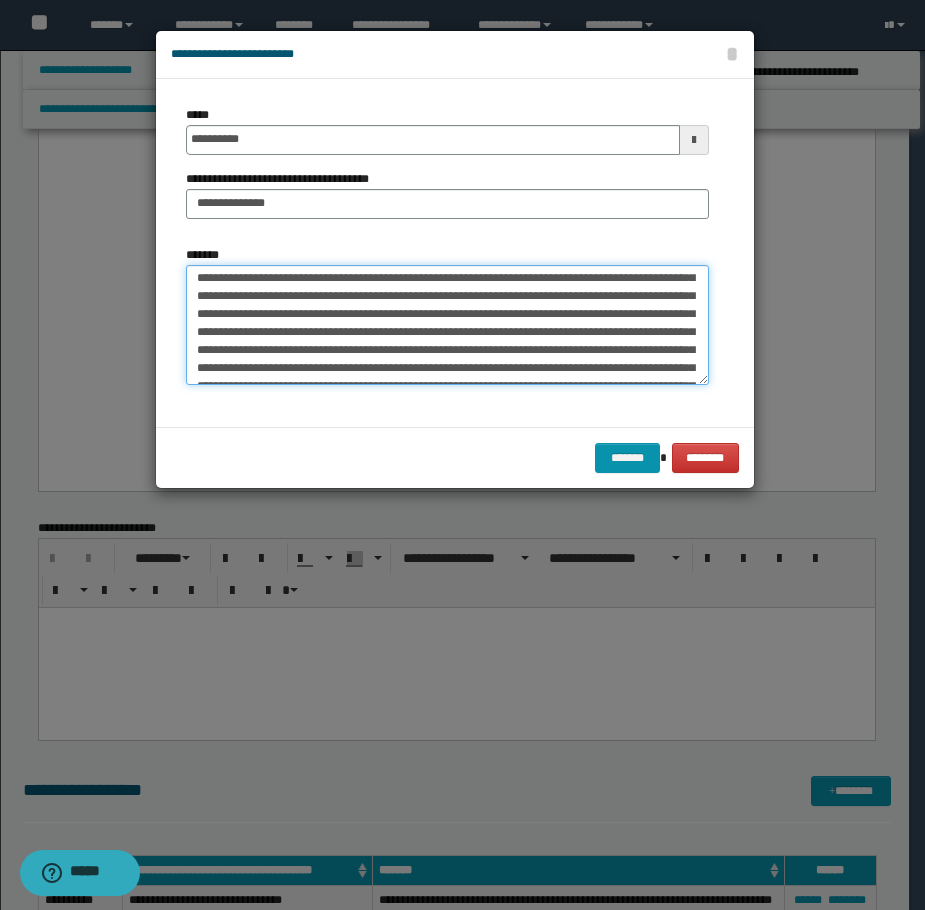 click on "*******" at bounding box center [447, 325] 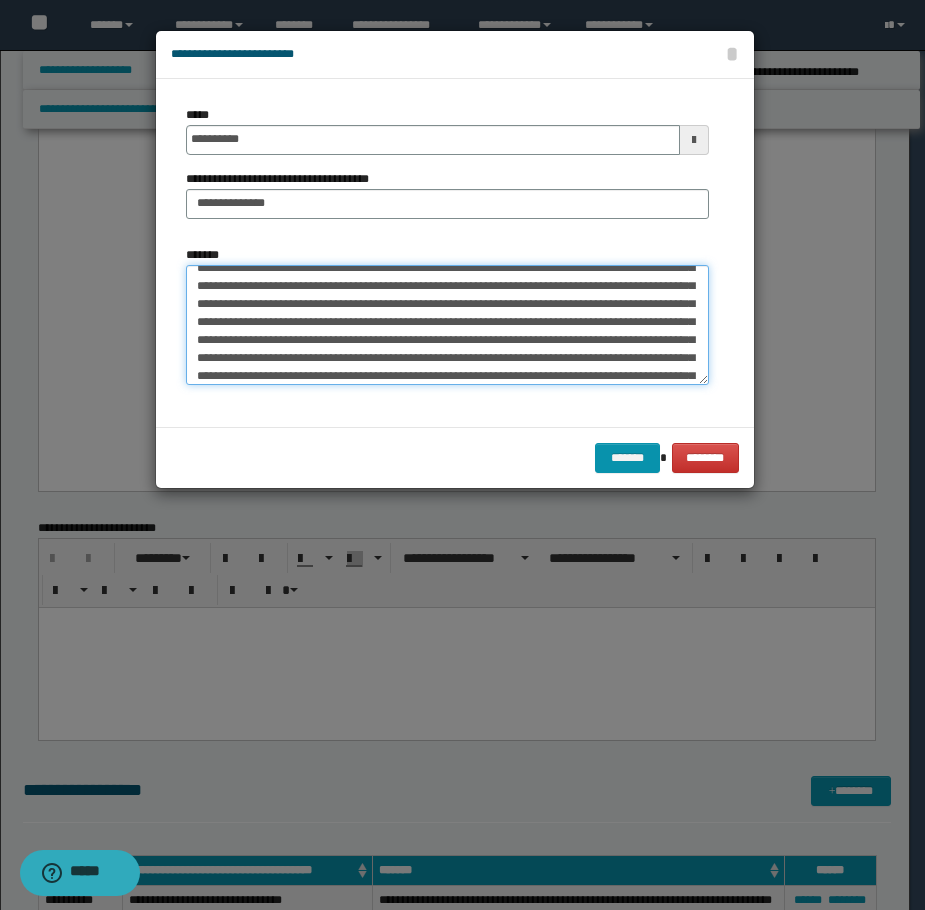 scroll, scrollTop: 0, scrollLeft: 0, axis: both 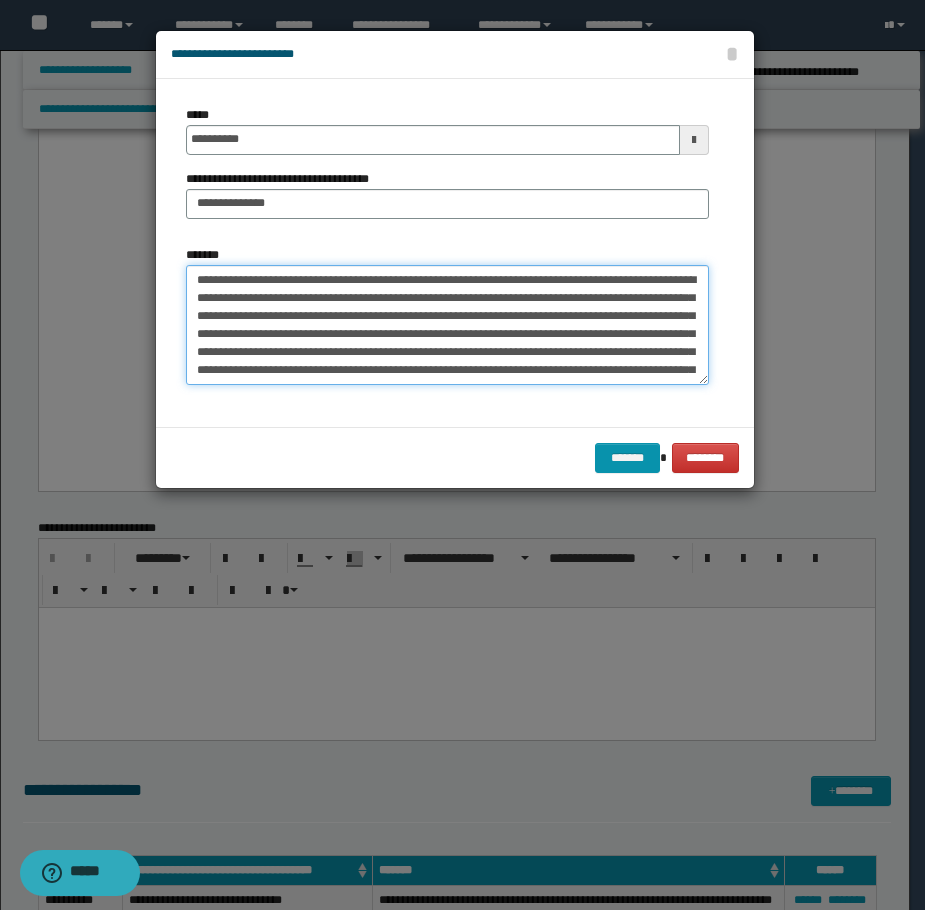 click on "*******" at bounding box center [447, 325] 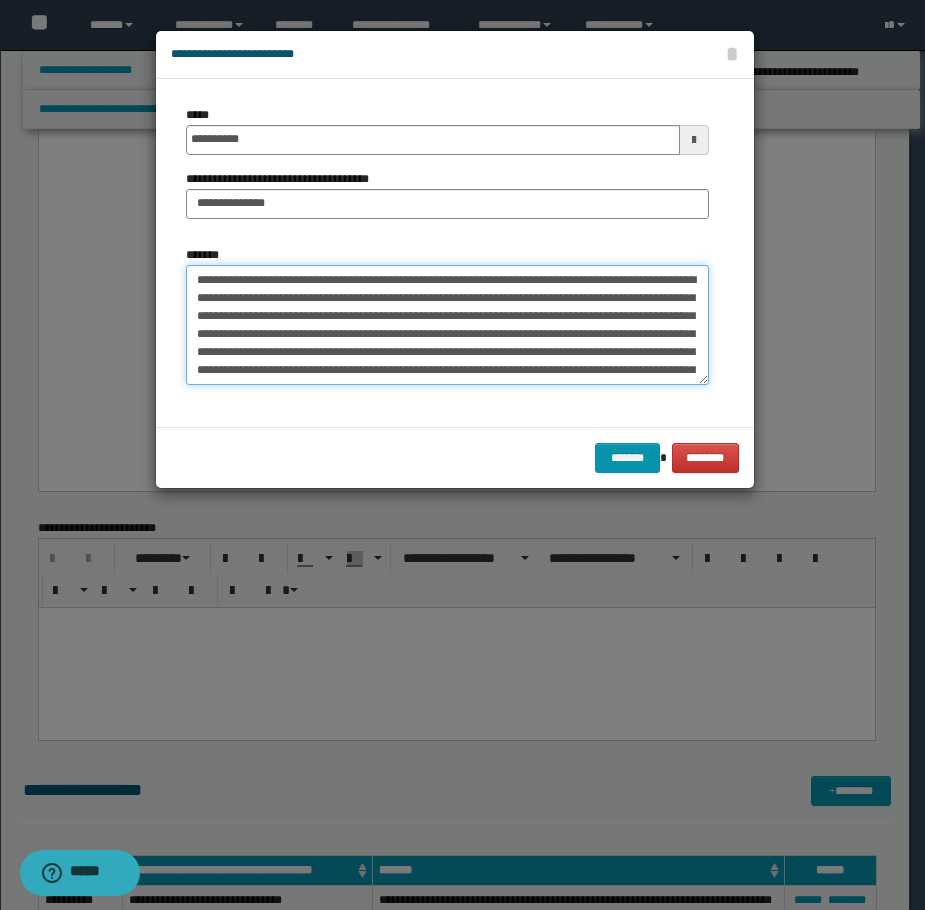 click on "*******" at bounding box center [447, 325] 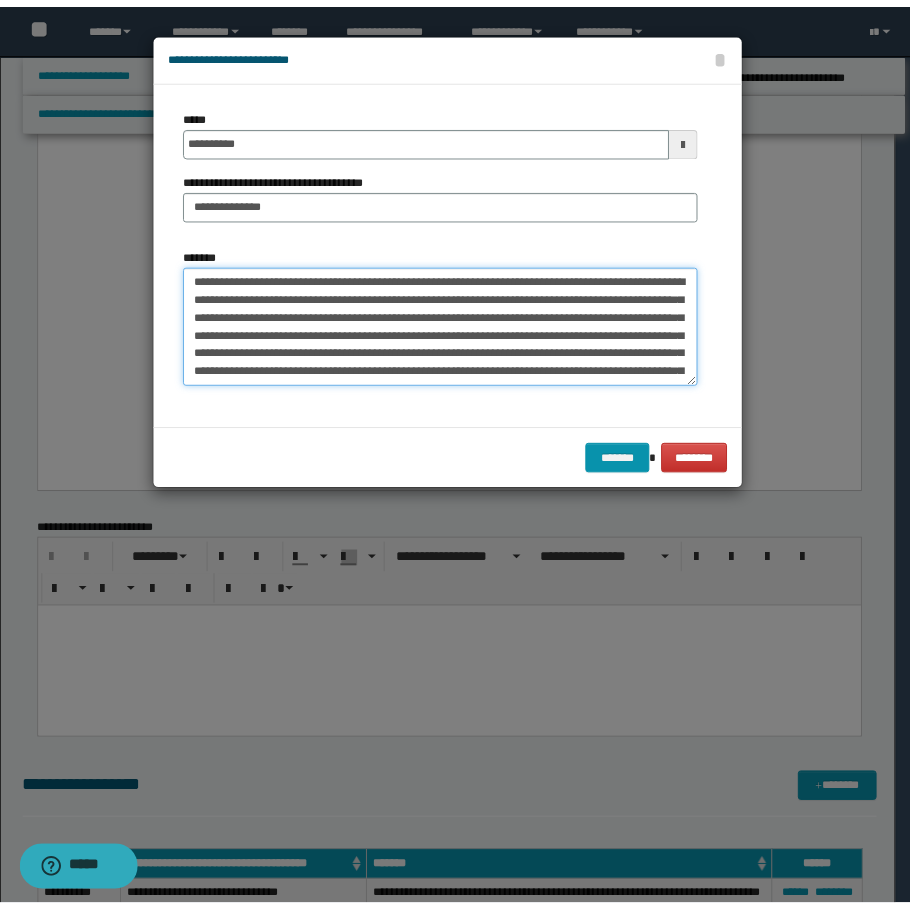 scroll, scrollTop: 200, scrollLeft: 0, axis: vertical 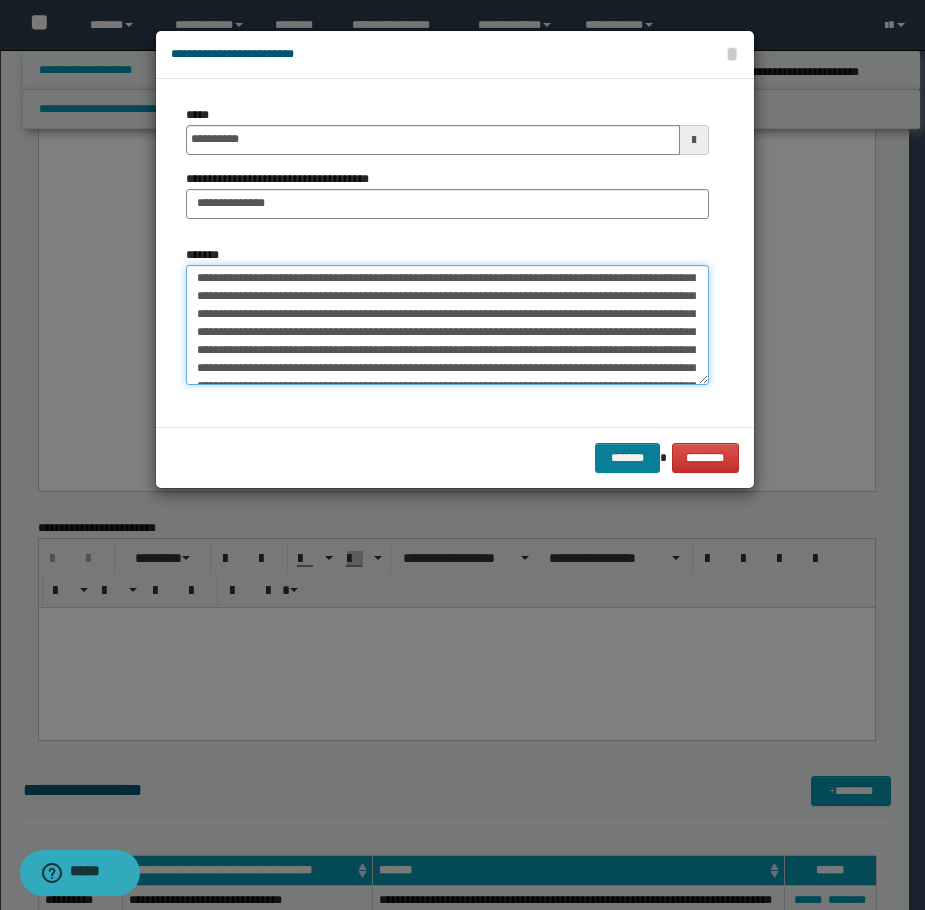 type on "**********" 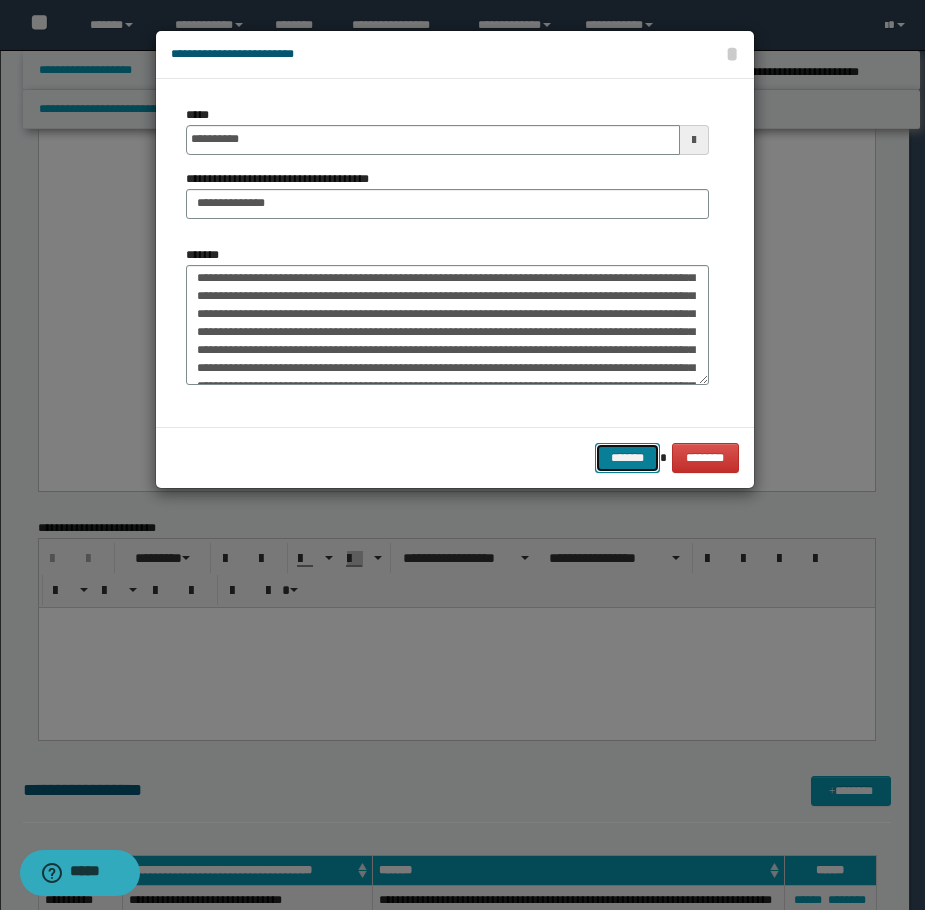 click on "*******" at bounding box center (627, 458) 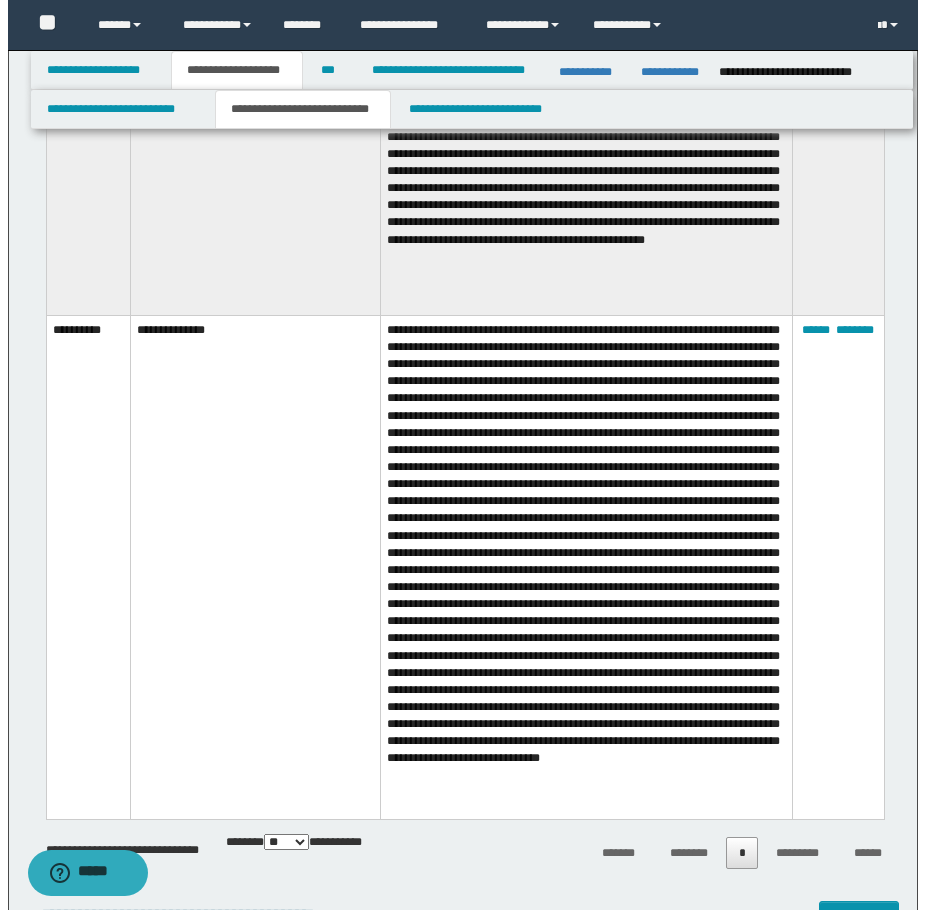 scroll, scrollTop: 5934, scrollLeft: 0, axis: vertical 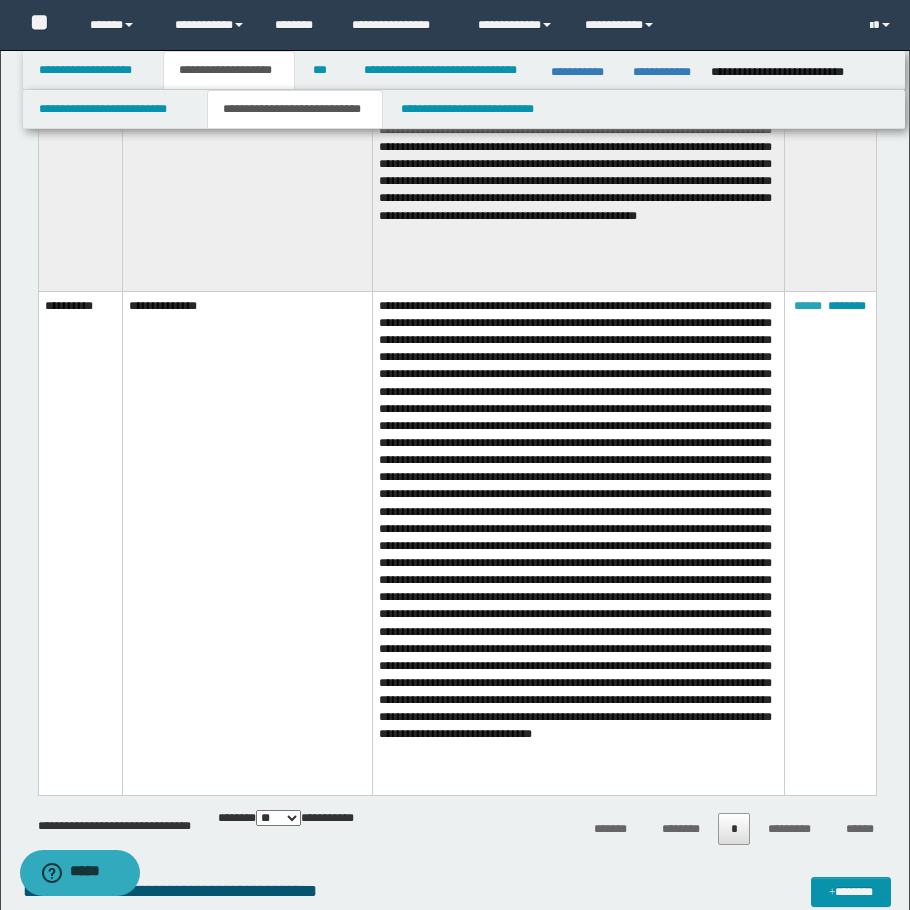 click on "******" at bounding box center [808, 306] 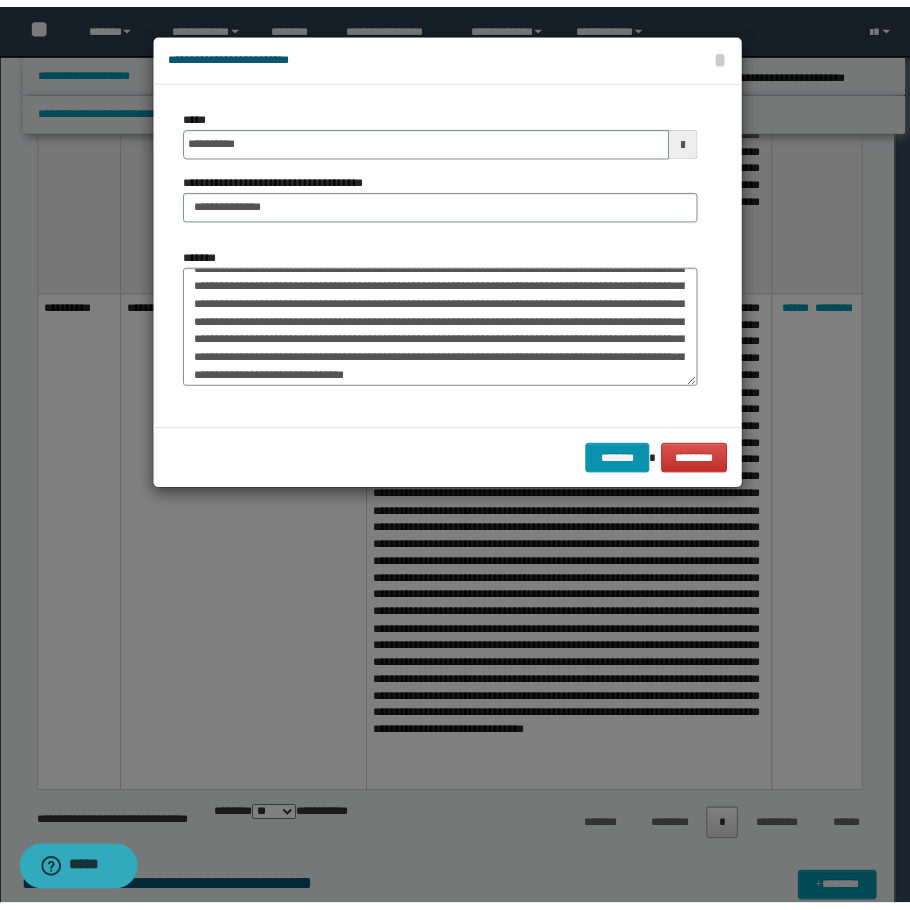 scroll, scrollTop: 324, scrollLeft: 0, axis: vertical 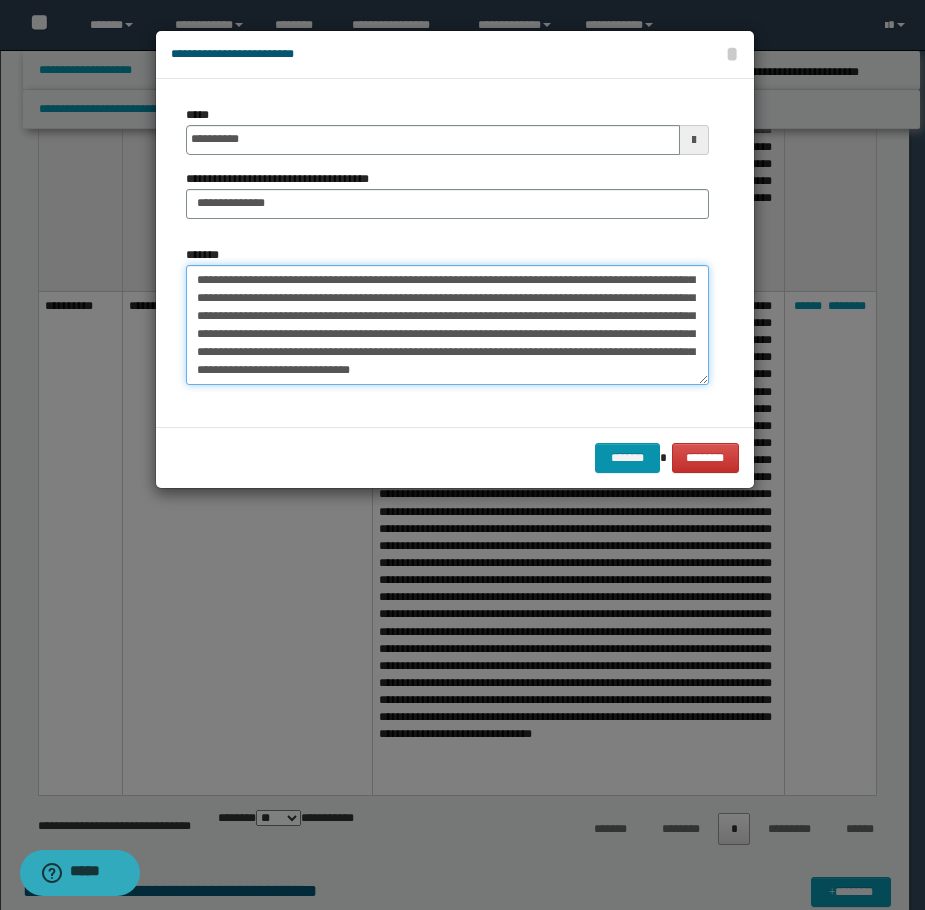 click on "*******" at bounding box center [447, 325] 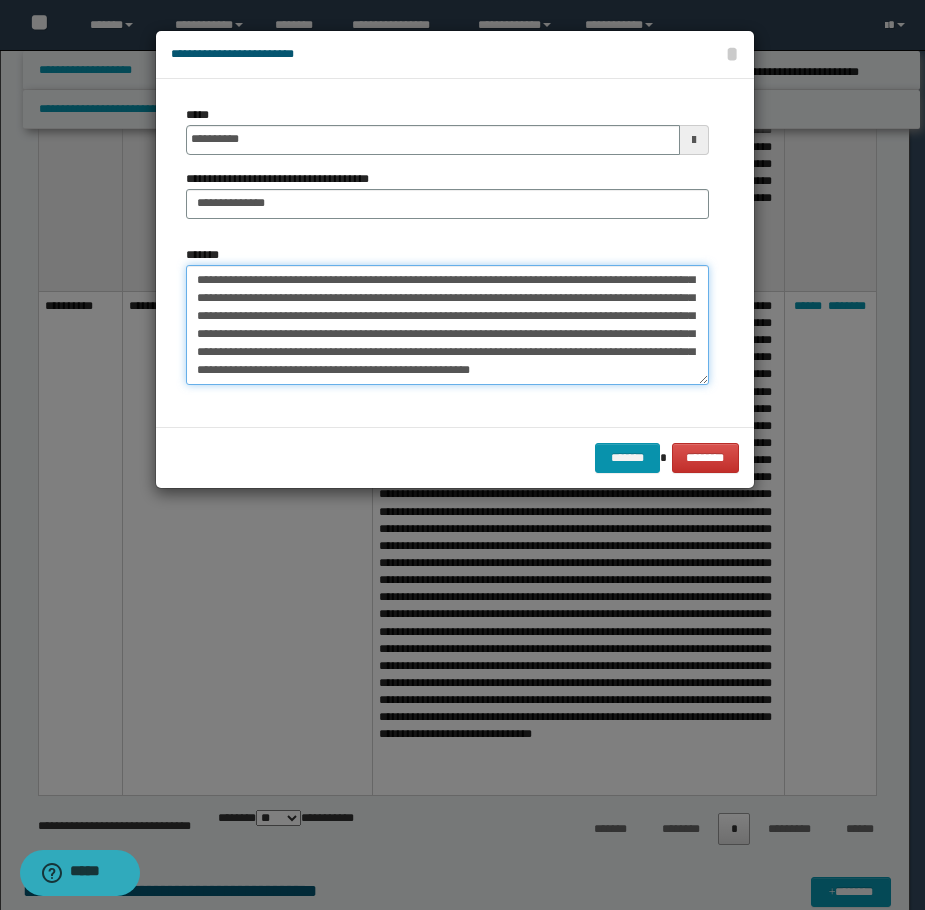 click on "*******" at bounding box center (447, 325) 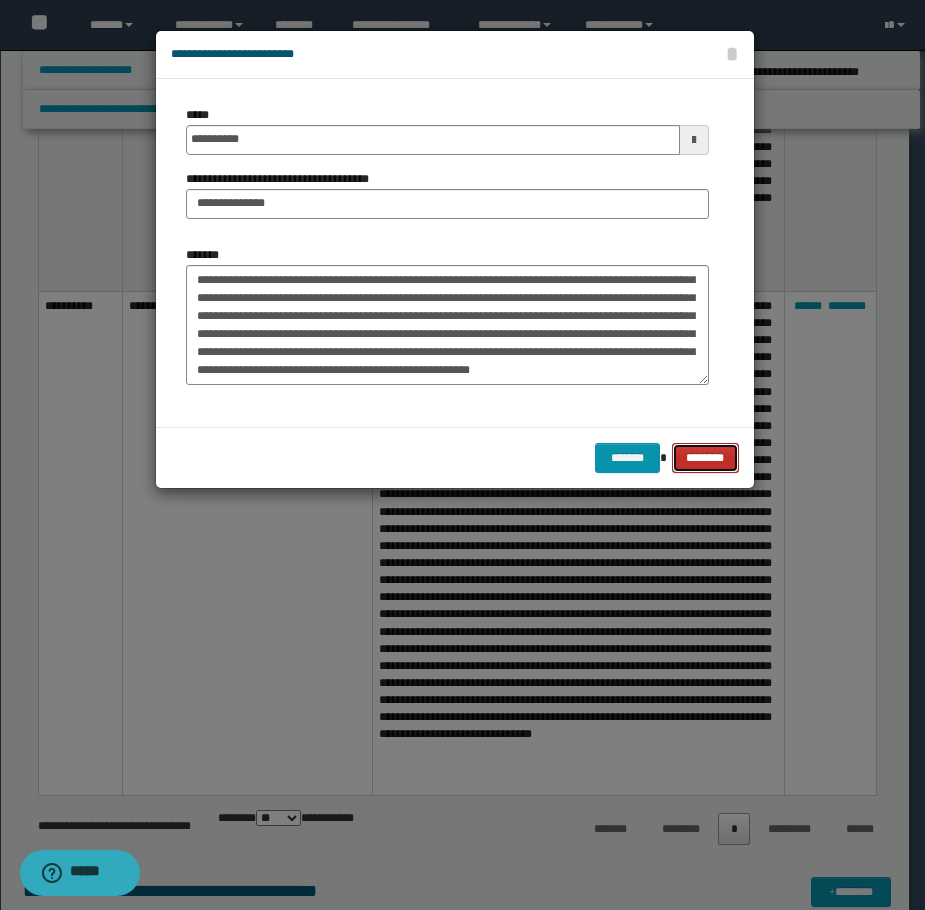 click on "********" at bounding box center (705, 458) 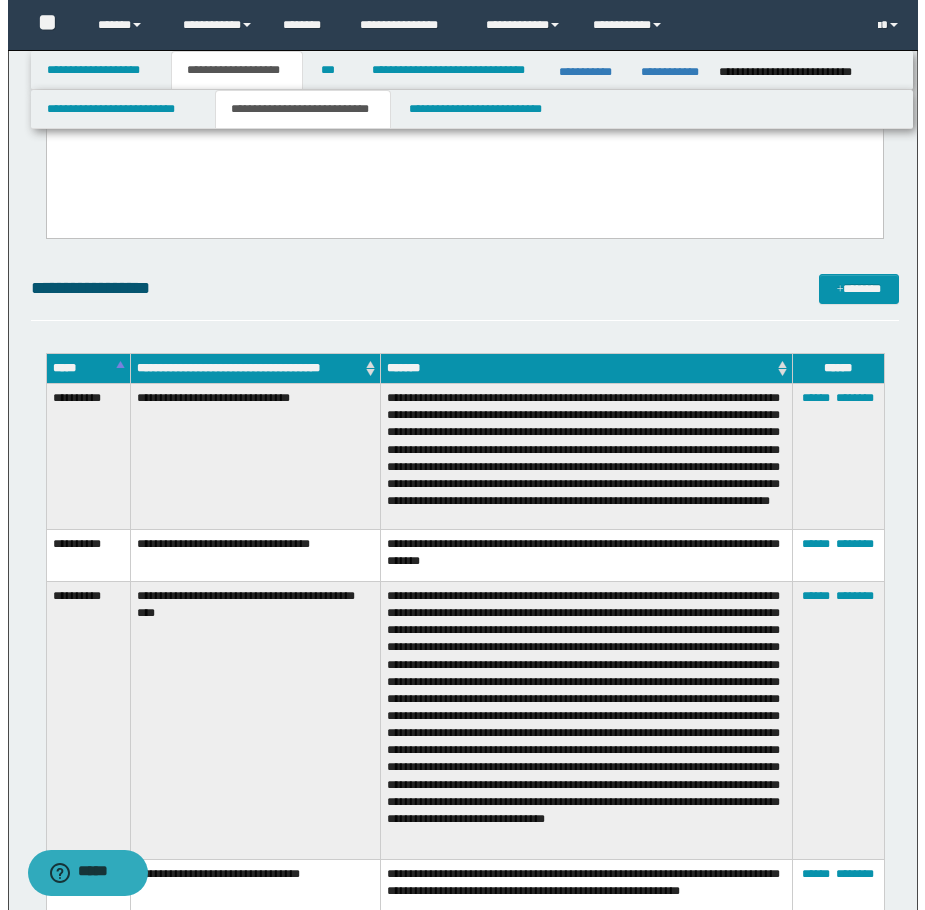 scroll, scrollTop: 4234, scrollLeft: 0, axis: vertical 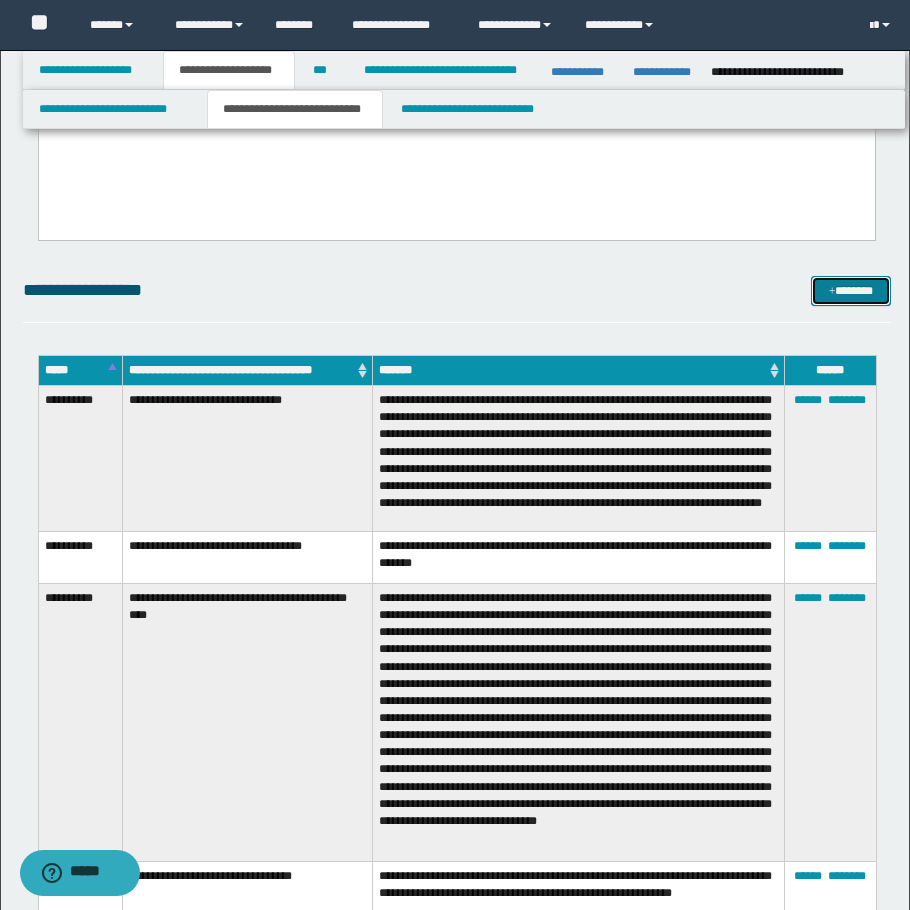 click on "*******" at bounding box center [851, 291] 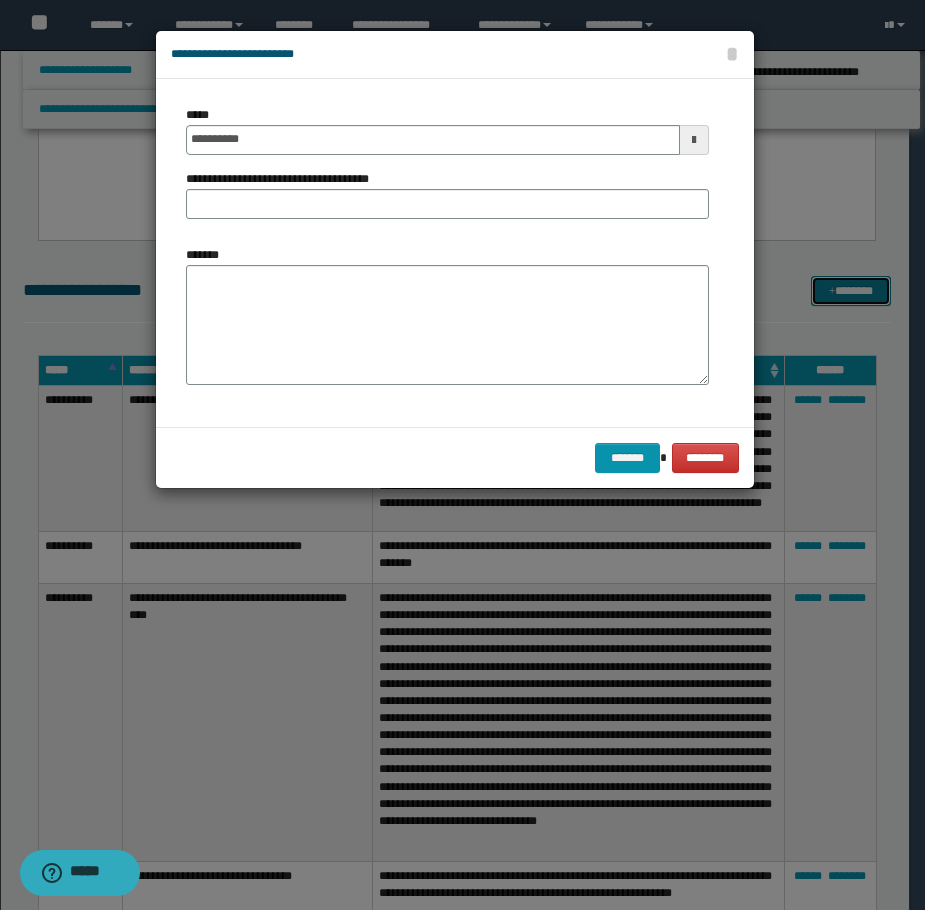 scroll, scrollTop: 0, scrollLeft: 0, axis: both 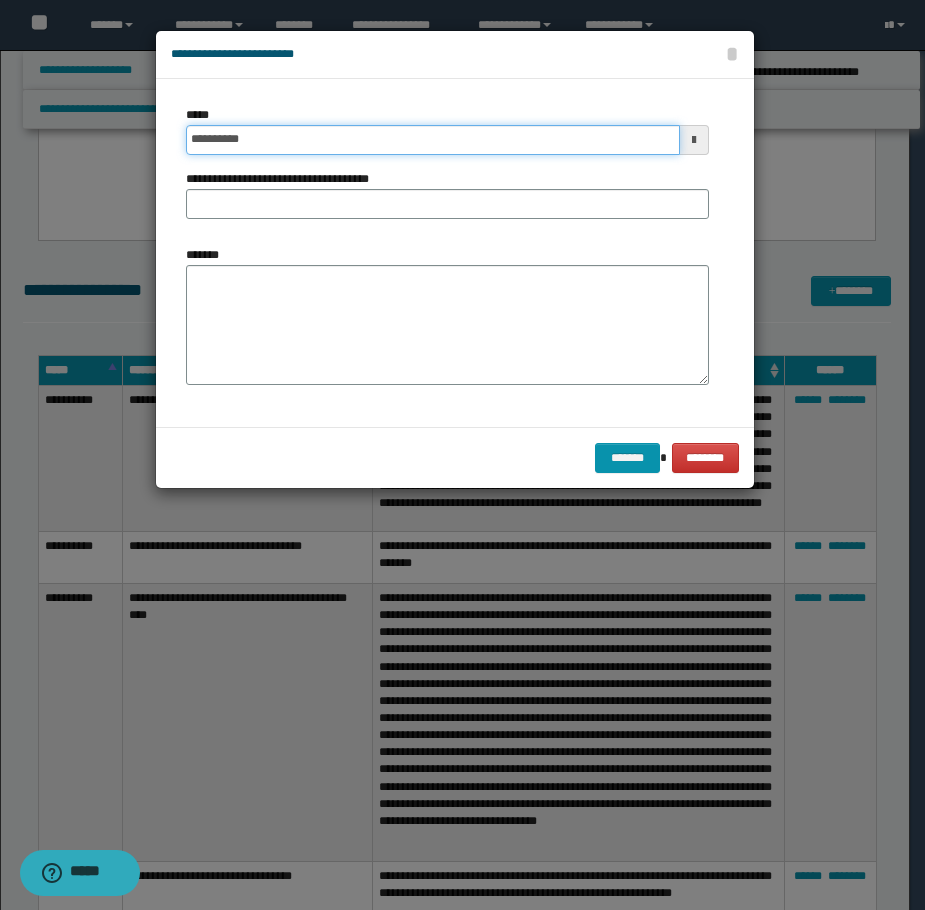 click on "**********" at bounding box center (433, 140) 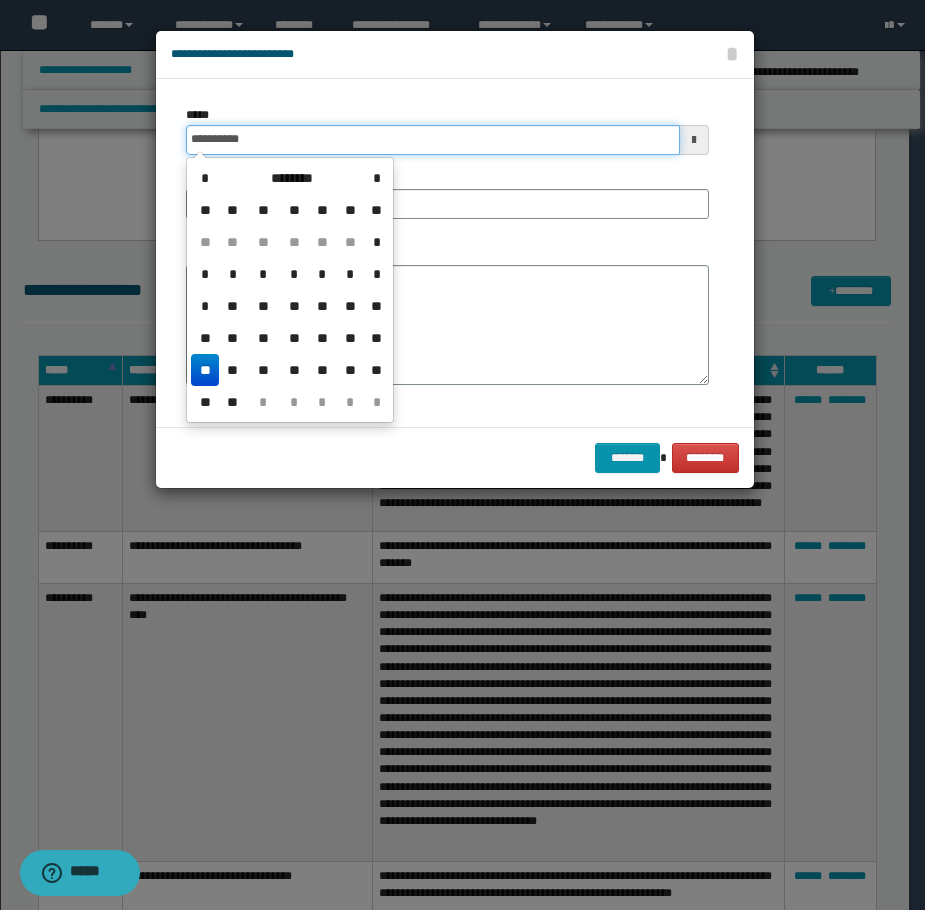 type on "**********" 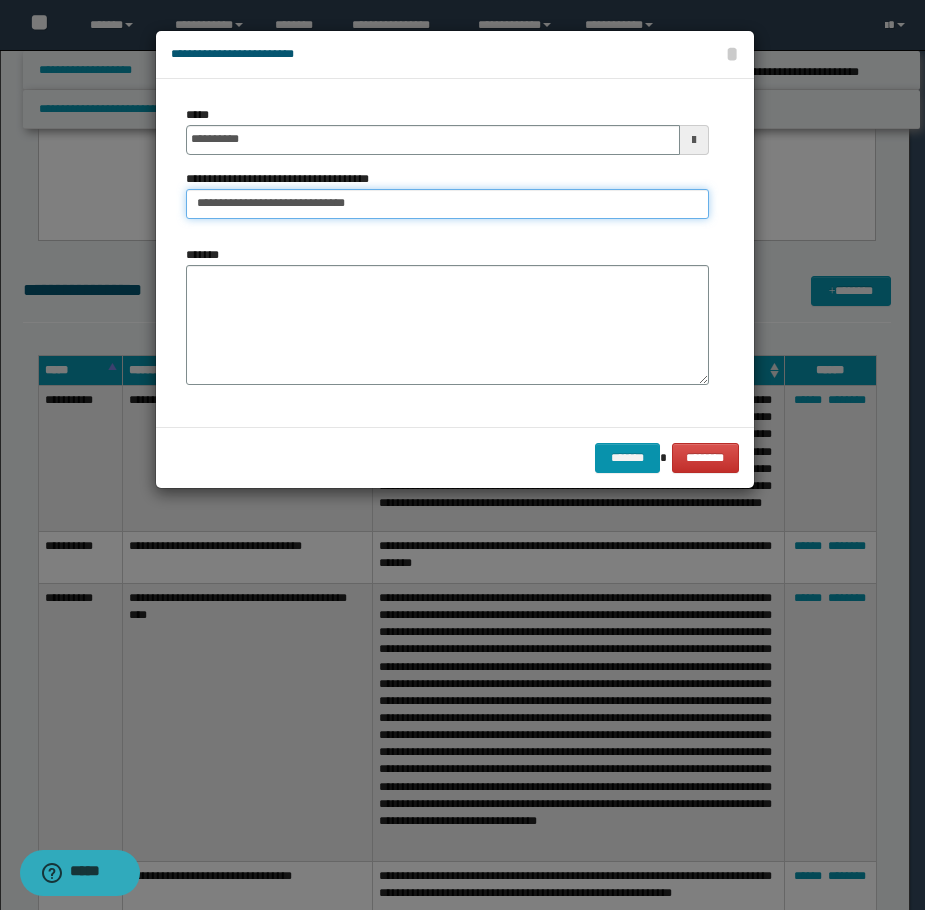 type on "**********" 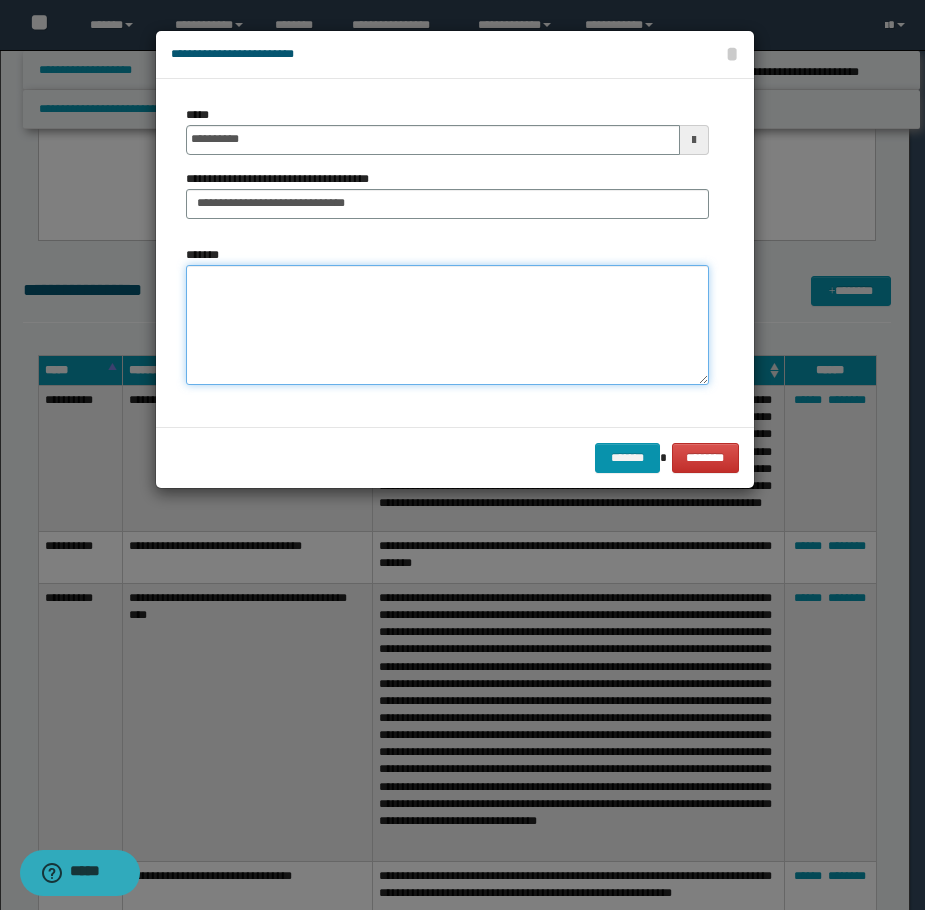click on "*******" at bounding box center (447, 325) 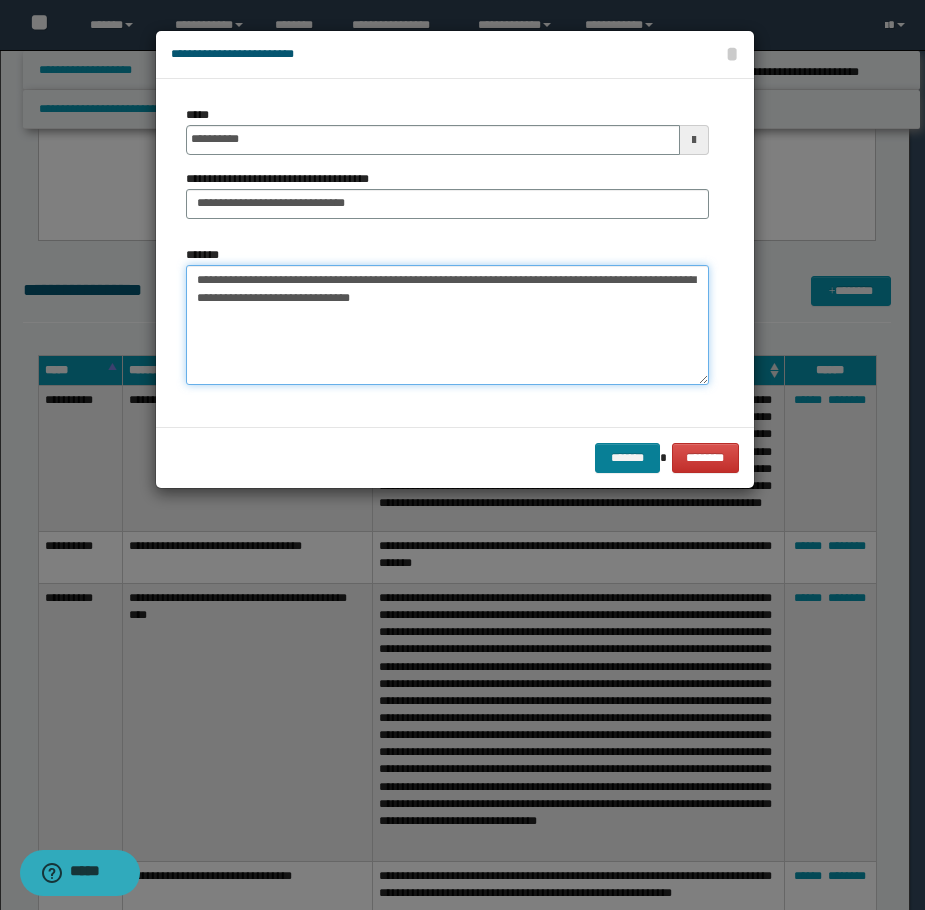 type on "**********" 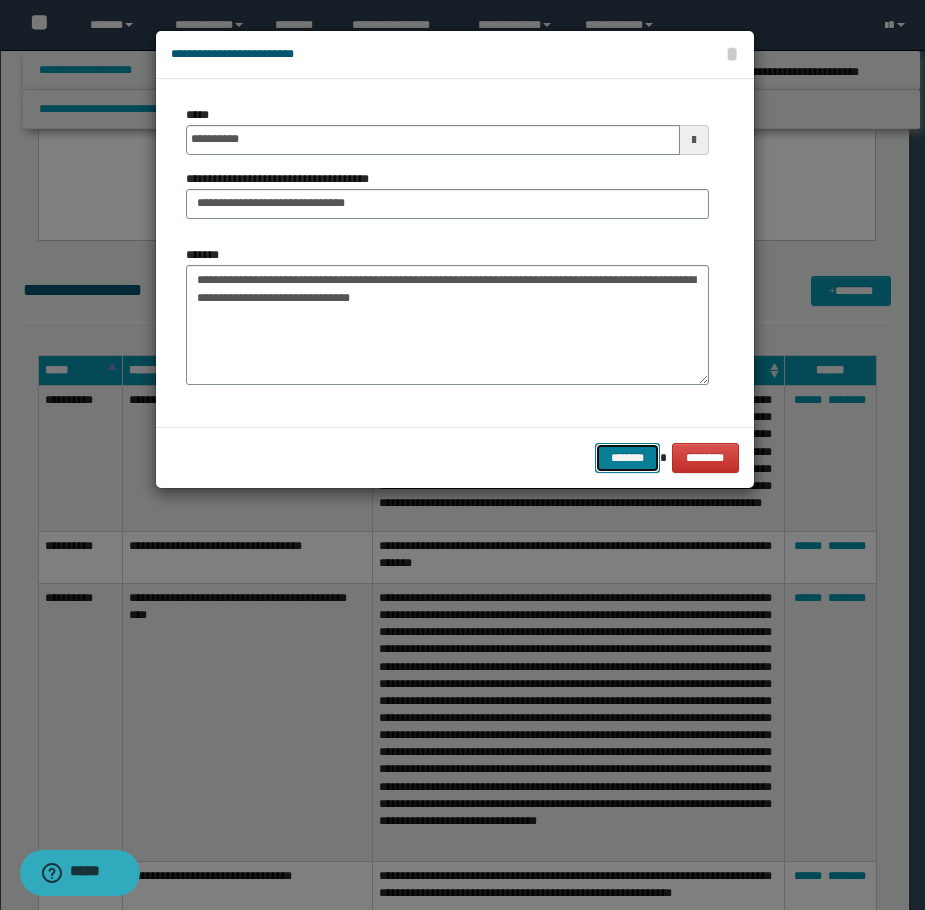 click on "*******" at bounding box center (627, 458) 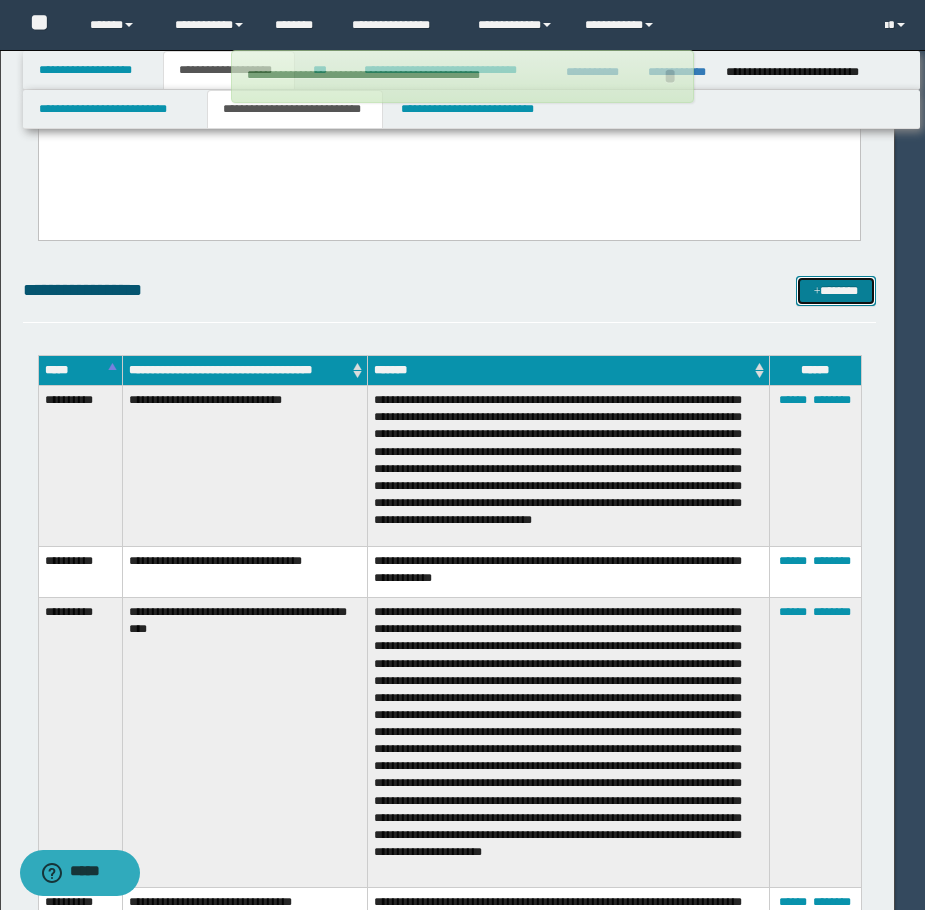 type 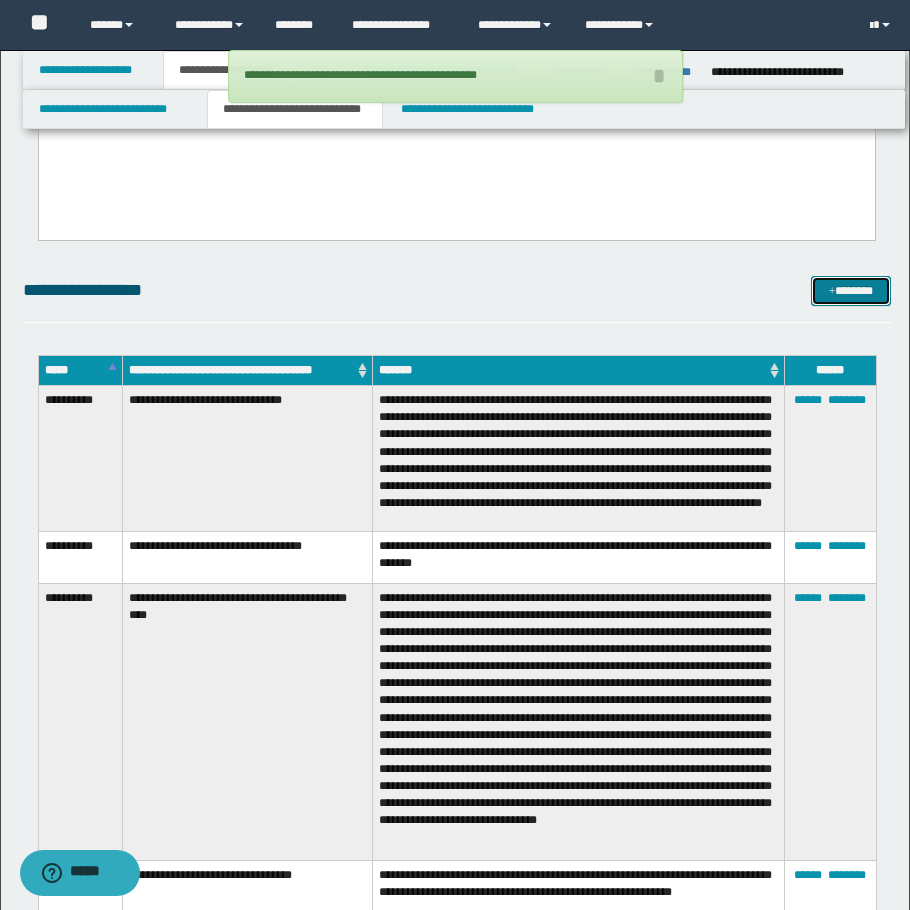 click on "*******" at bounding box center [851, 291] 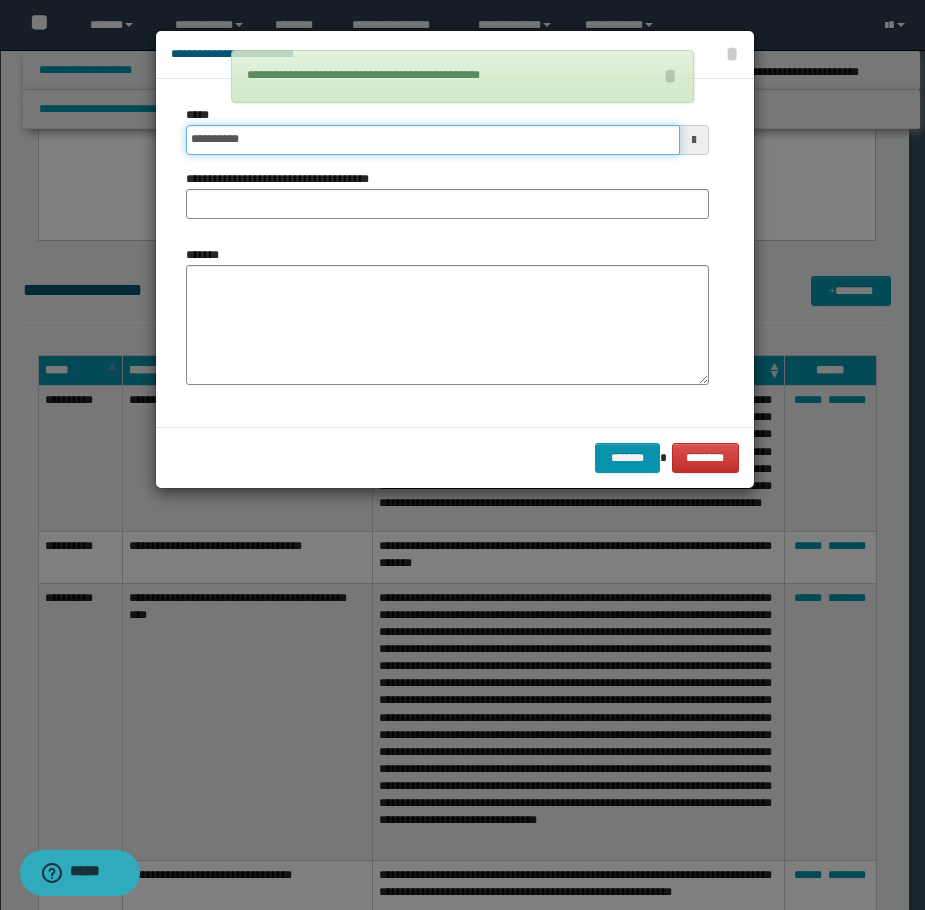 click on "**********" at bounding box center [433, 140] 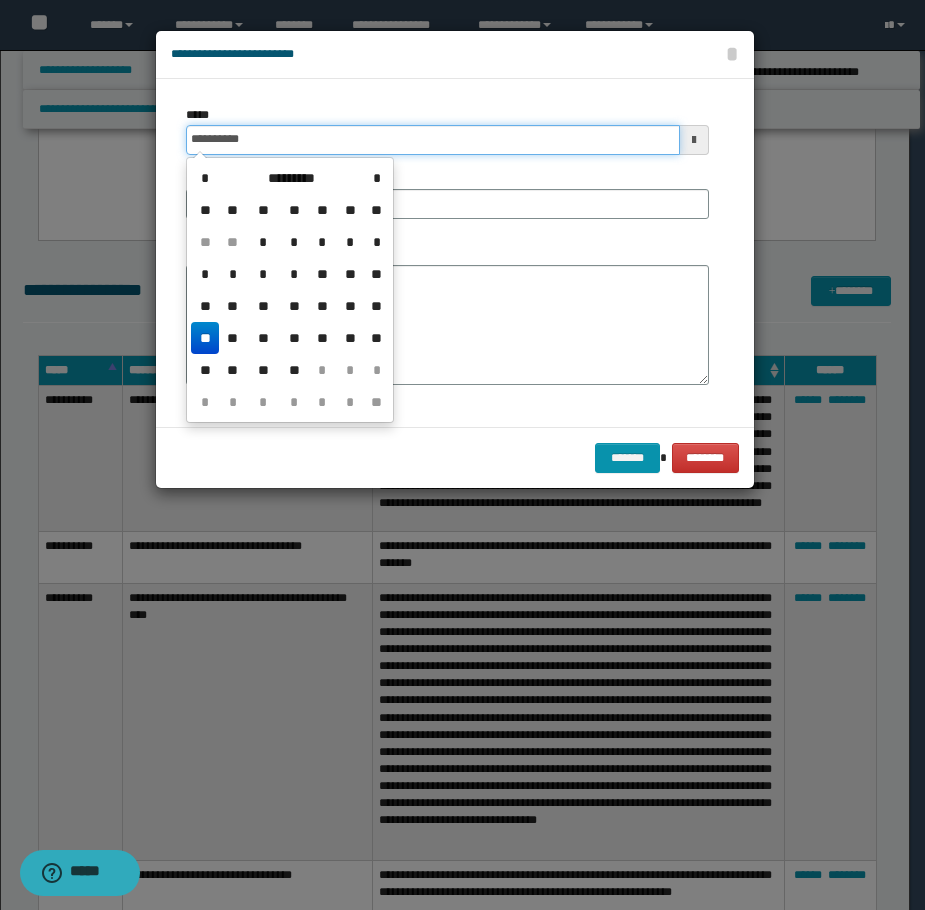type on "**********" 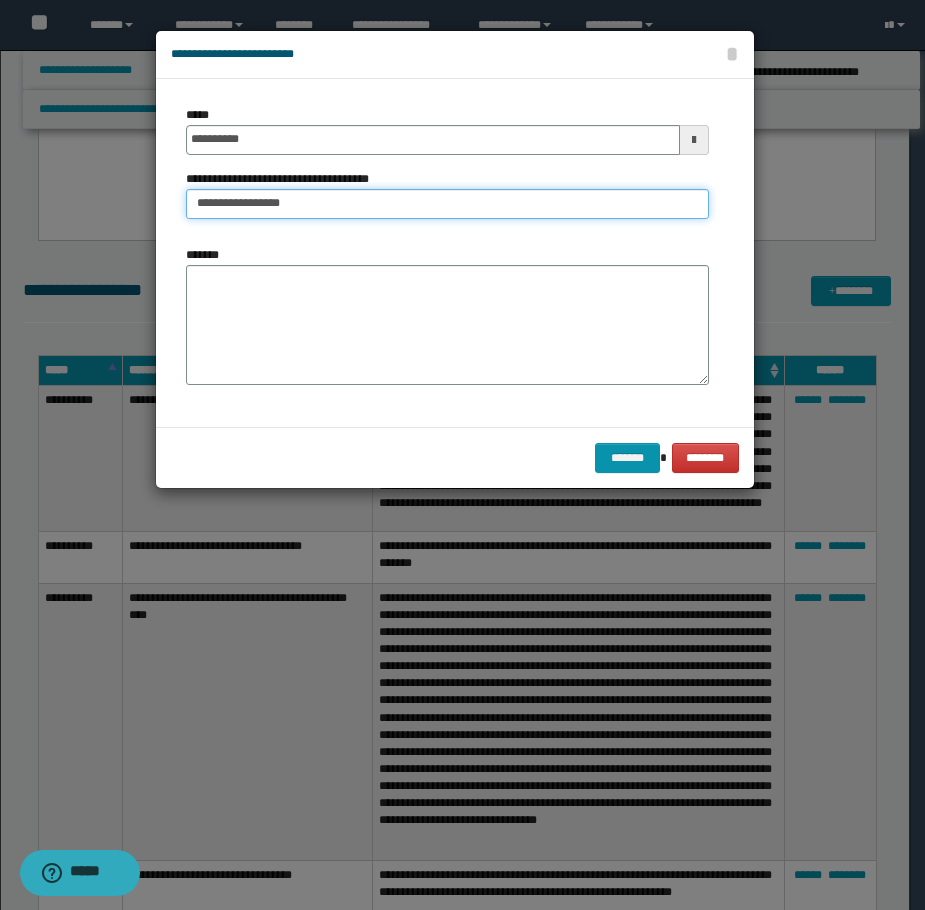 type on "**********" 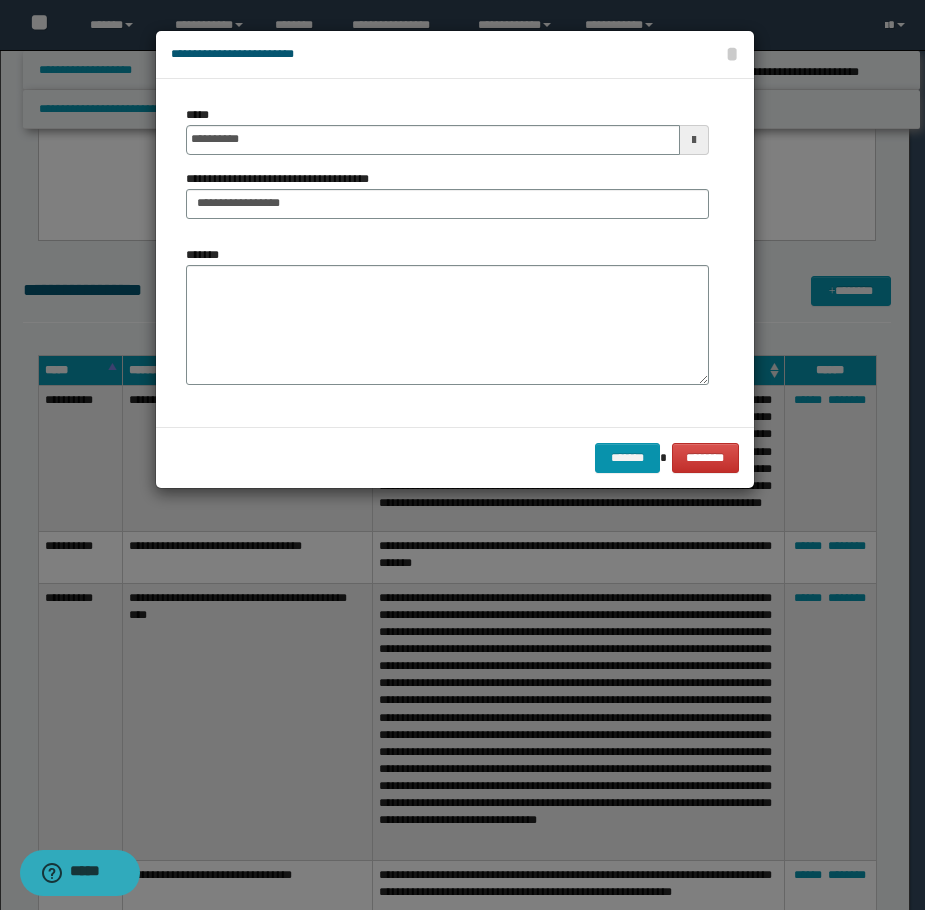 click on "**********" at bounding box center [455, 253] 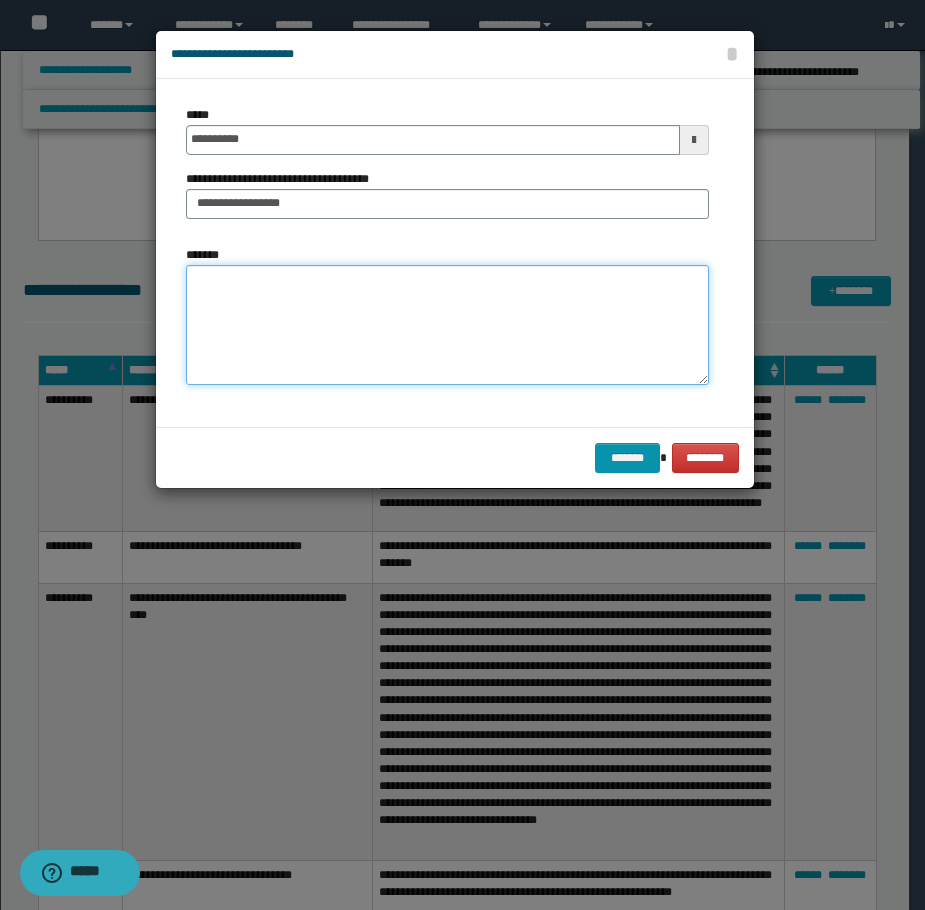 click on "*******" at bounding box center [447, 325] 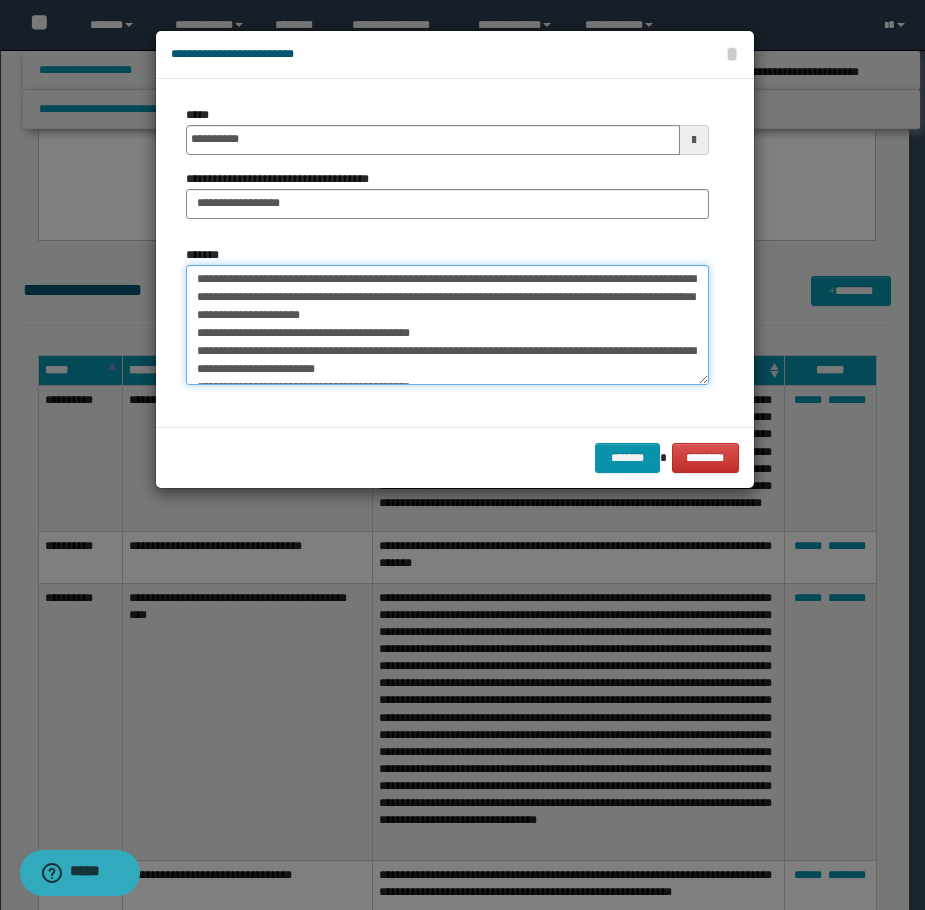 scroll, scrollTop: 0, scrollLeft: 0, axis: both 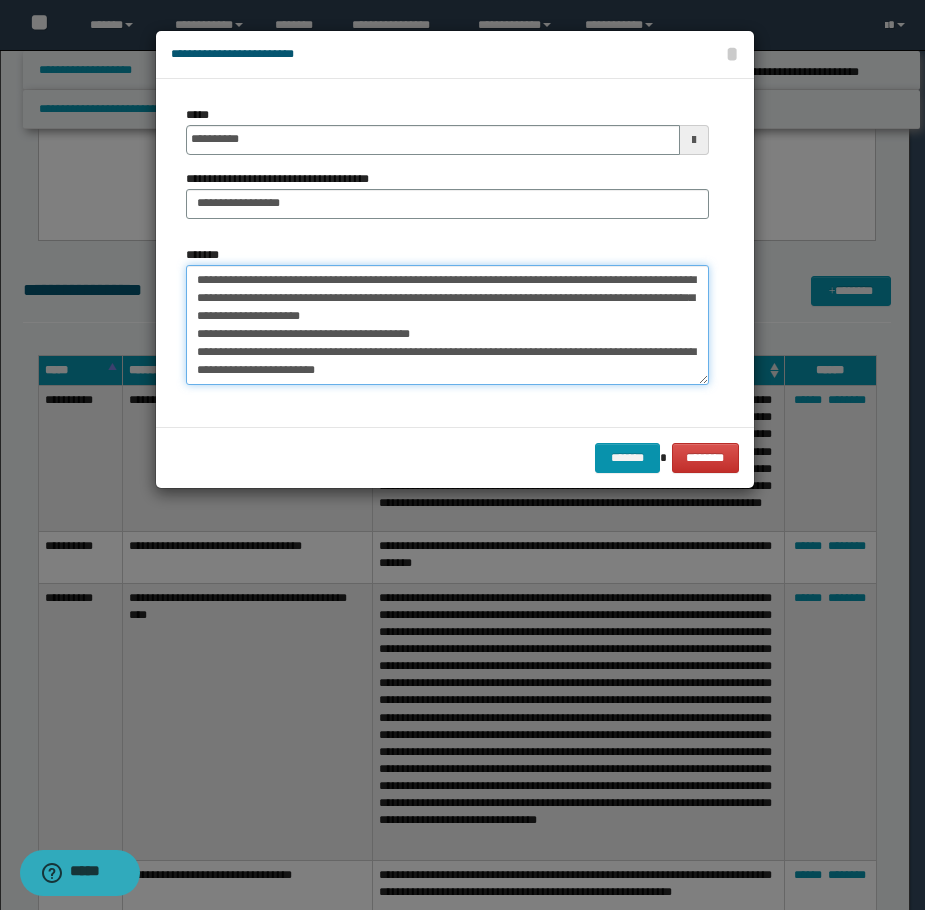 click on "**********" at bounding box center [447, 325] 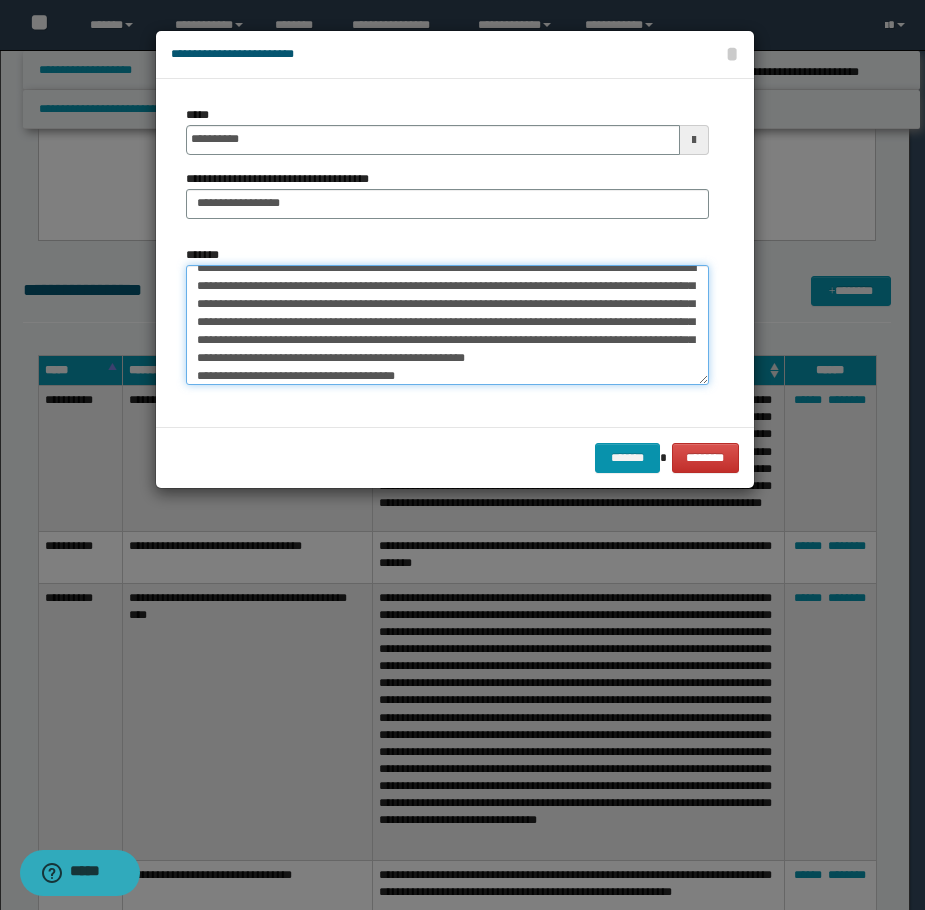 scroll, scrollTop: 30, scrollLeft: 0, axis: vertical 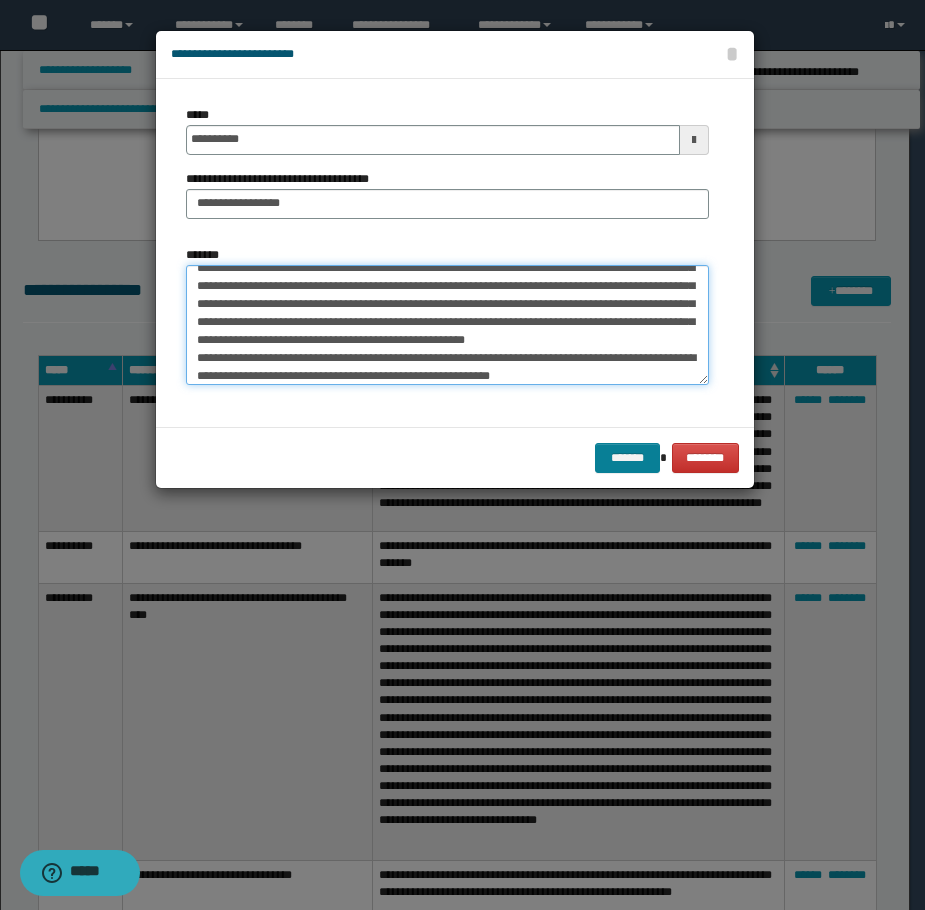 type on "**********" 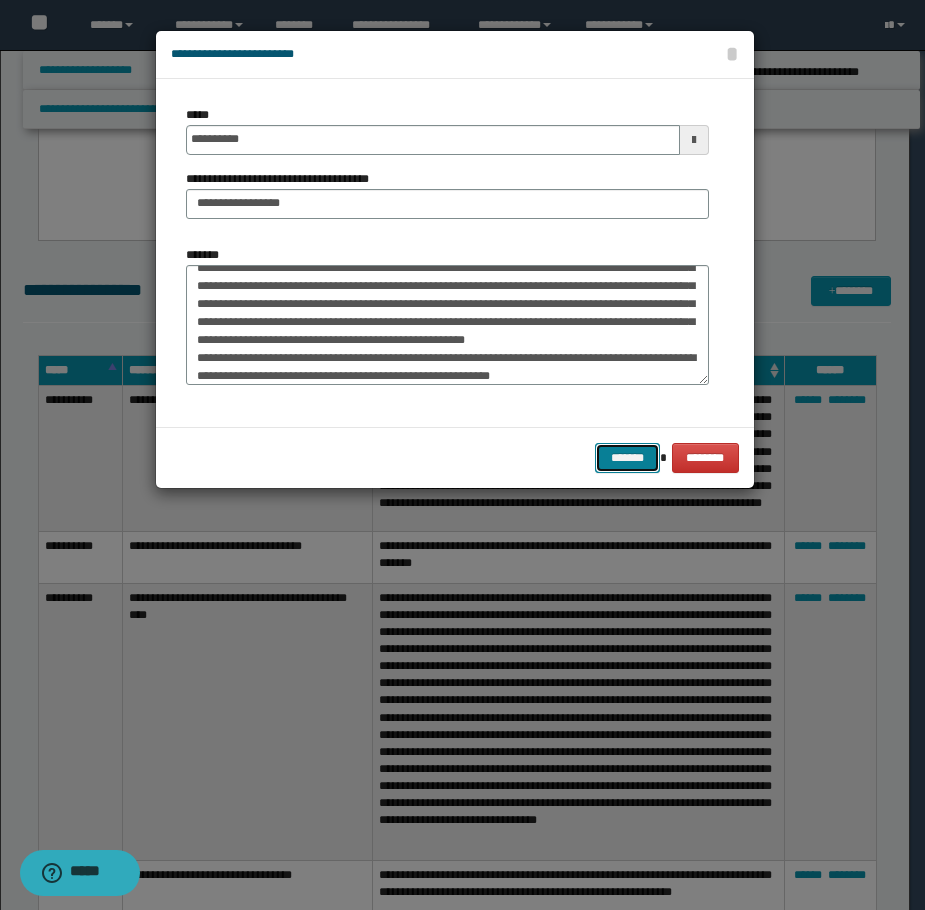 click on "*******" at bounding box center (627, 458) 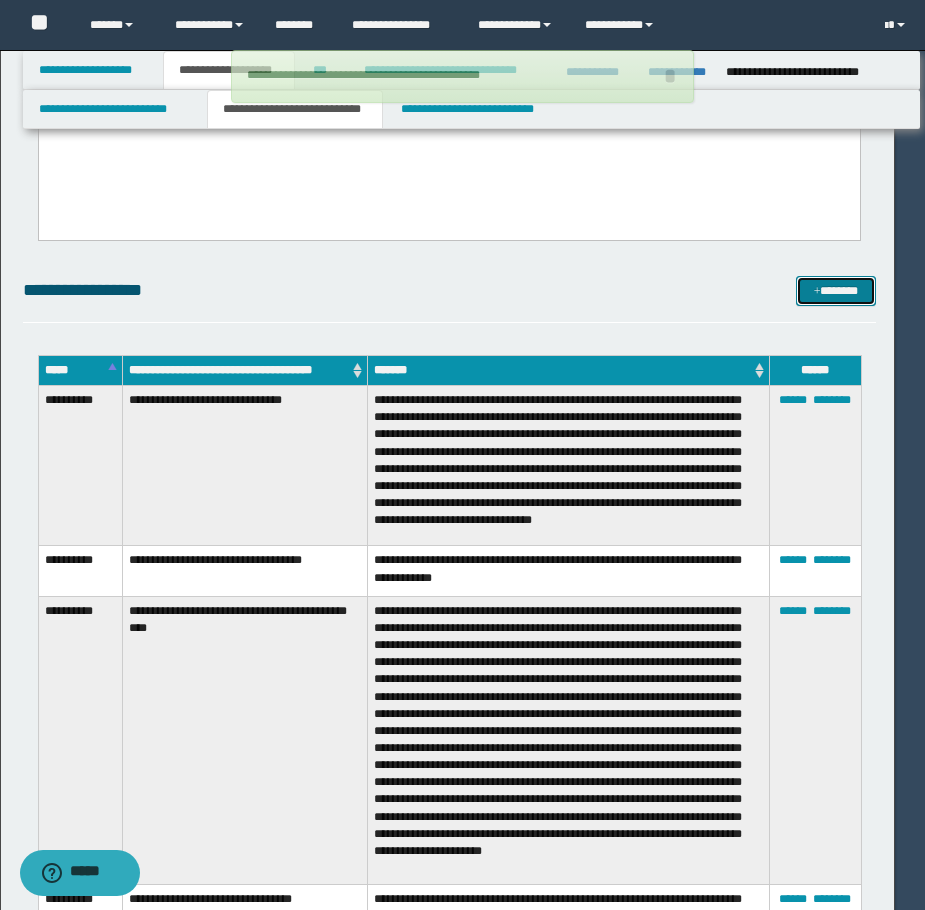 type 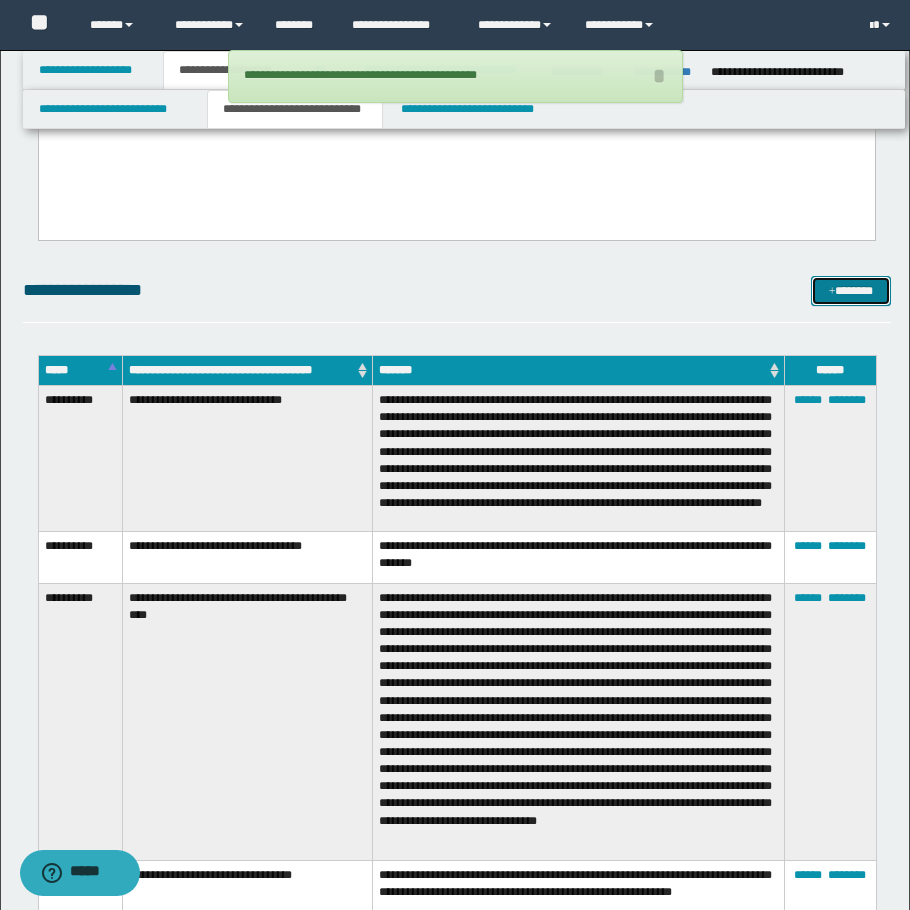 click at bounding box center [832, 292] 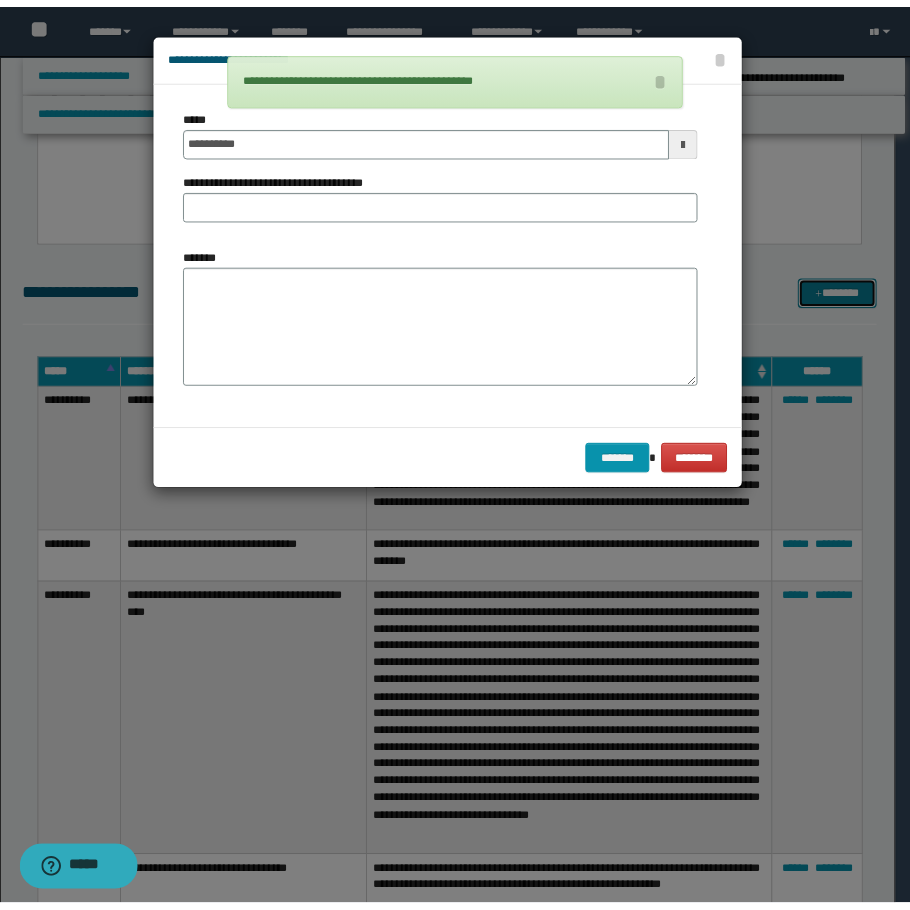 scroll, scrollTop: 0, scrollLeft: 0, axis: both 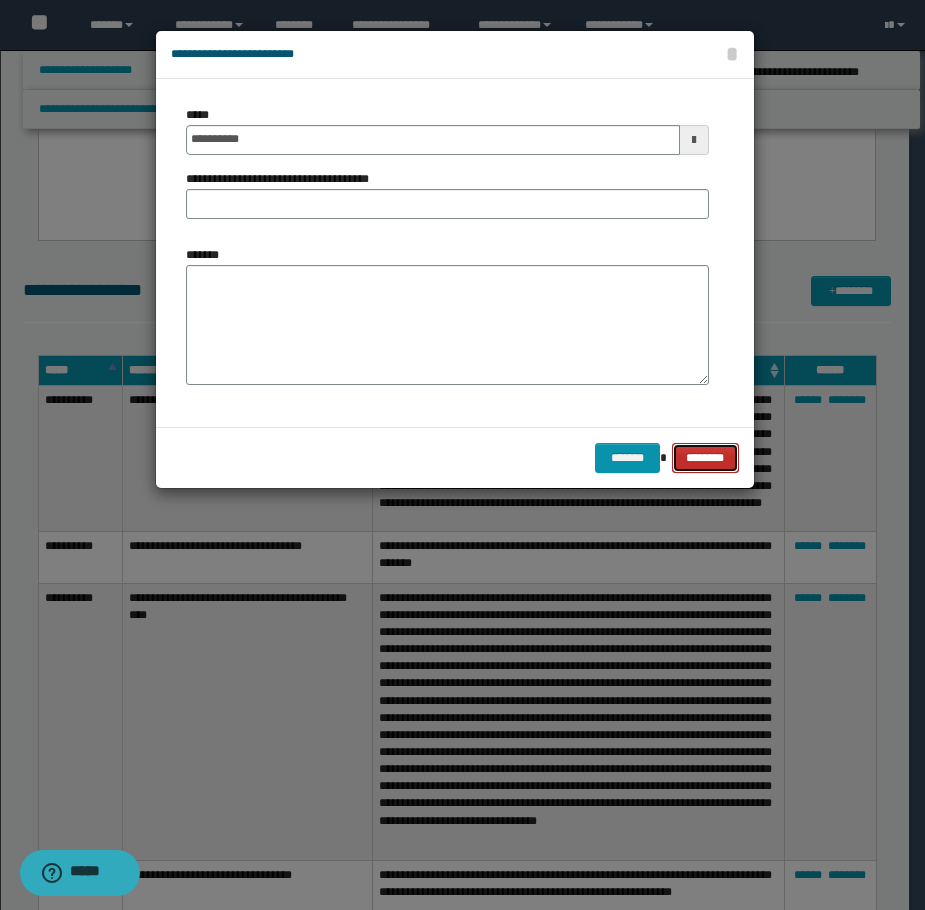 click on "********" at bounding box center (705, 458) 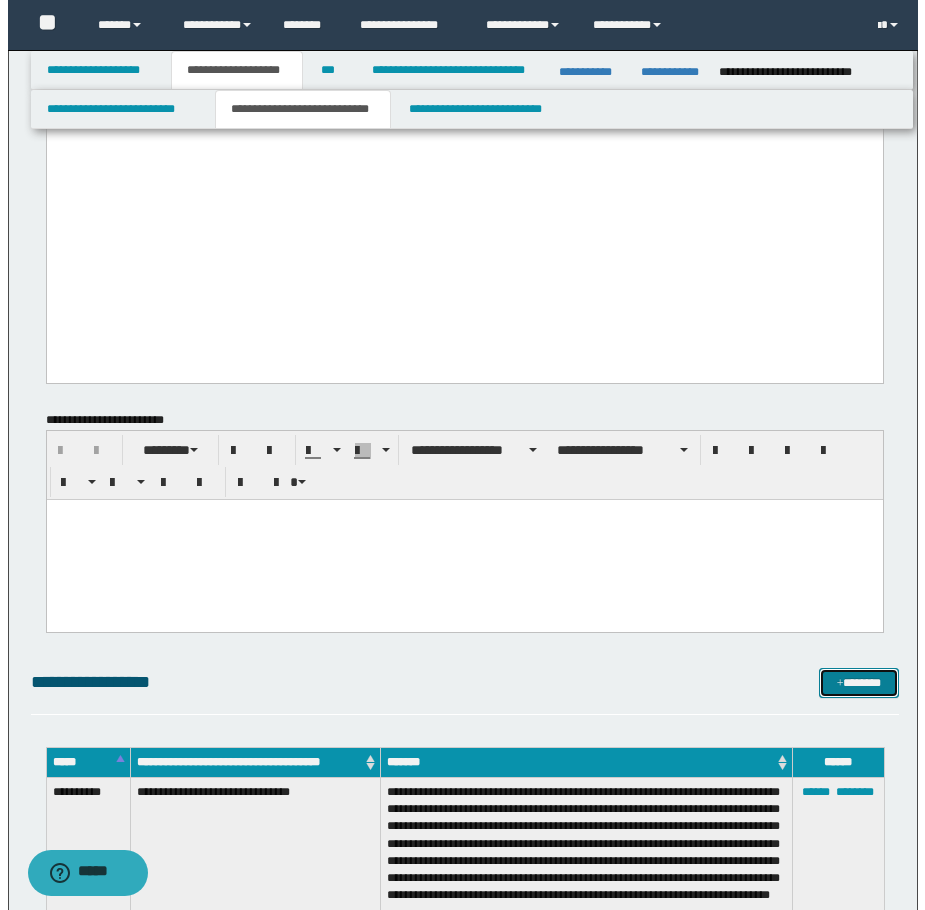 scroll, scrollTop: 3834, scrollLeft: 0, axis: vertical 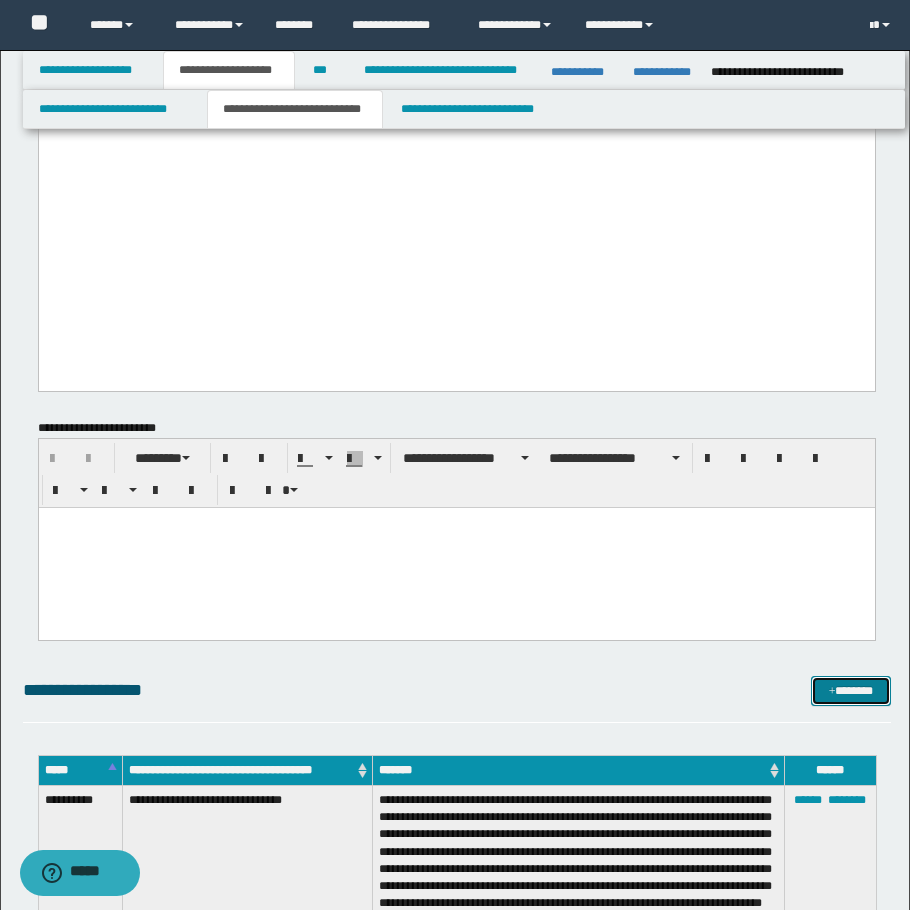 click on "*******" at bounding box center [851, 691] 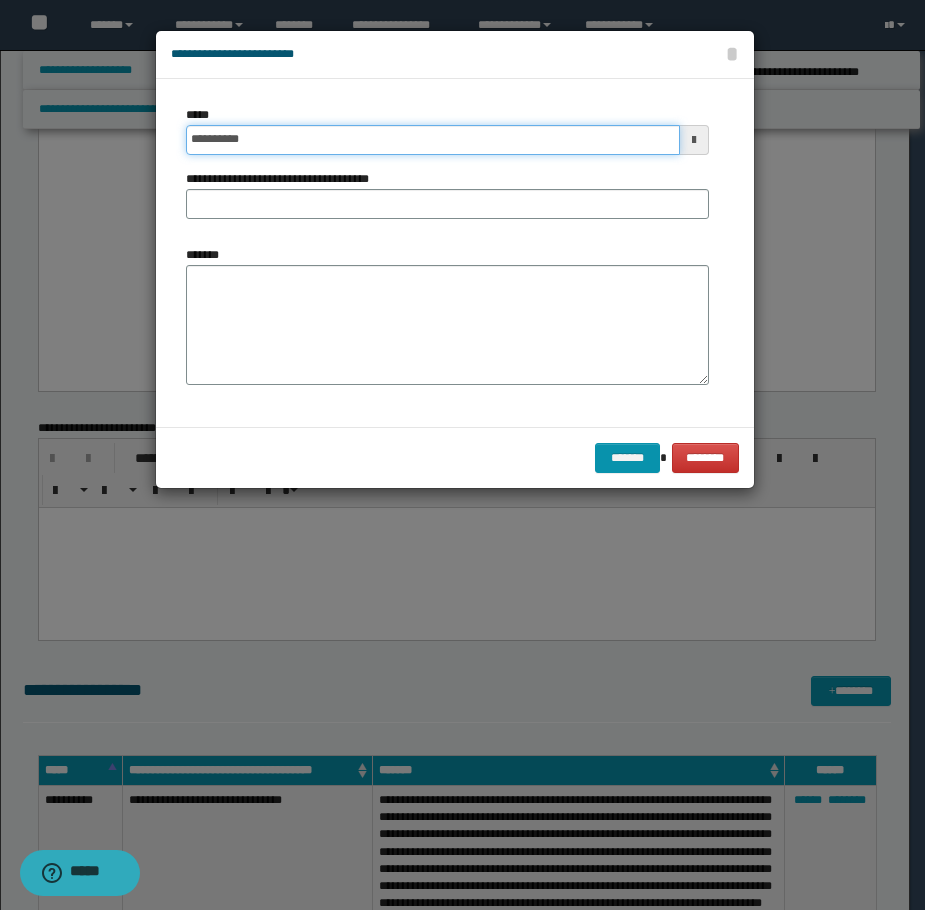 click on "**********" at bounding box center (433, 140) 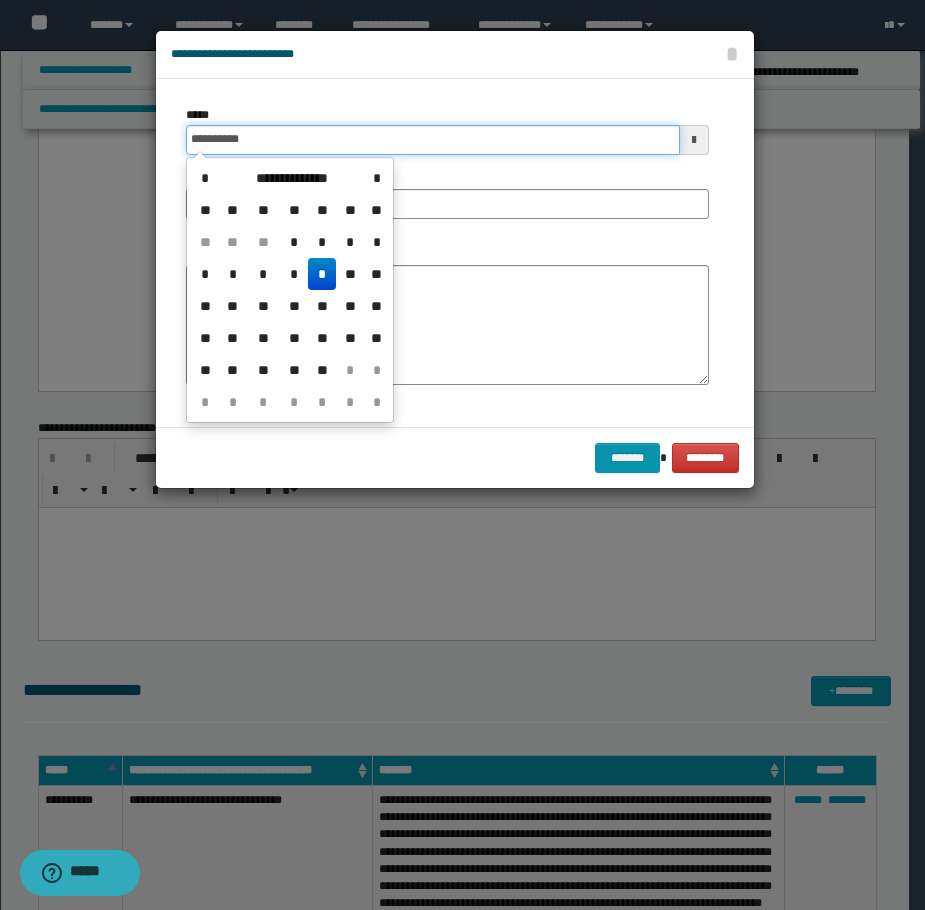 type on "**********" 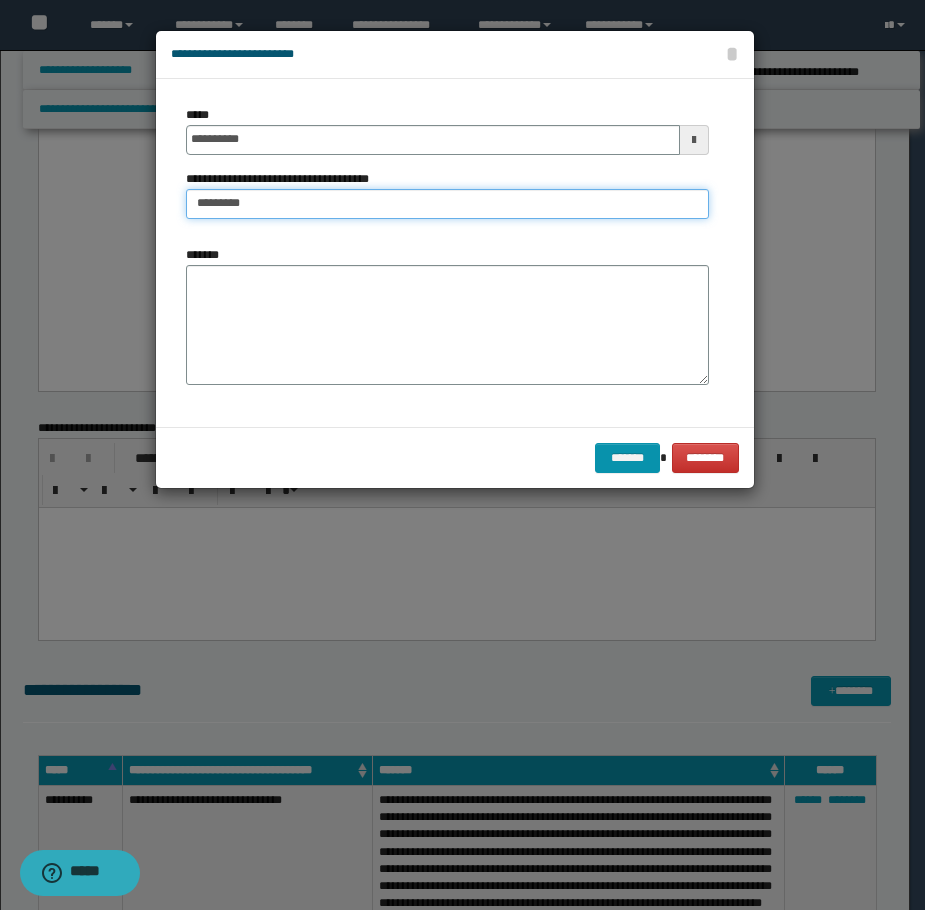 type on "*********" 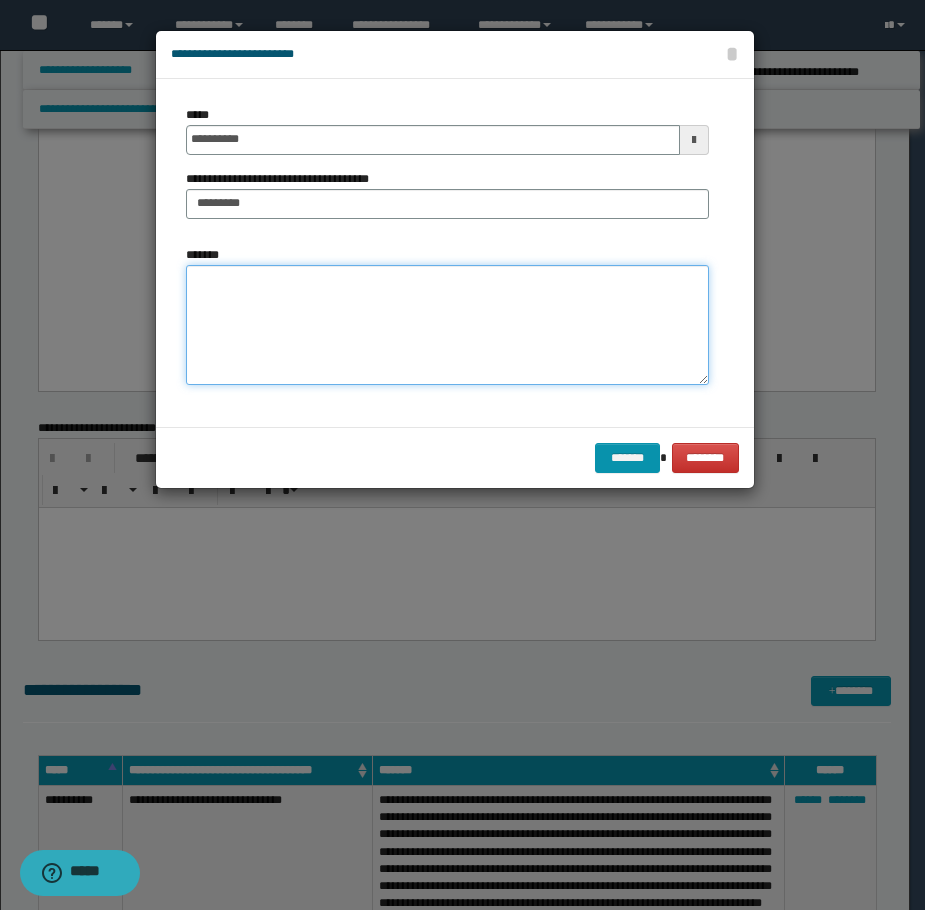 click on "*******" at bounding box center (447, 325) 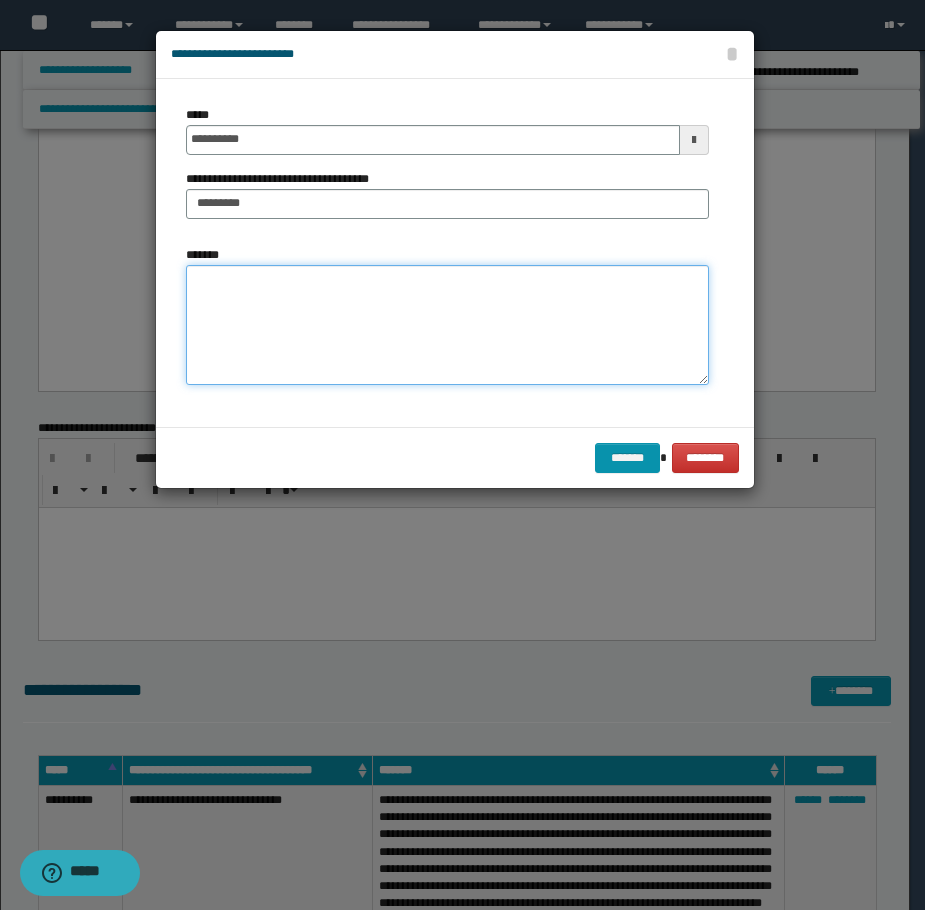 paste on "**********" 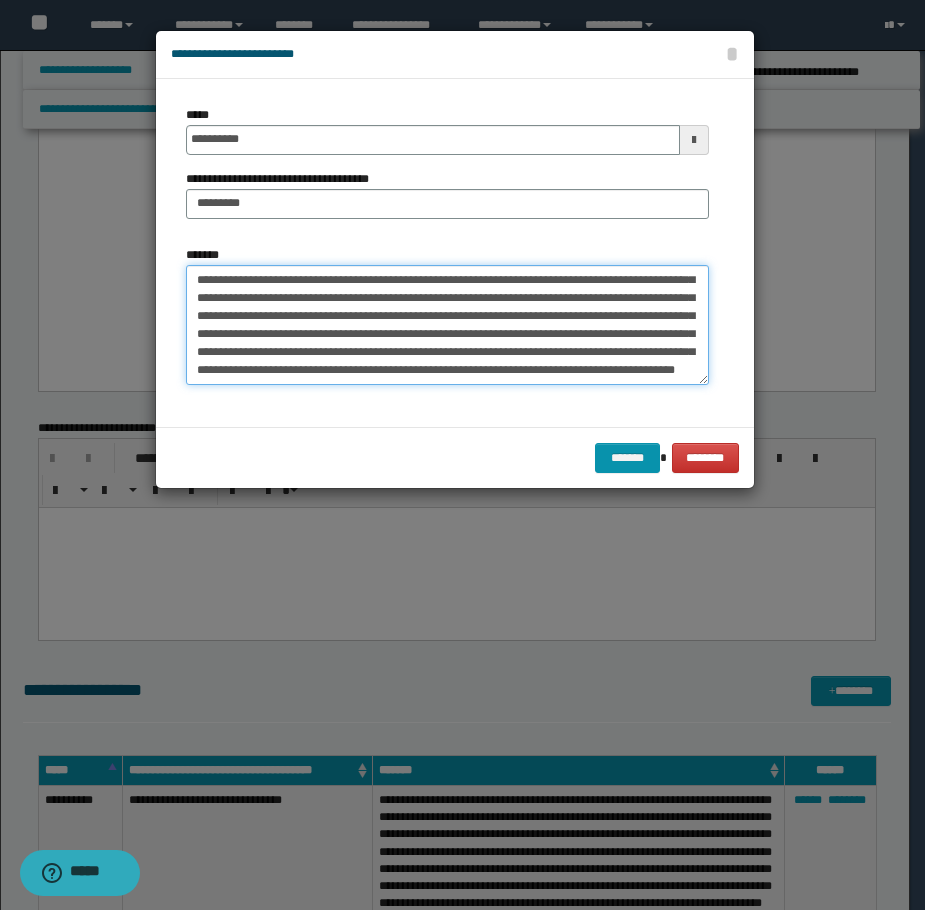 scroll, scrollTop: 612, scrollLeft: 0, axis: vertical 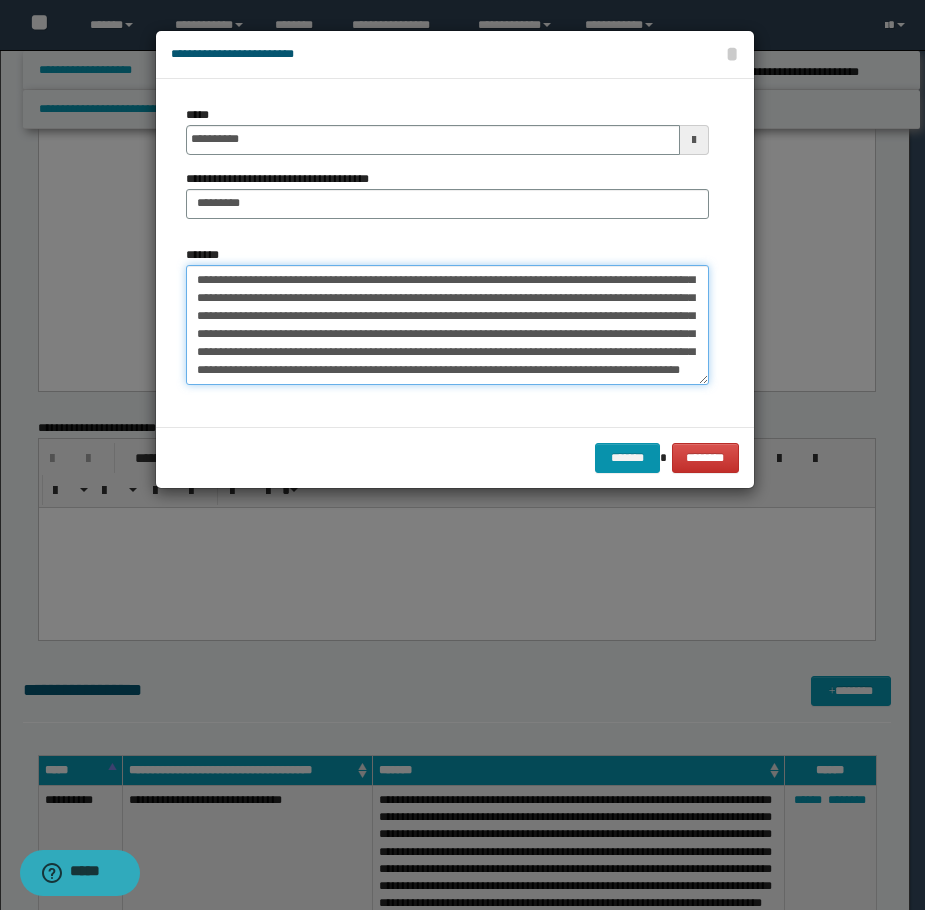 click on "*******" at bounding box center [447, 325] 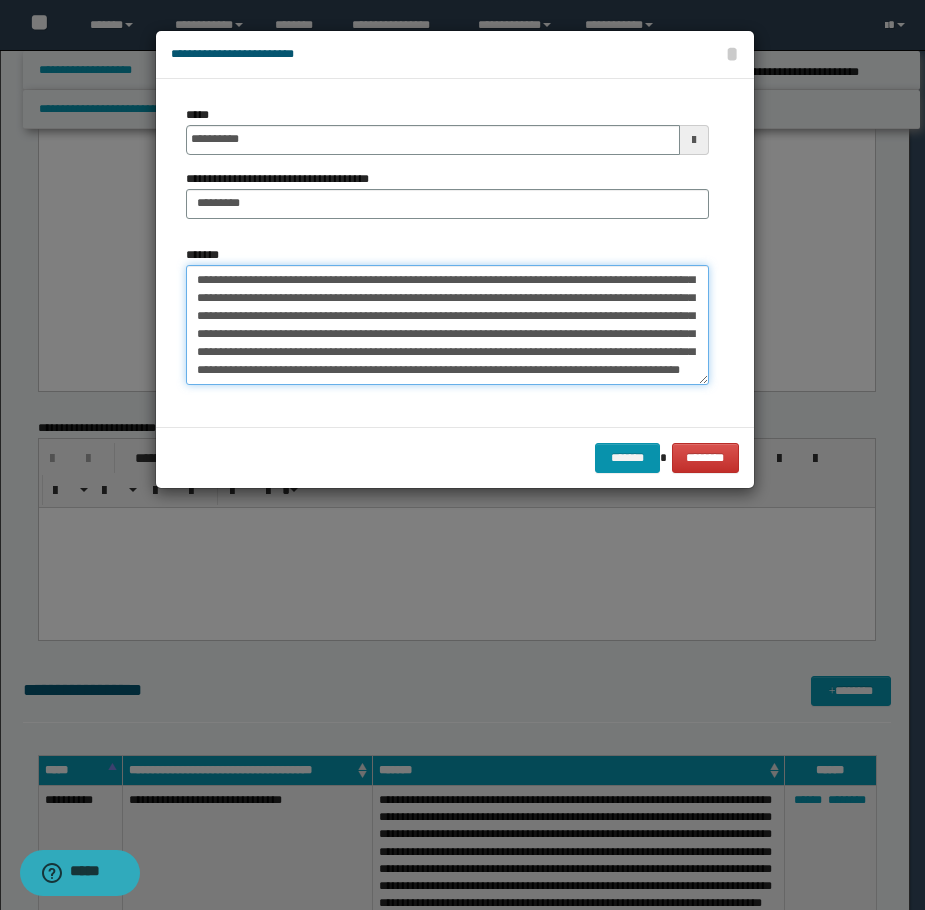 paste on "**********" 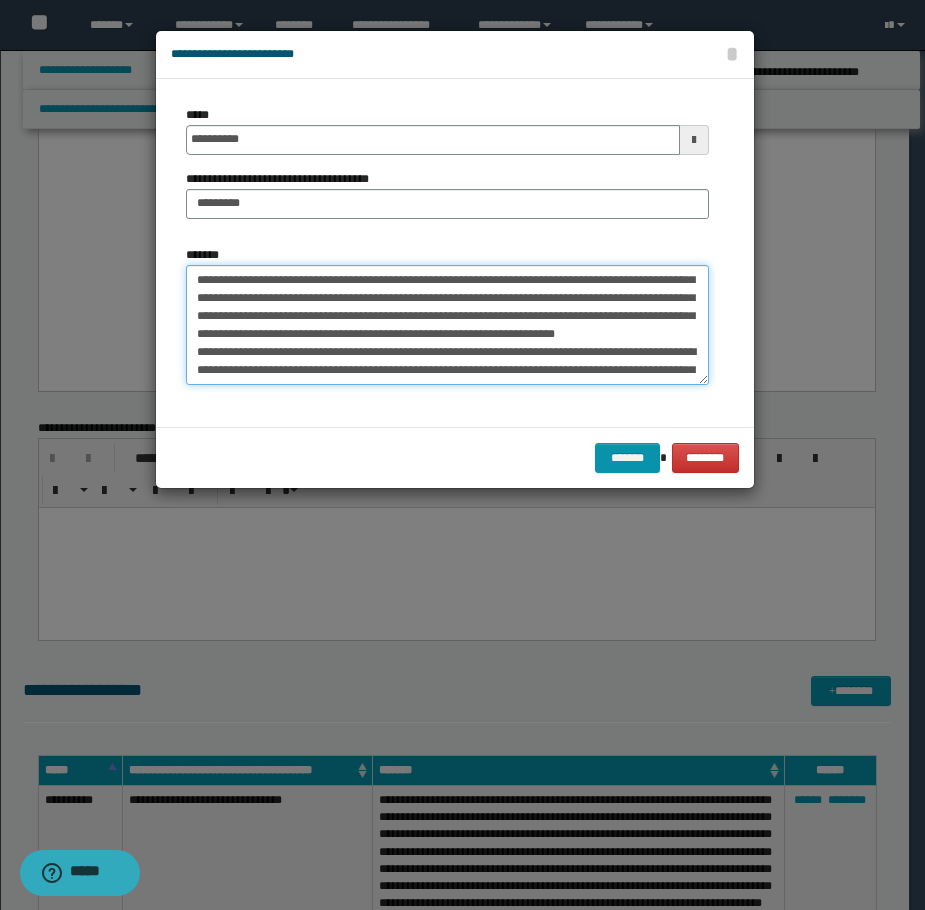 scroll, scrollTop: 1704, scrollLeft: 0, axis: vertical 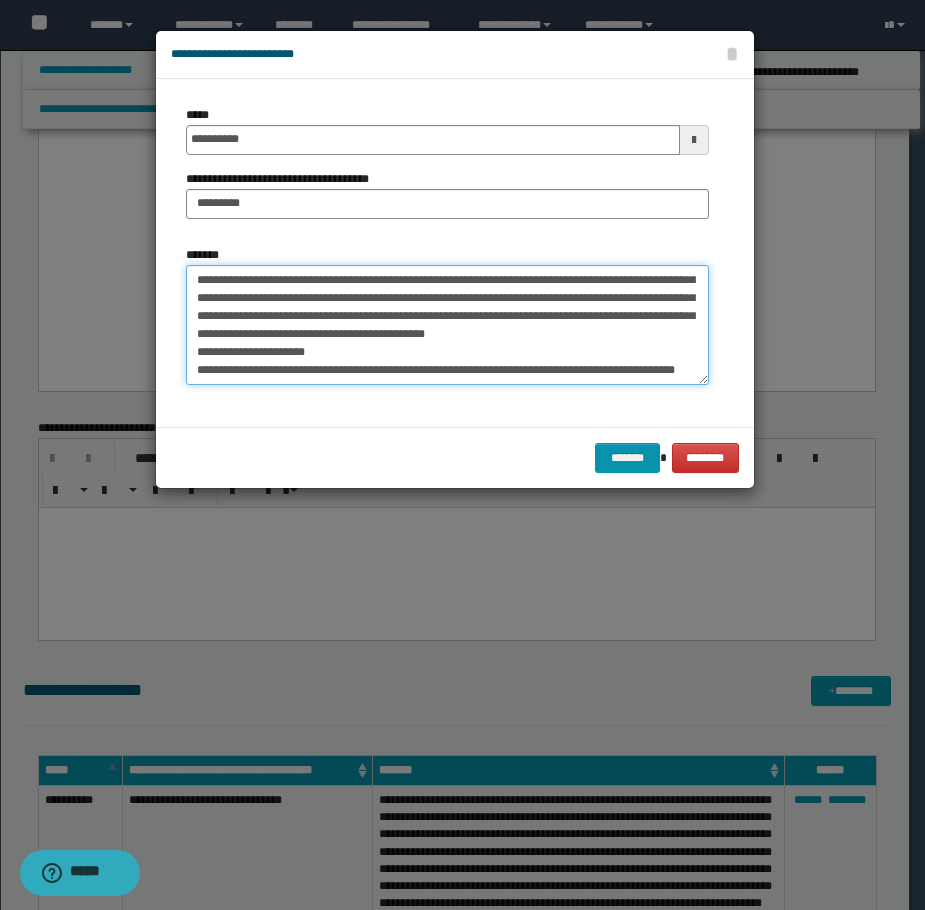 click on "*******" at bounding box center [447, 325] 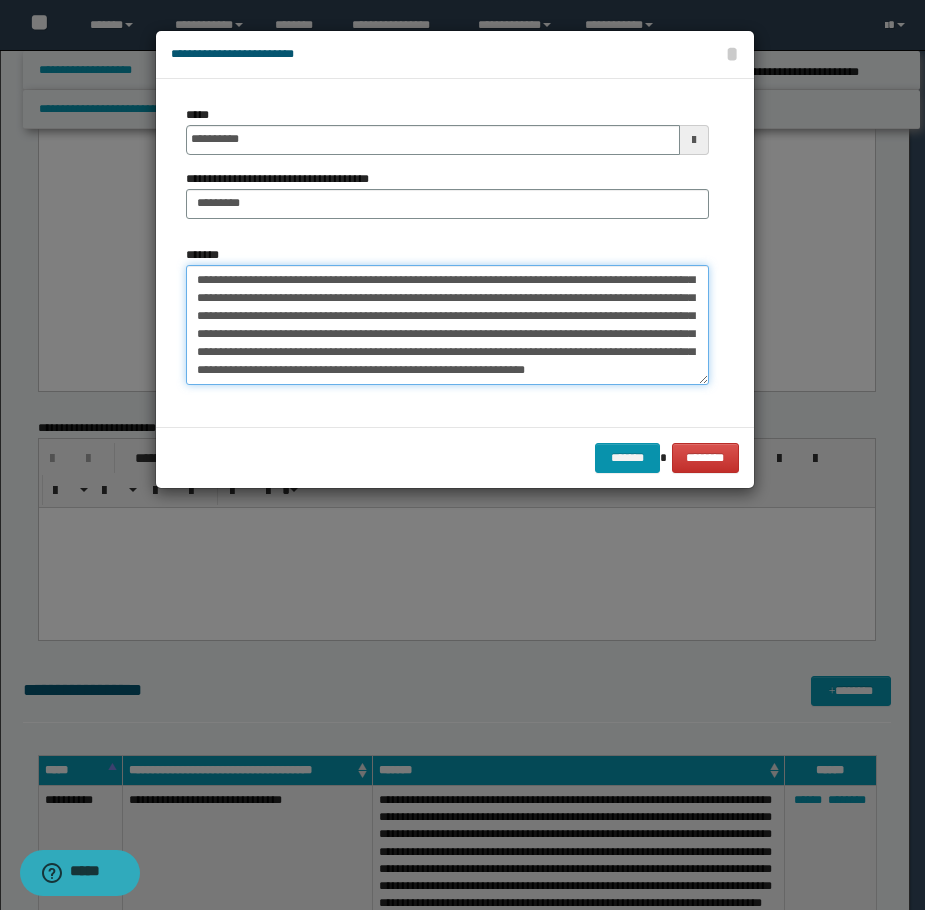 scroll, scrollTop: 1668, scrollLeft: 0, axis: vertical 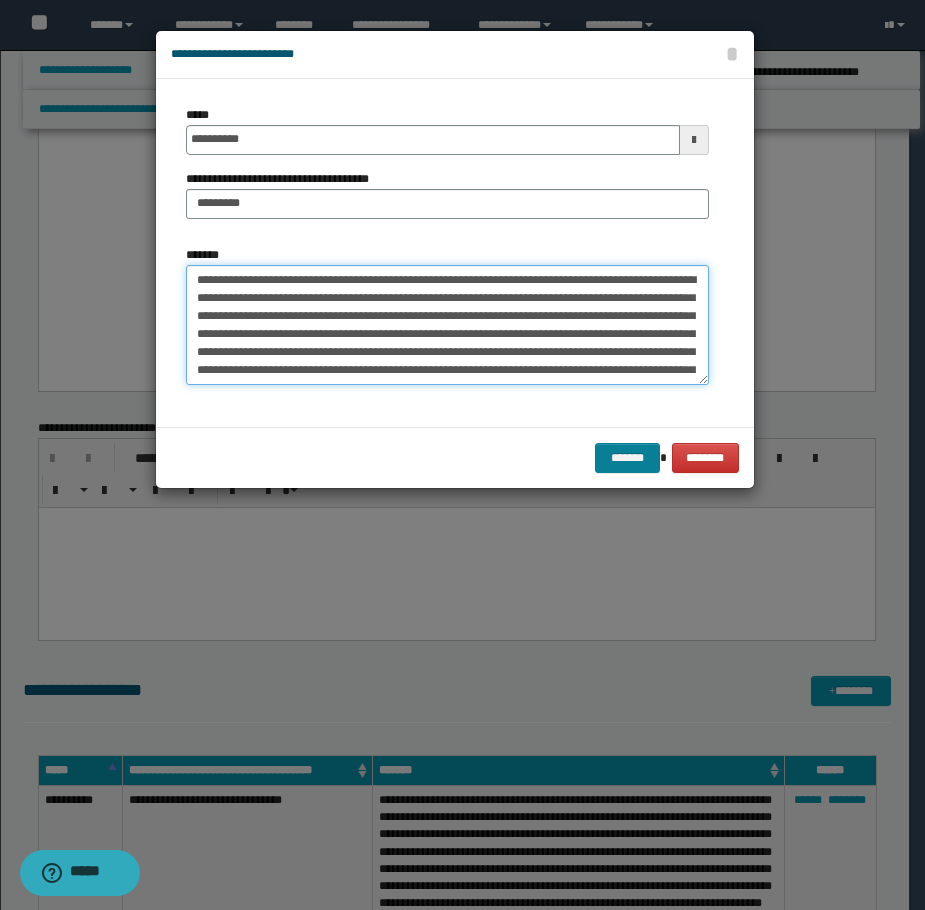 type on "**********" 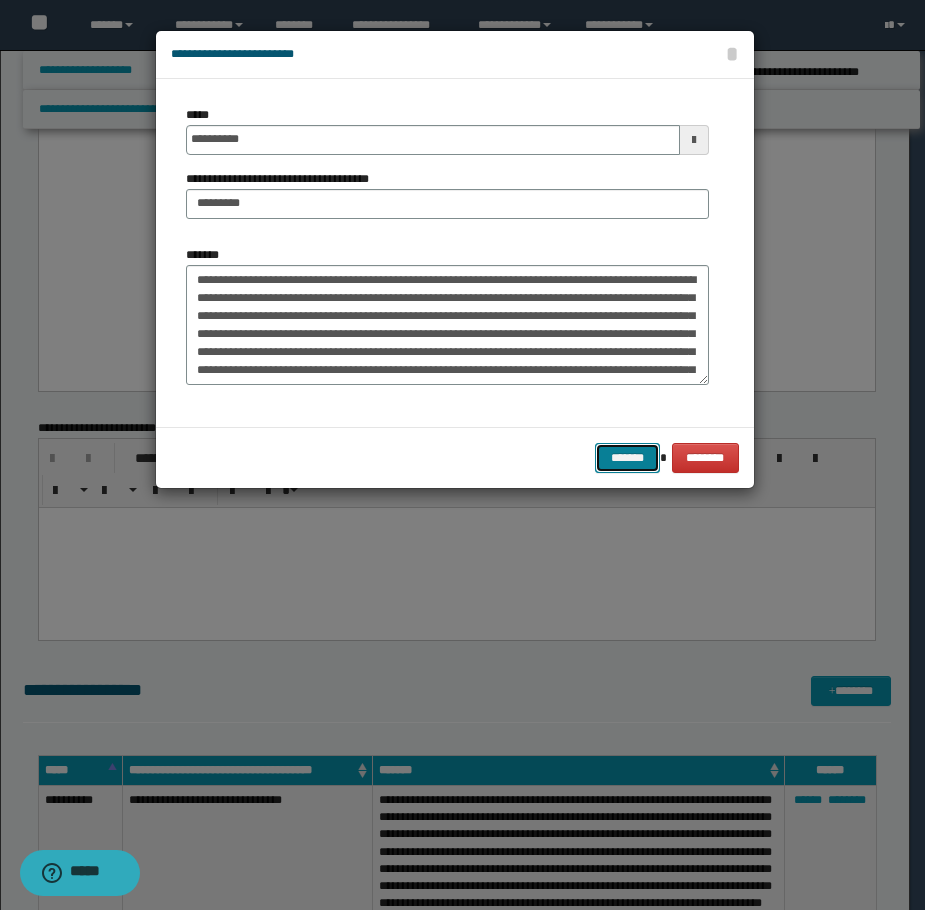 click on "*******" at bounding box center [627, 458] 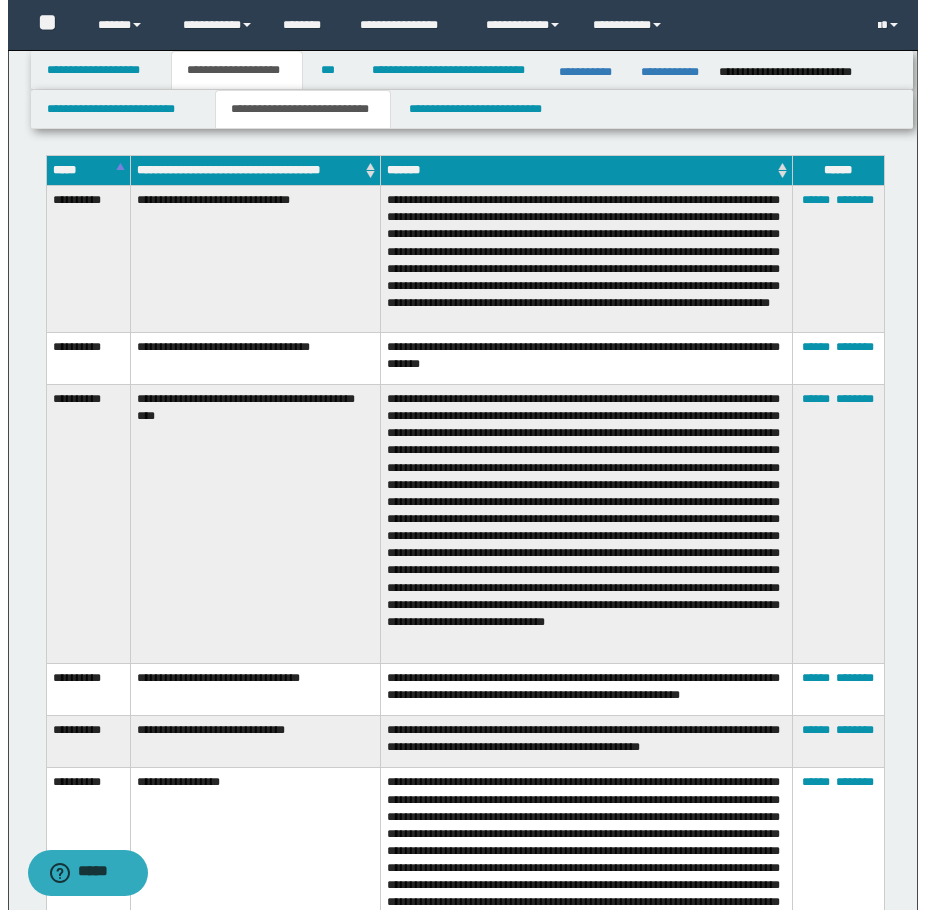 scroll, scrollTop: 4134, scrollLeft: 0, axis: vertical 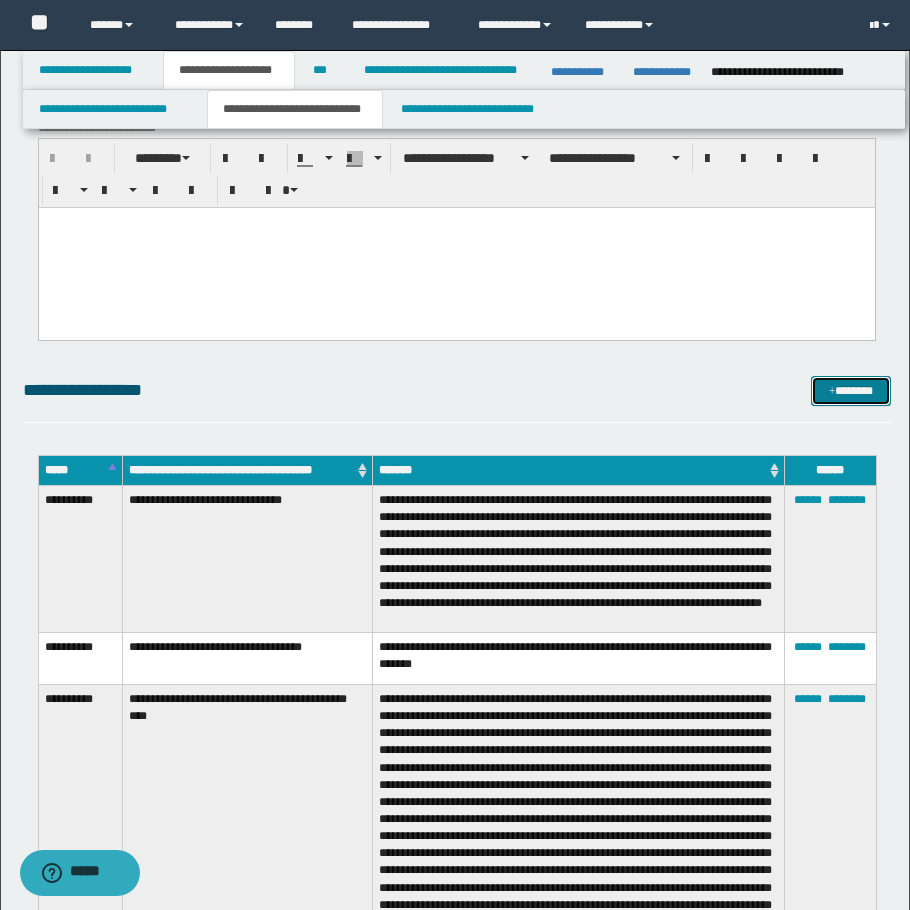 click on "*******" at bounding box center [851, 391] 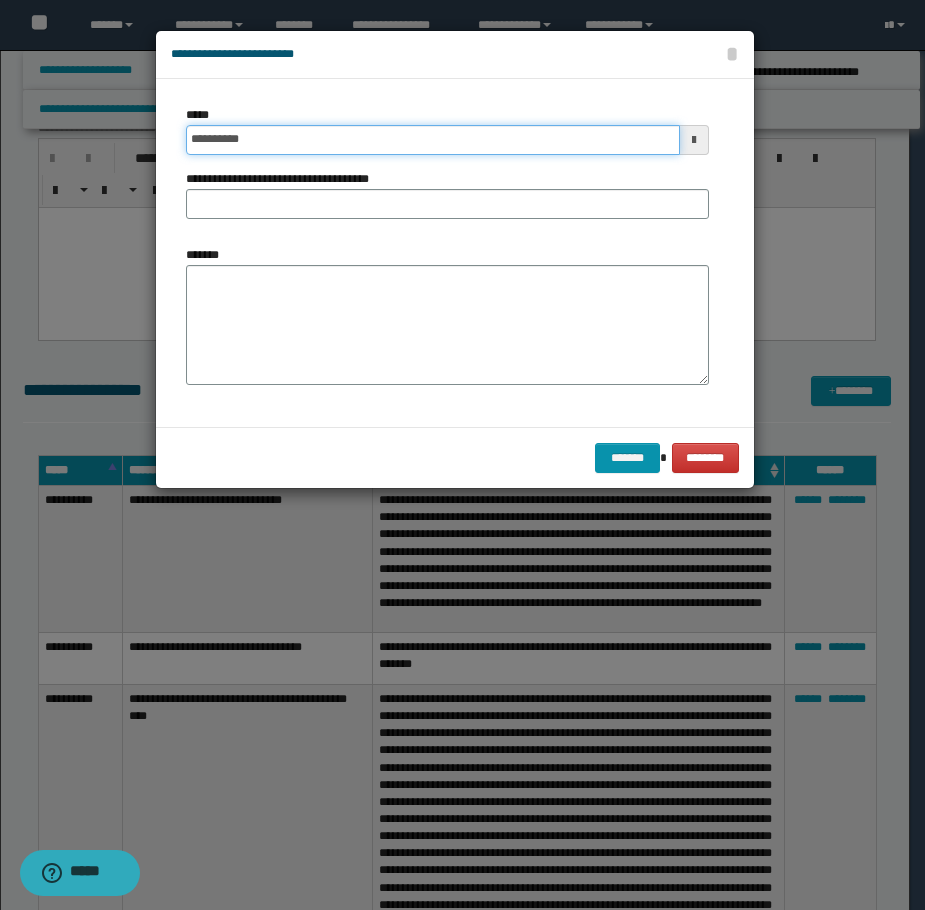 click on "**********" at bounding box center [433, 140] 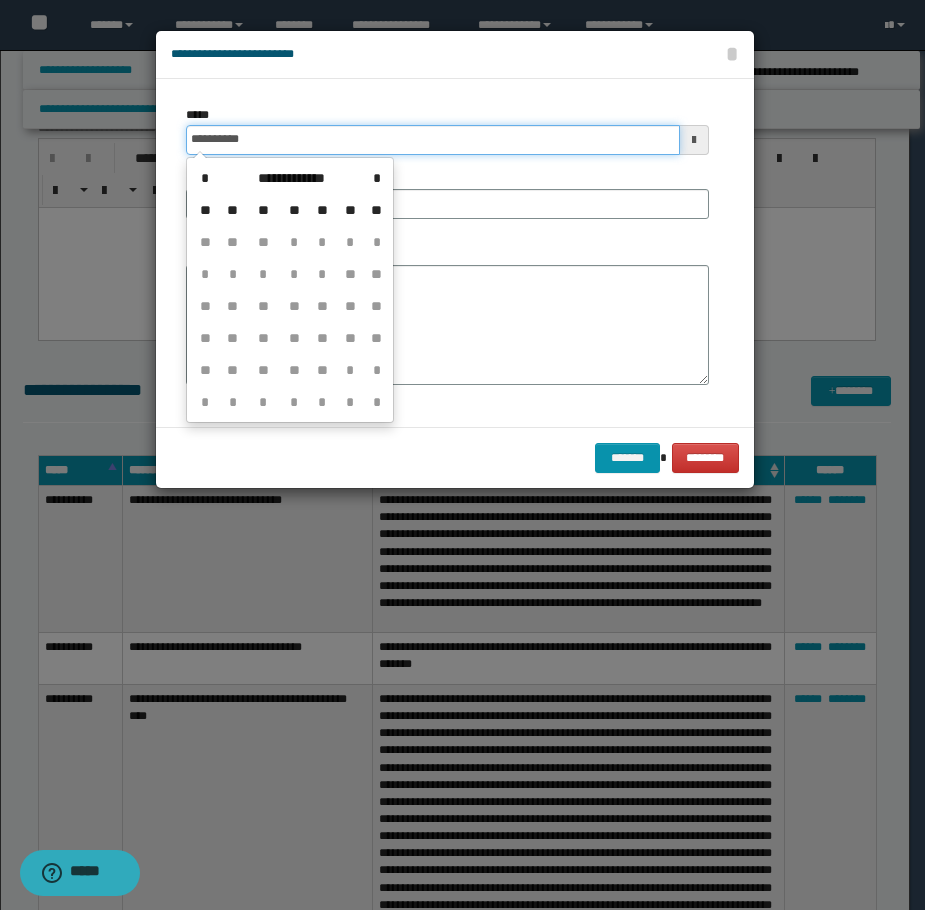 type on "**********" 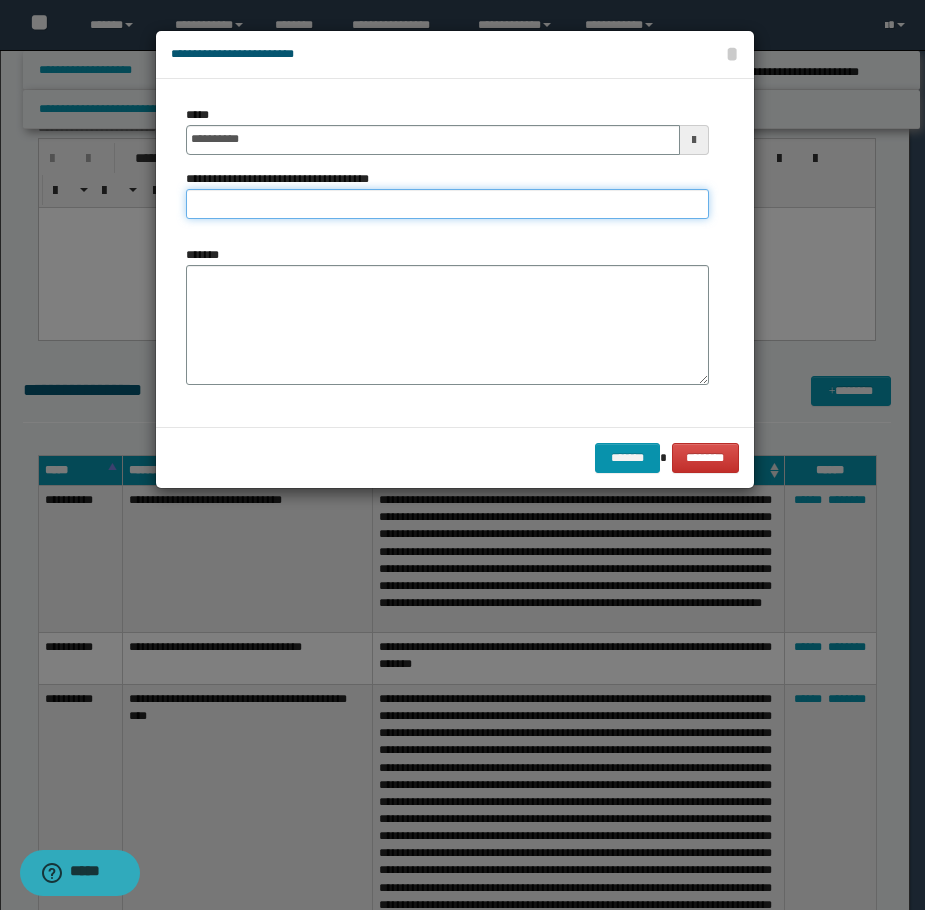 click on "**********" at bounding box center (447, 204) 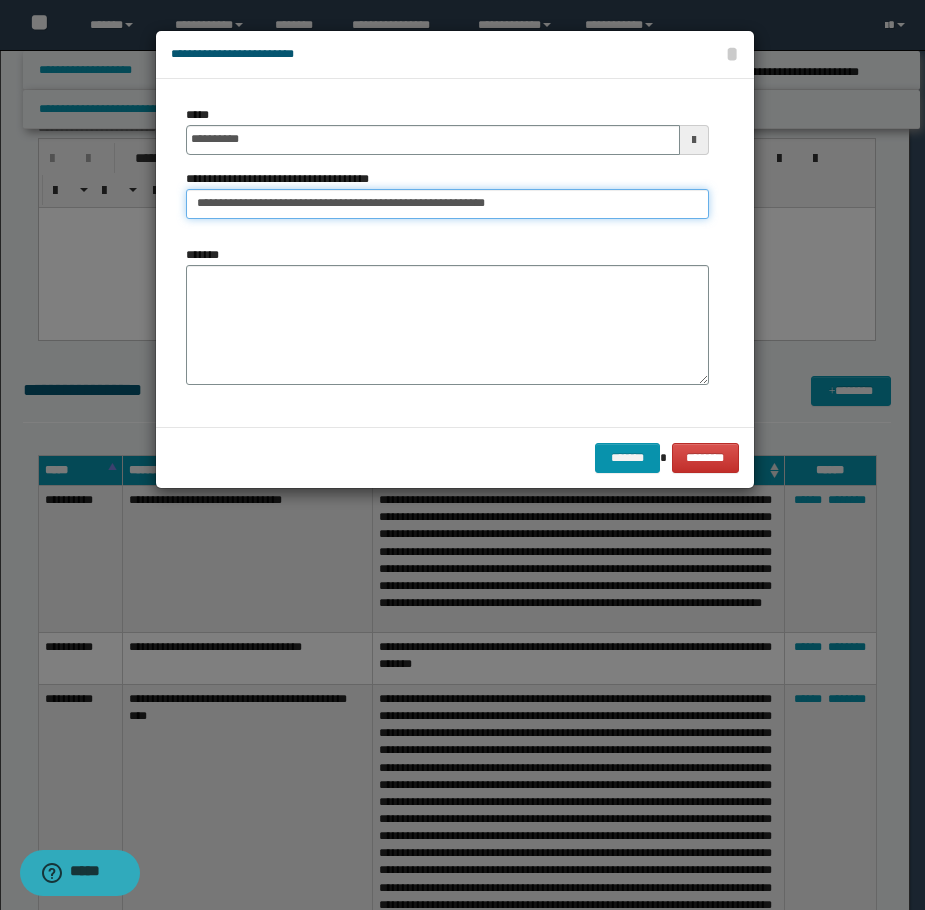 type on "**********" 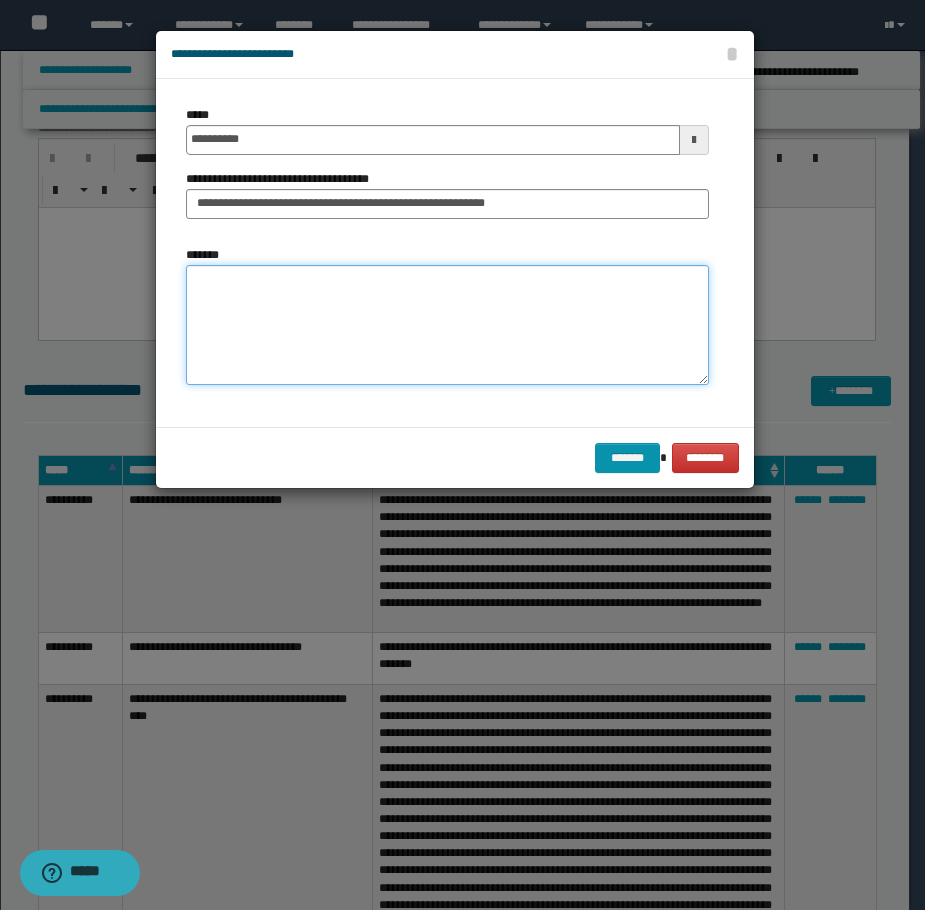 click on "*******" at bounding box center [447, 325] 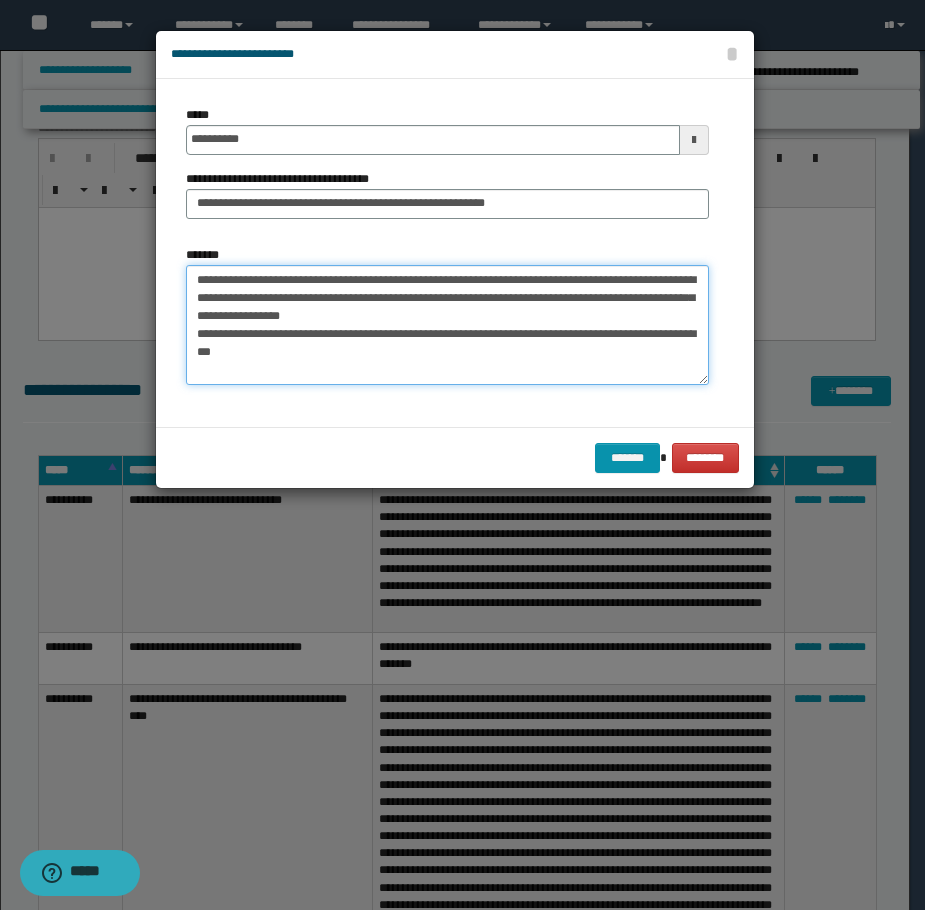 click on "**********" at bounding box center [447, 325] 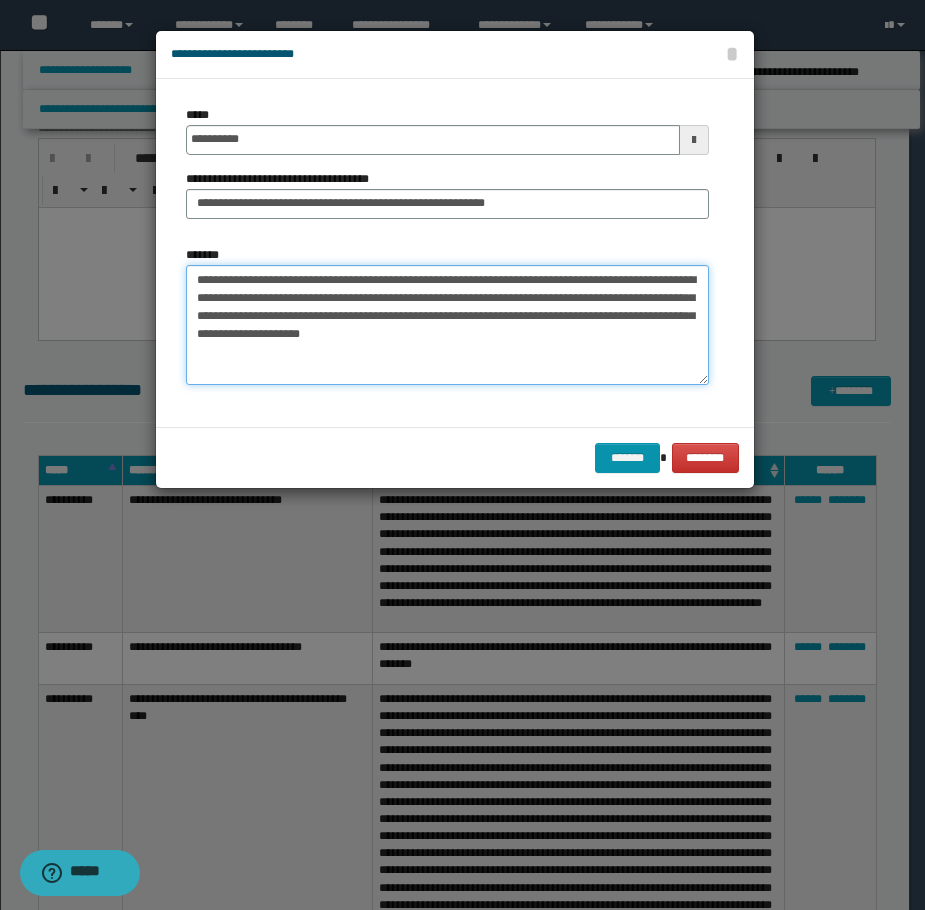 click on "**********" at bounding box center (447, 325) 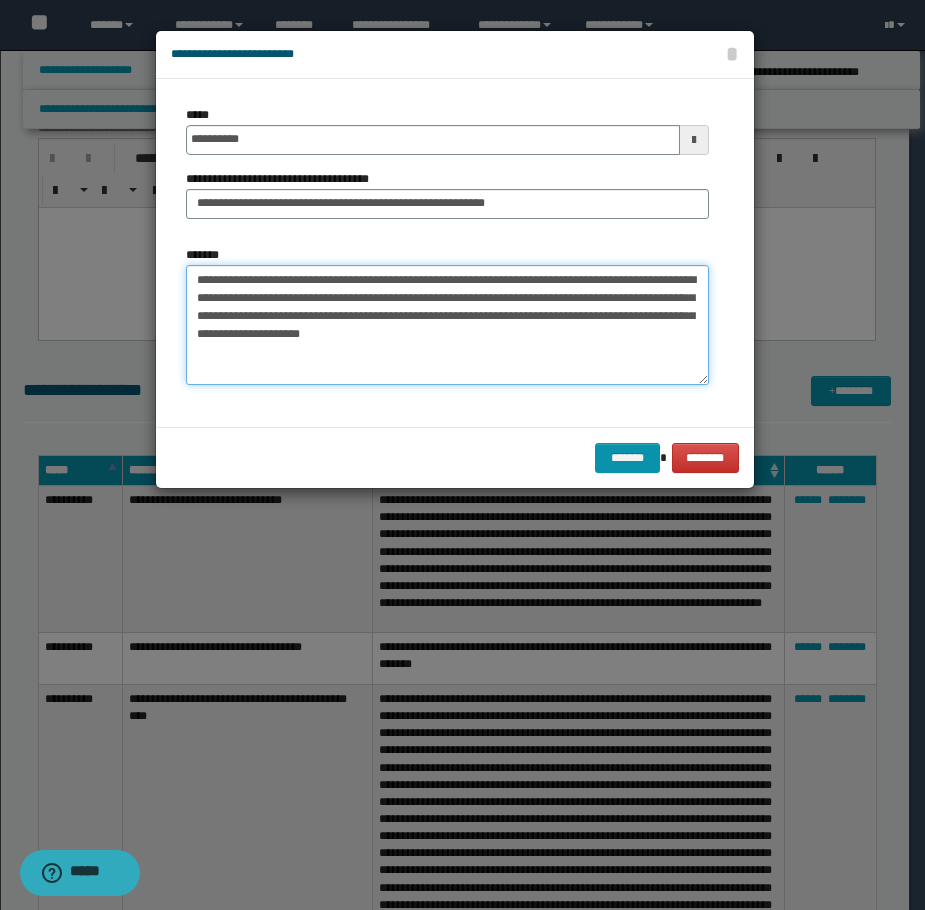 click on "**********" at bounding box center (447, 325) 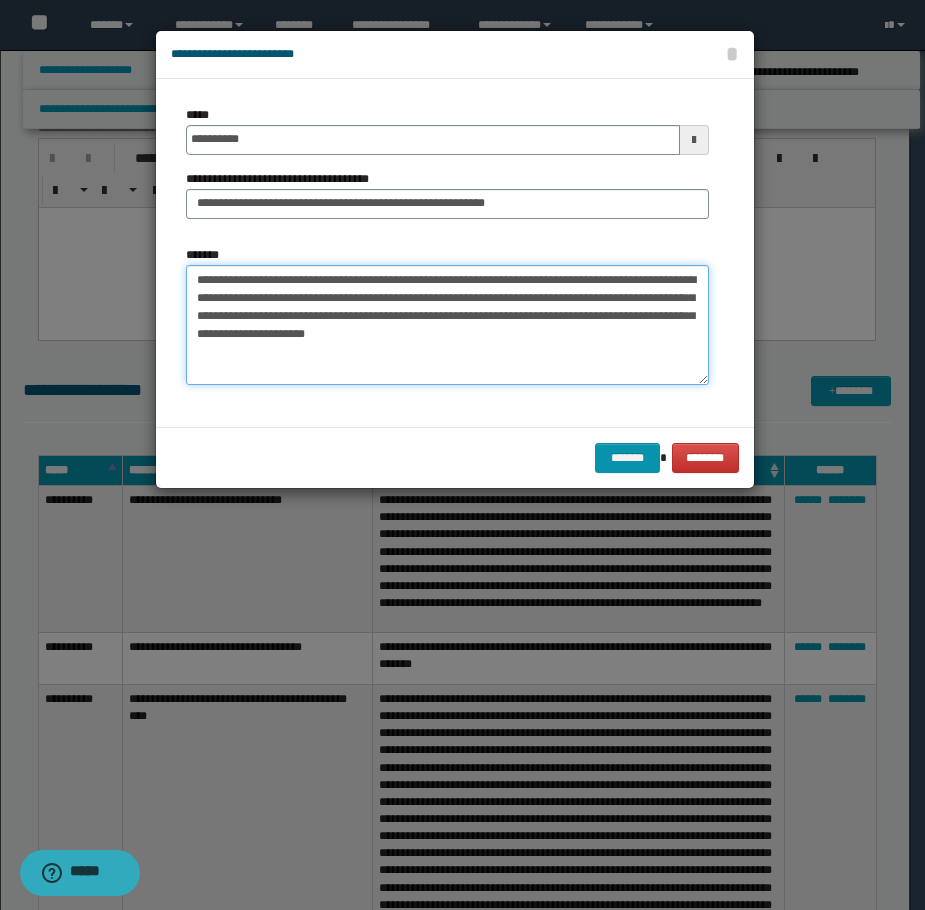 paste on "**********" 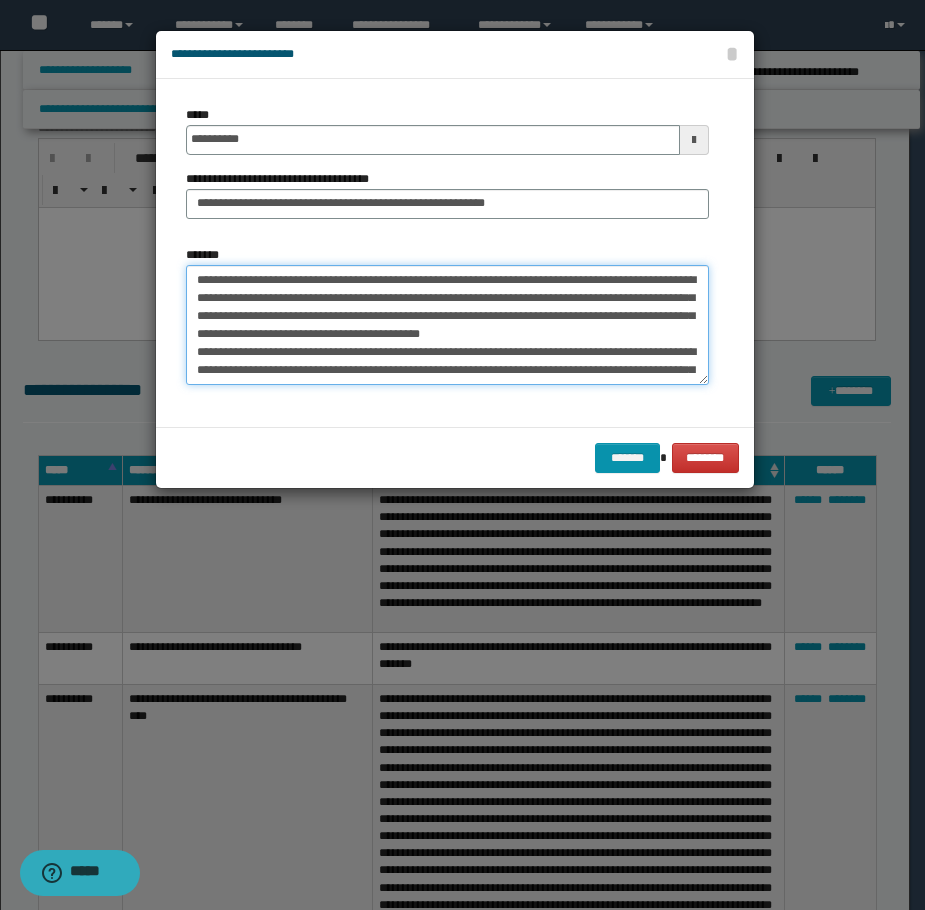 scroll, scrollTop: 54, scrollLeft: 0, axis: vertical 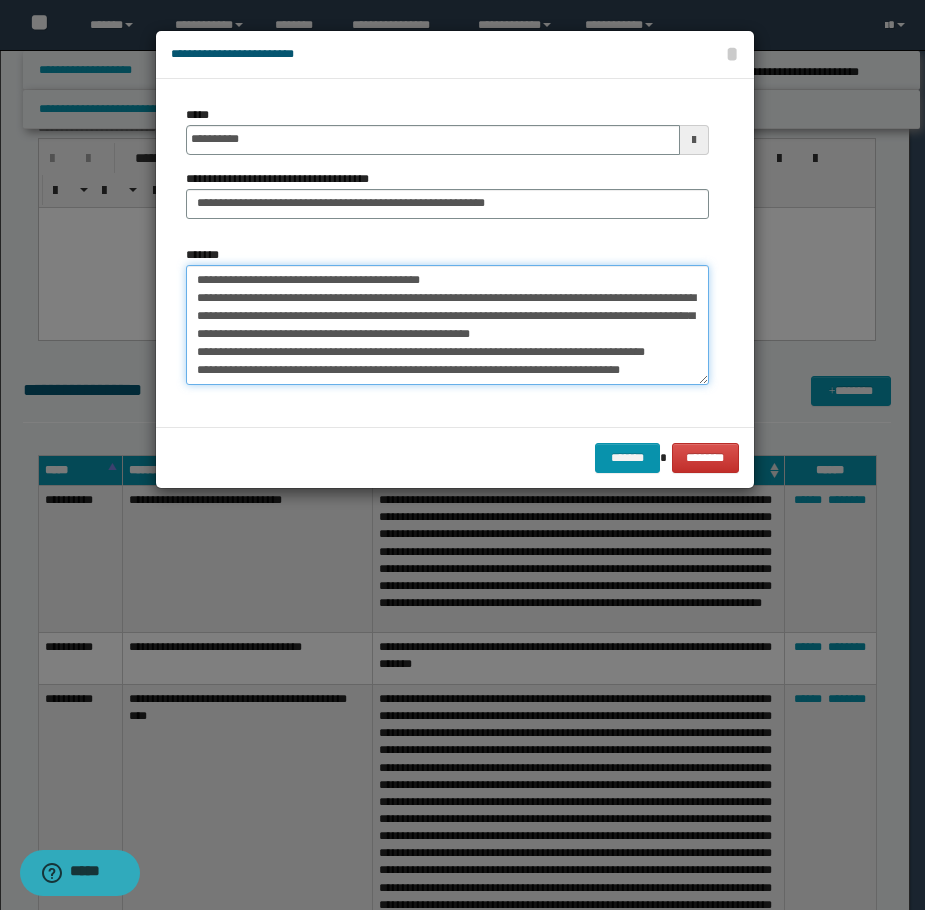 type on "**********" 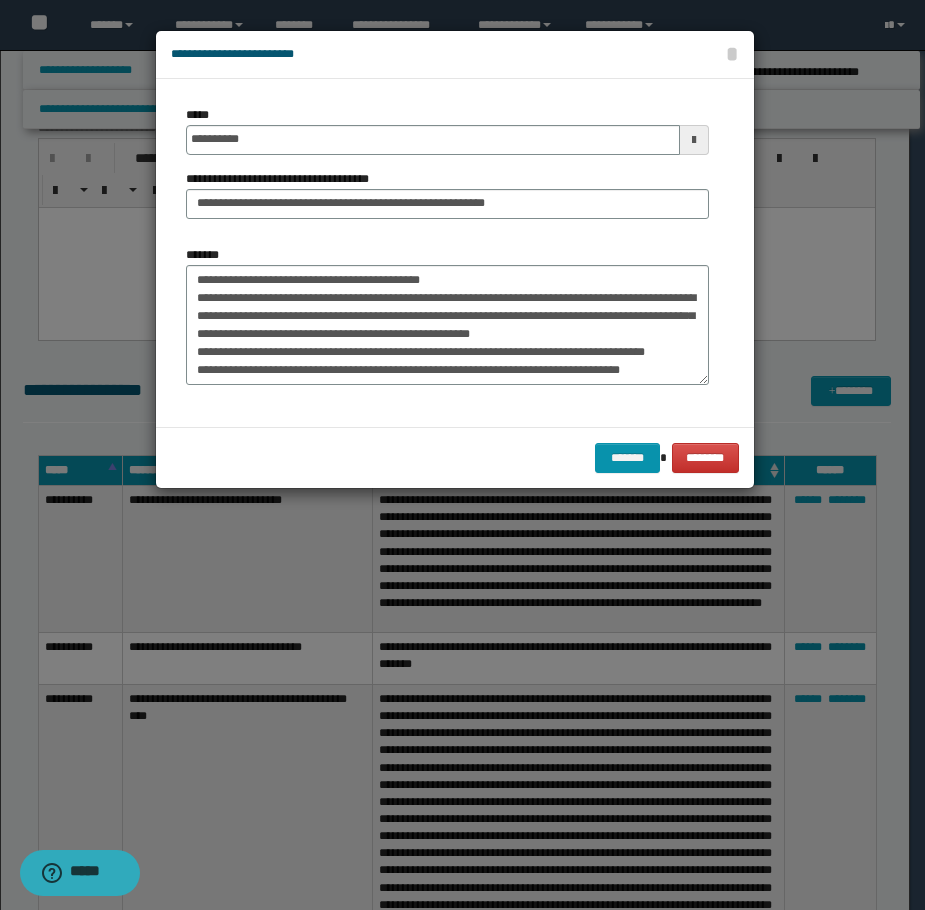 drag, startPoint x: 468, startPoint y: 370, endPoint x: 429, endPoint y: 393, distance: 45.276924 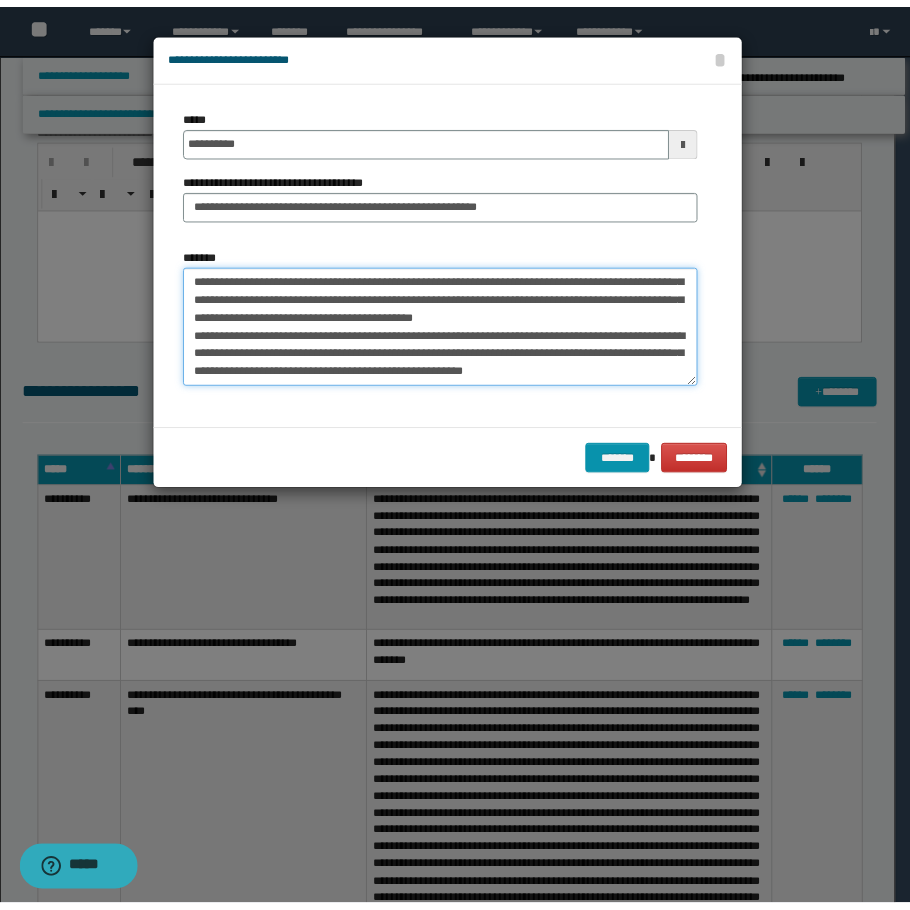scroll, scrollTop: 0, scrollLeft: 0, axis: both 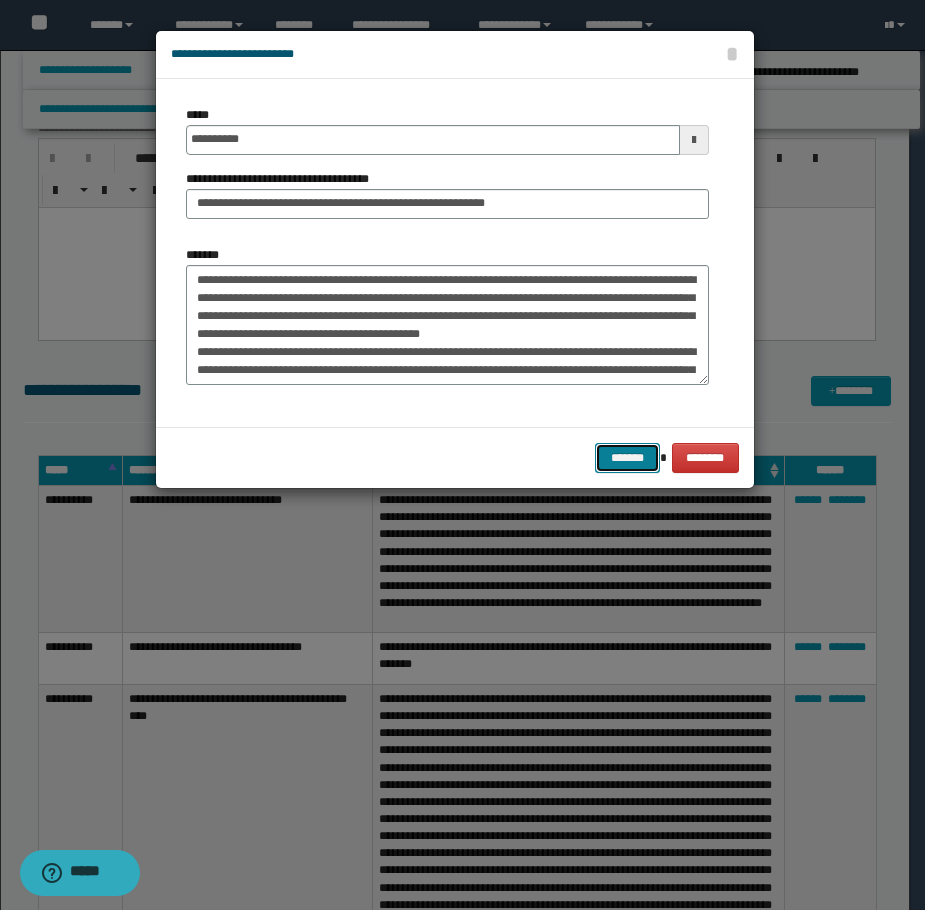 click on "*******" at bounding box center (627, 458) 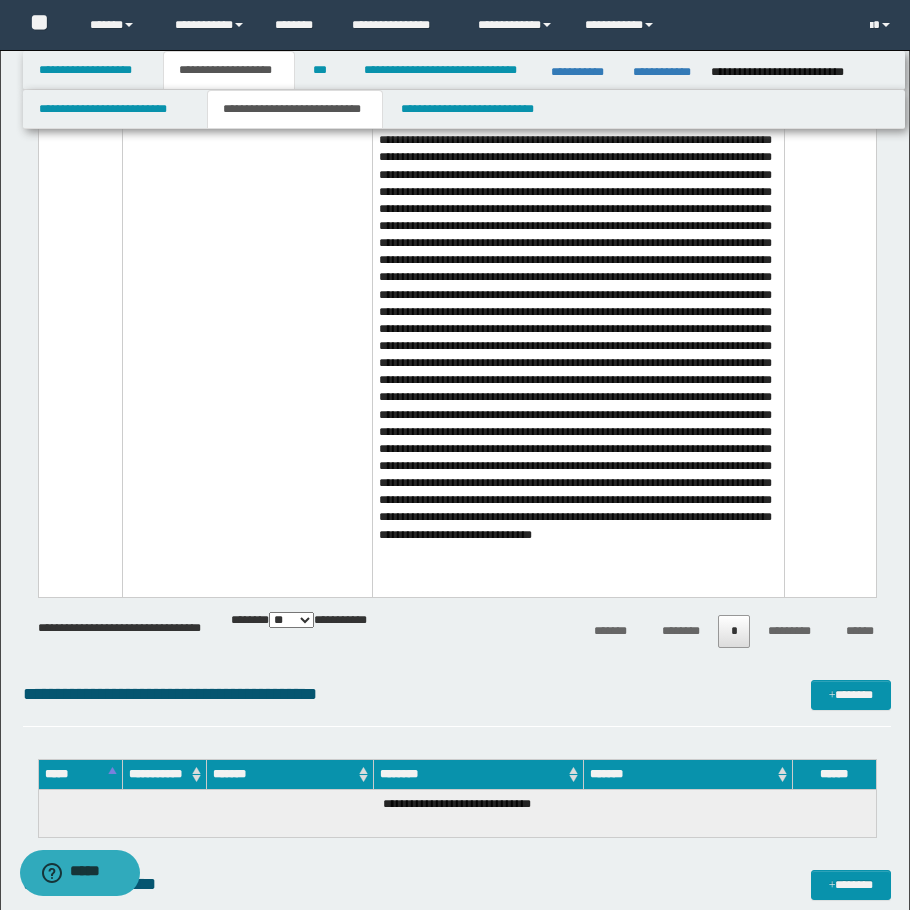 scroll, scrollTop: 8434, scrollLeft: 0, axis: vertical 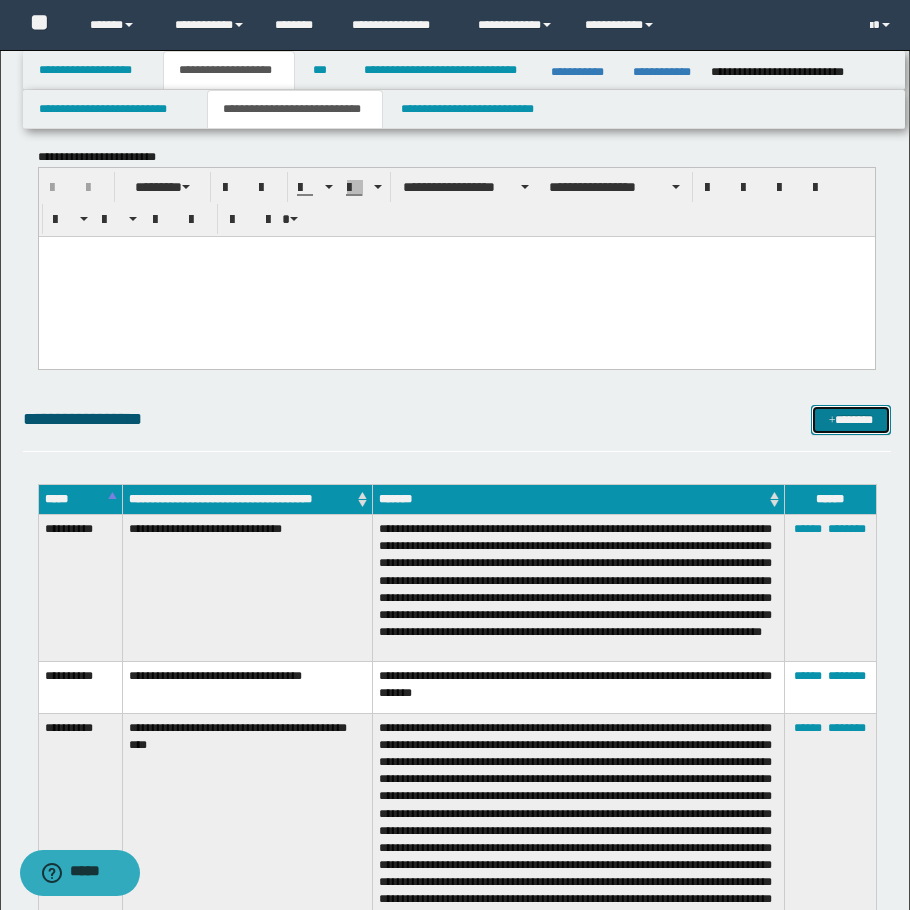 click on "*******" at bounding box center (851, 420) 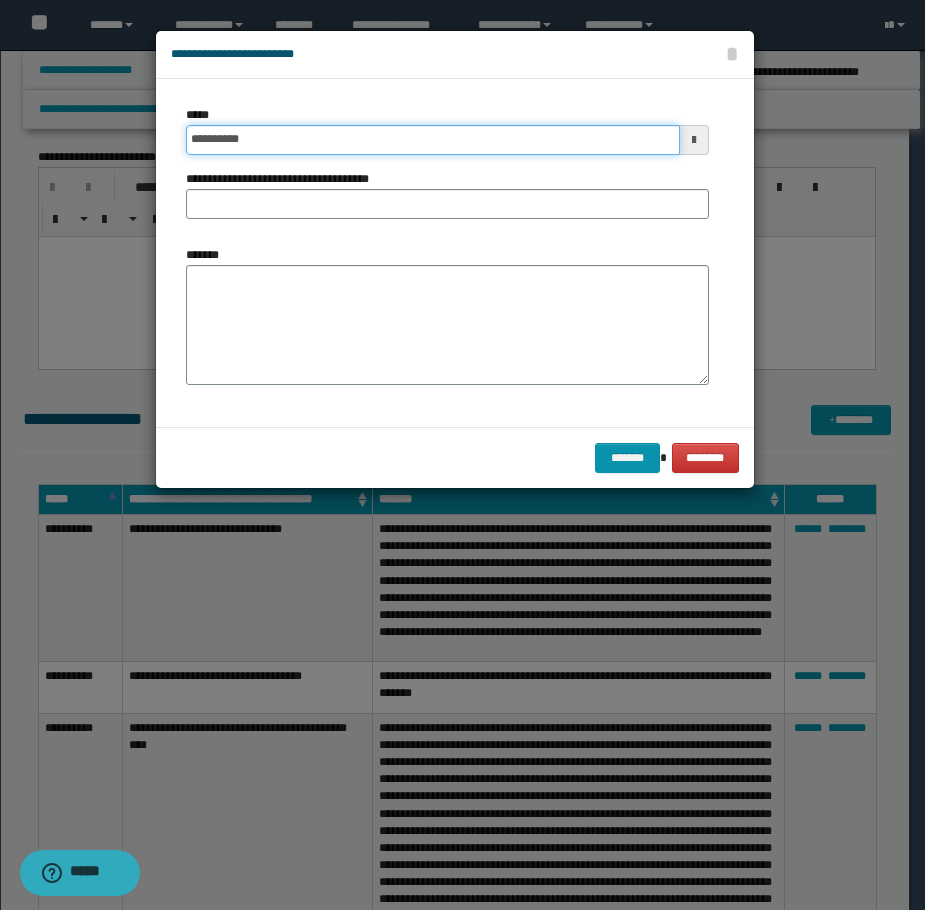 click on "**********" at bounding box center (433, 140) 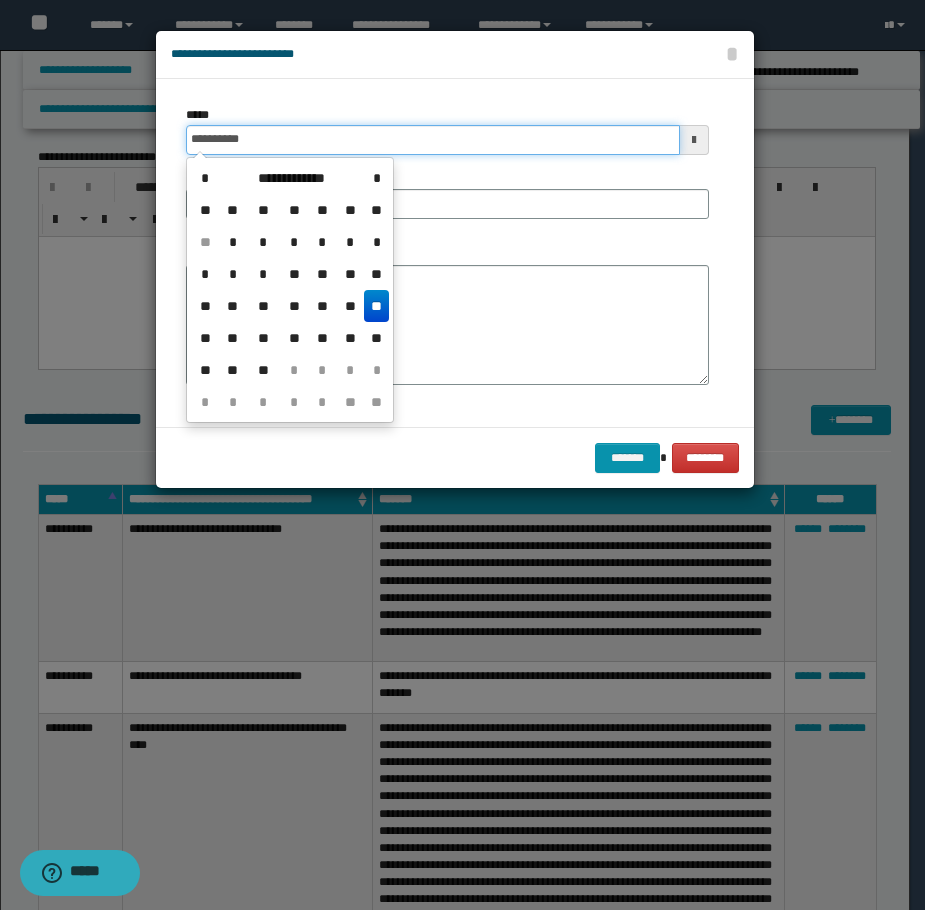 type on "**********" 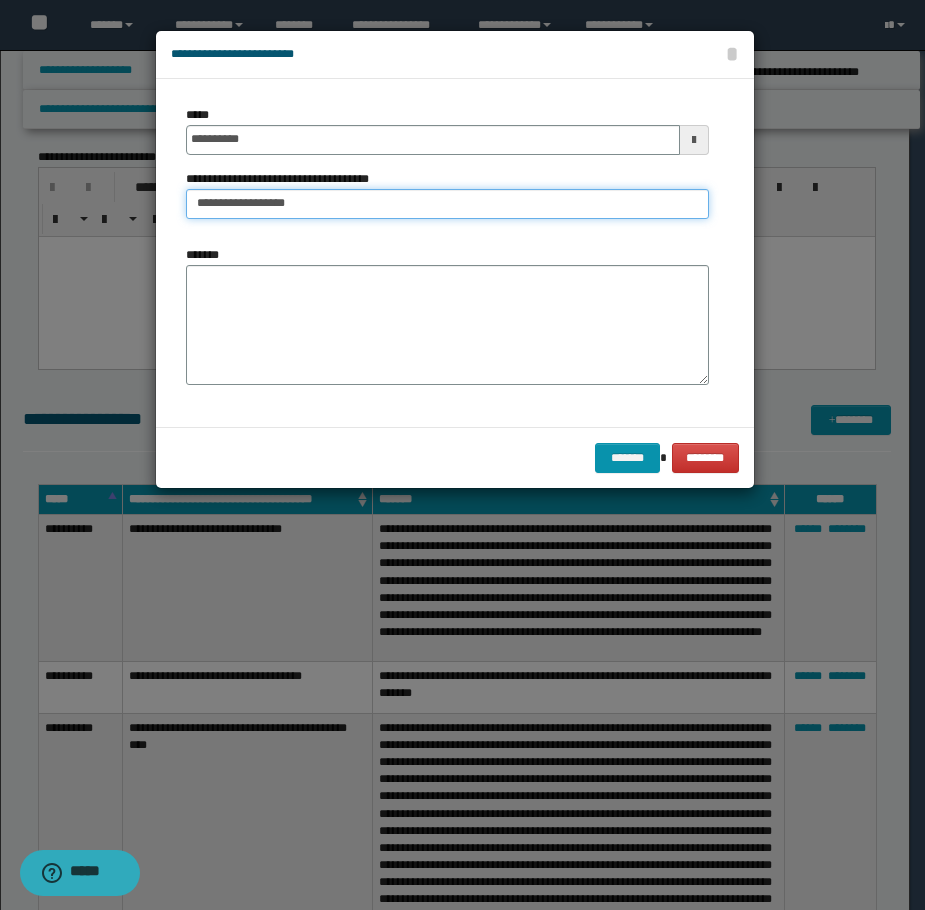 type on "**********" 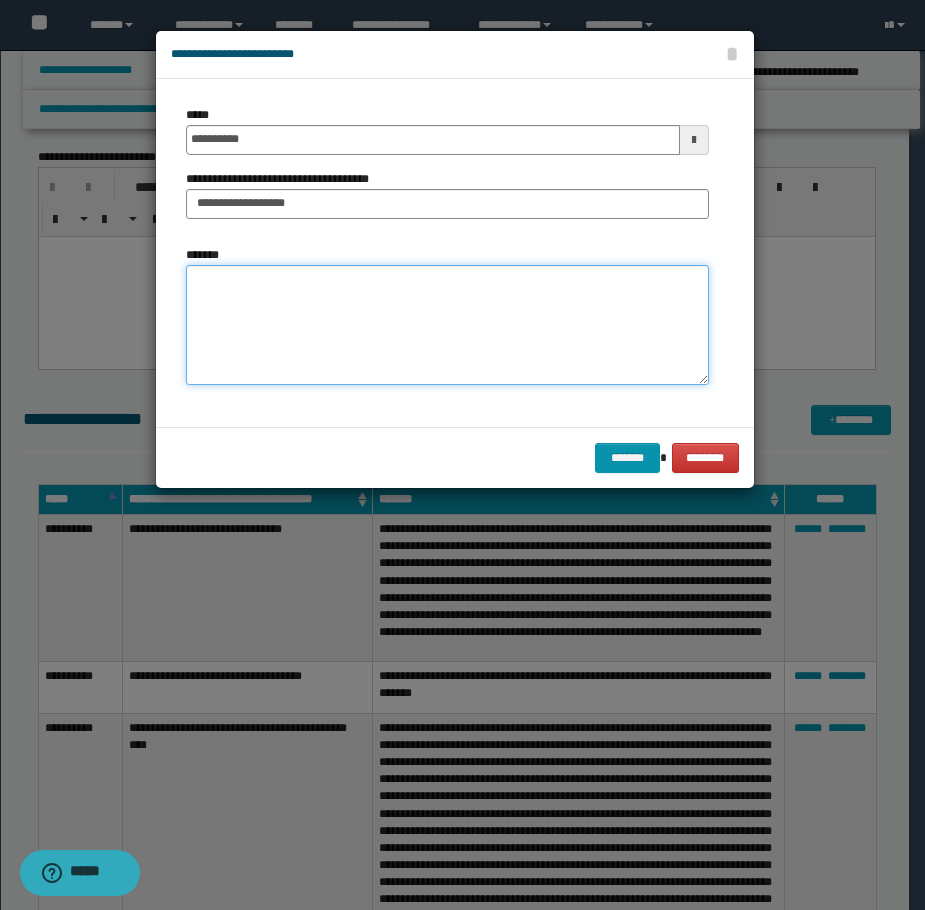 click on "*******" at bounding box center [447, 325] 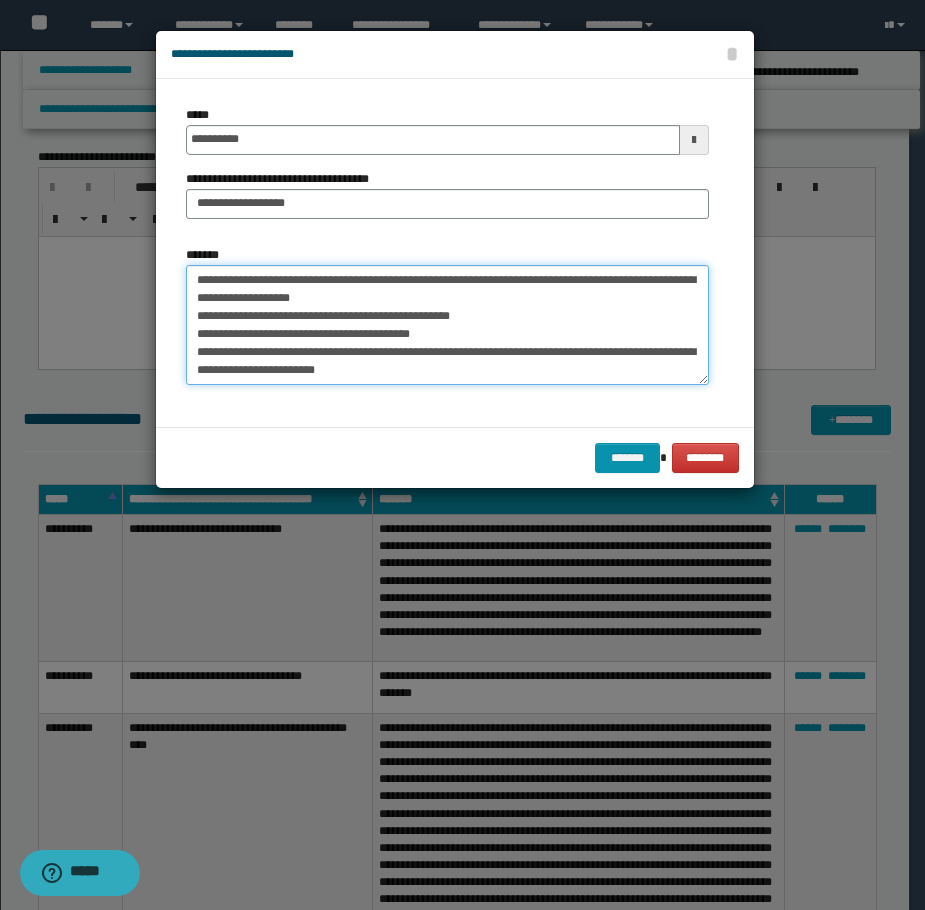 scroll, scrollTop: 138, scrollLeft: 0, axis: vertical 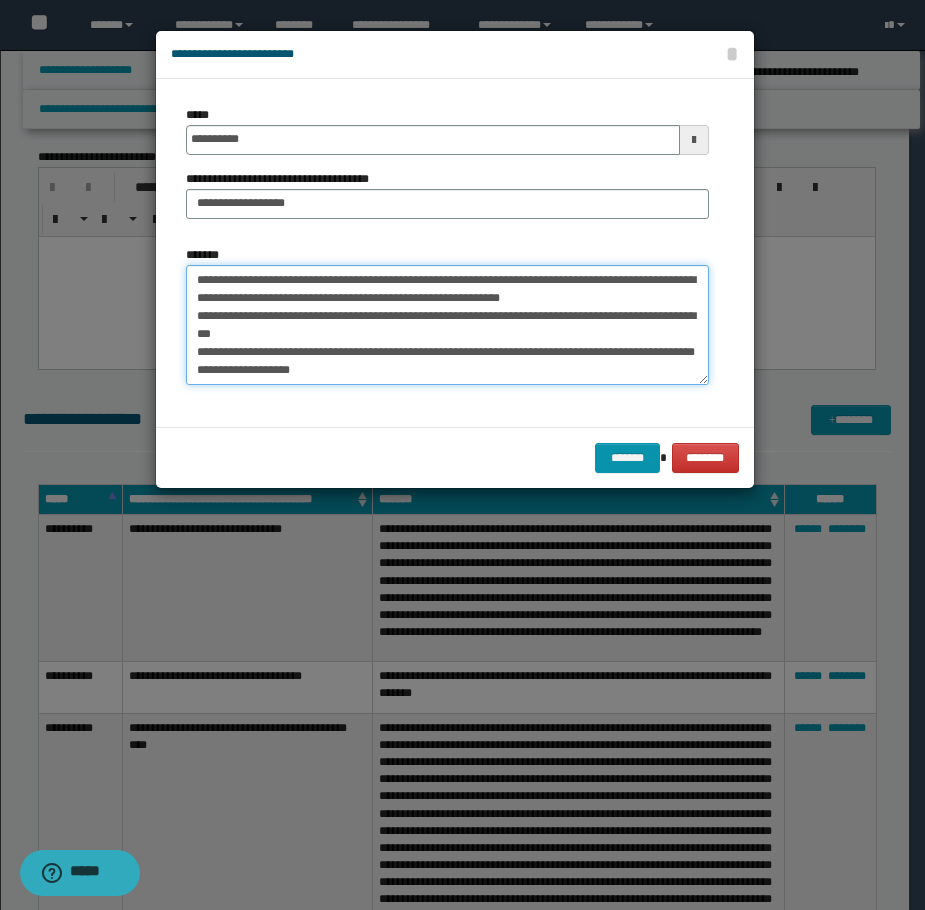 click on "**********" at bounding box center [447, 325] 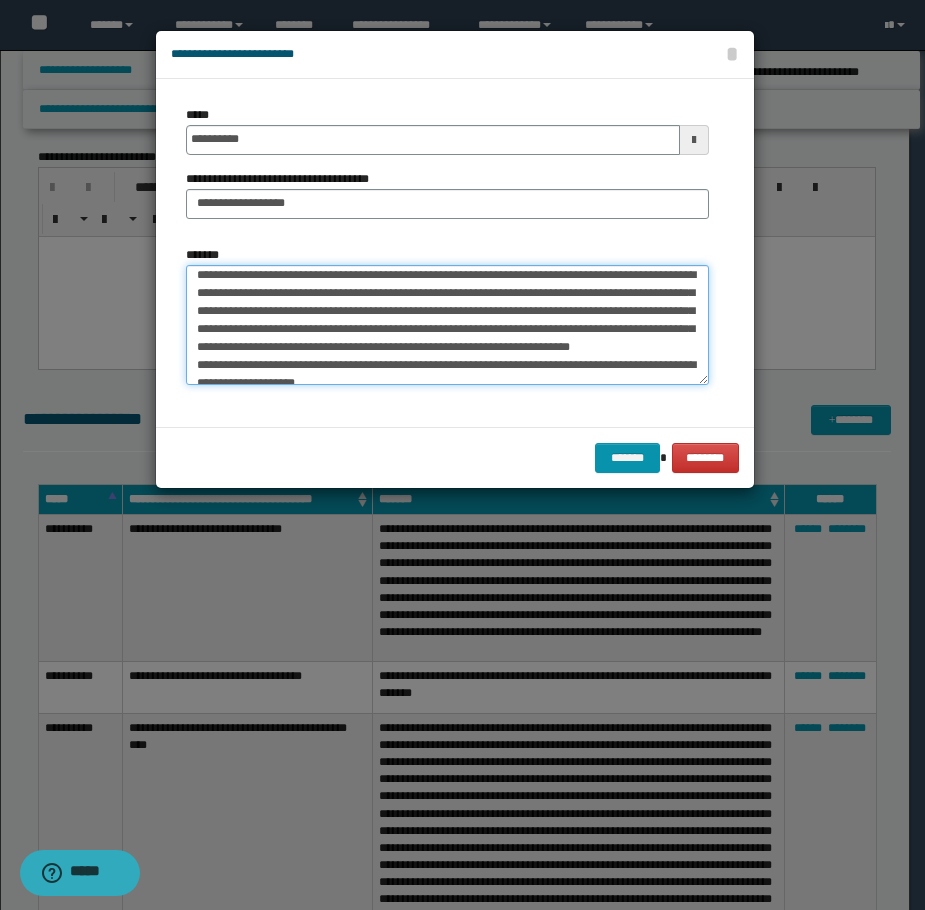 scroll, scrollTop: 41, scrollLeft: 0, axis: vertical 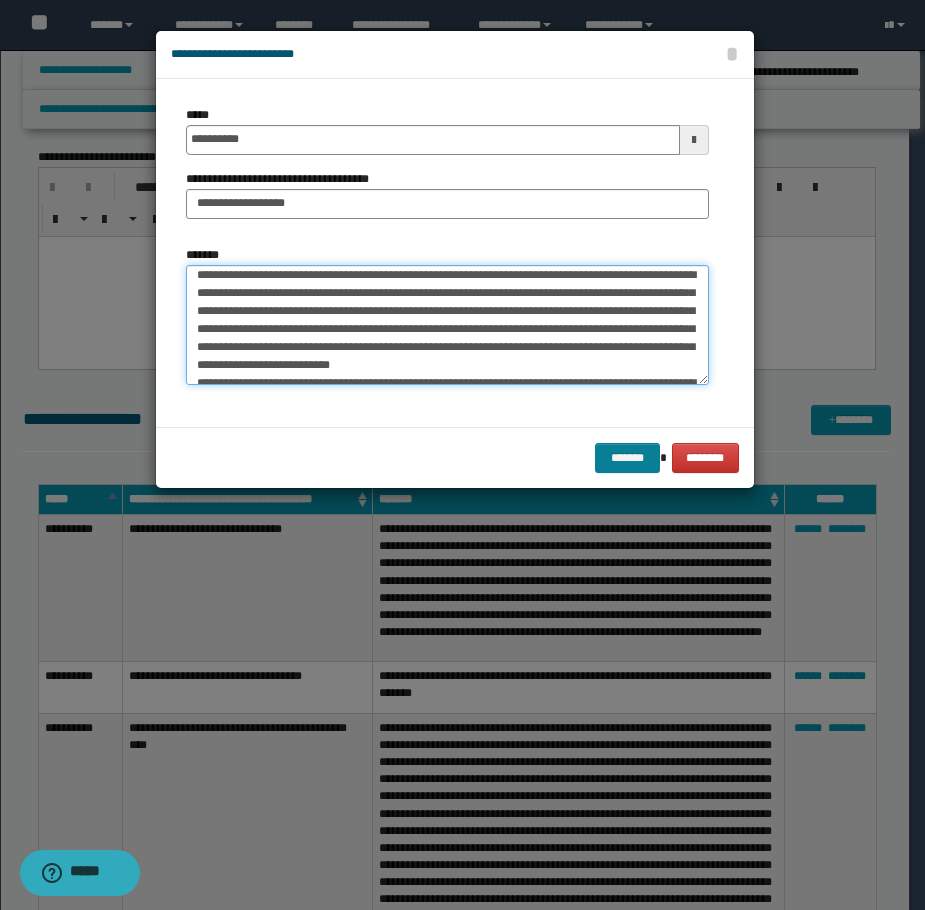 type on "**********" 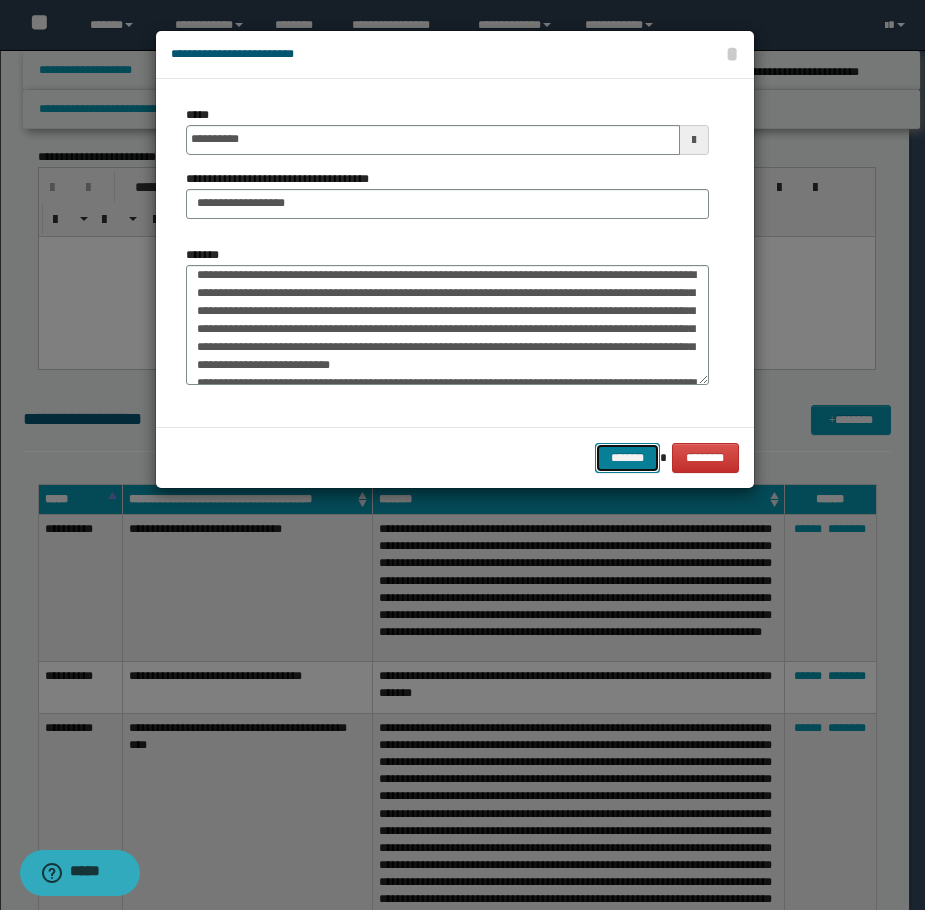 click on "*******" at bounding box center (627, 458) 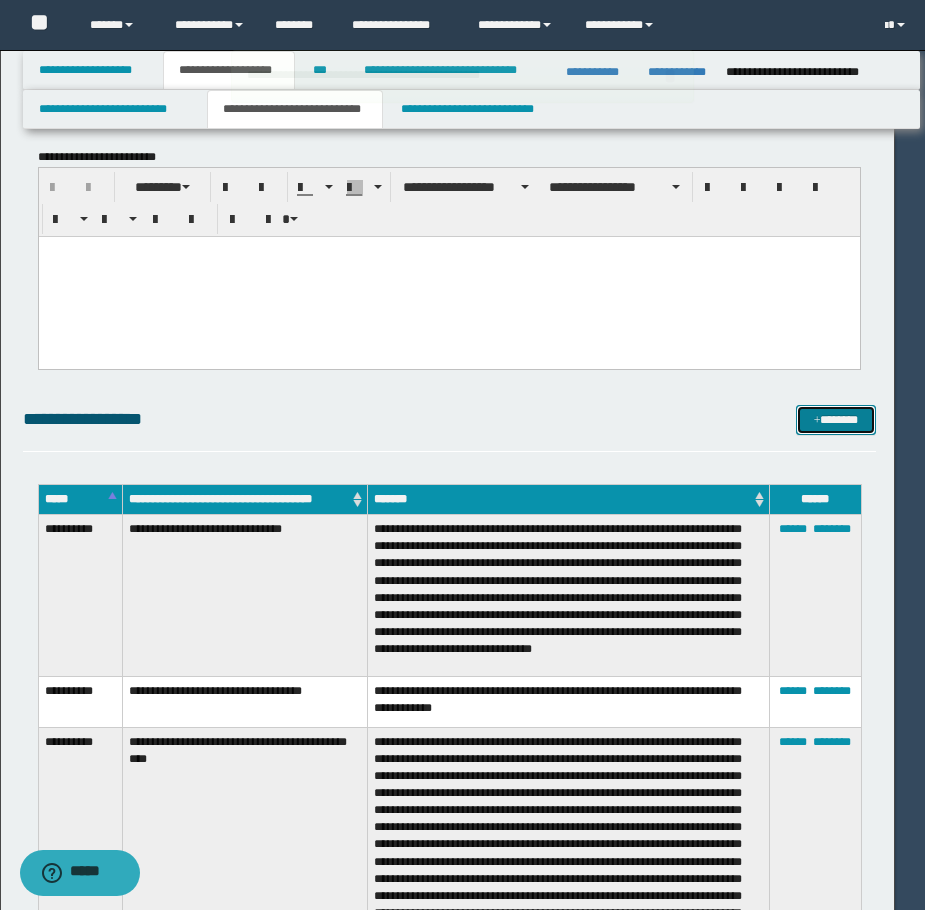 type 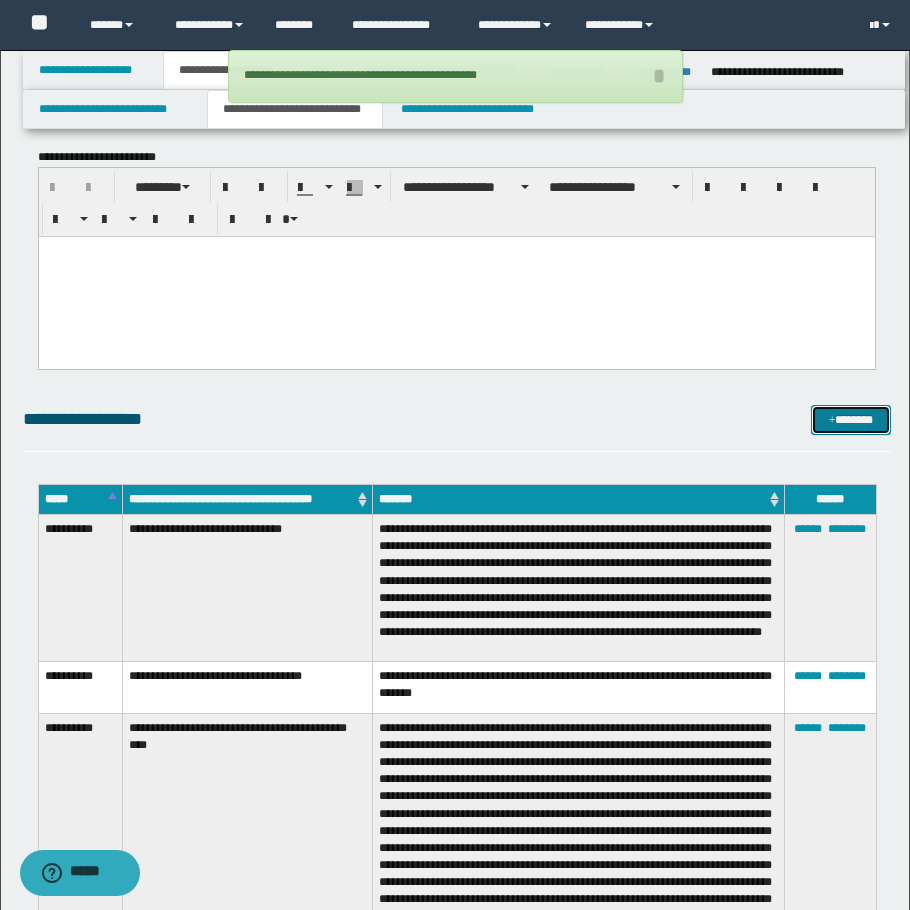 click at bounding box center (832, 421) 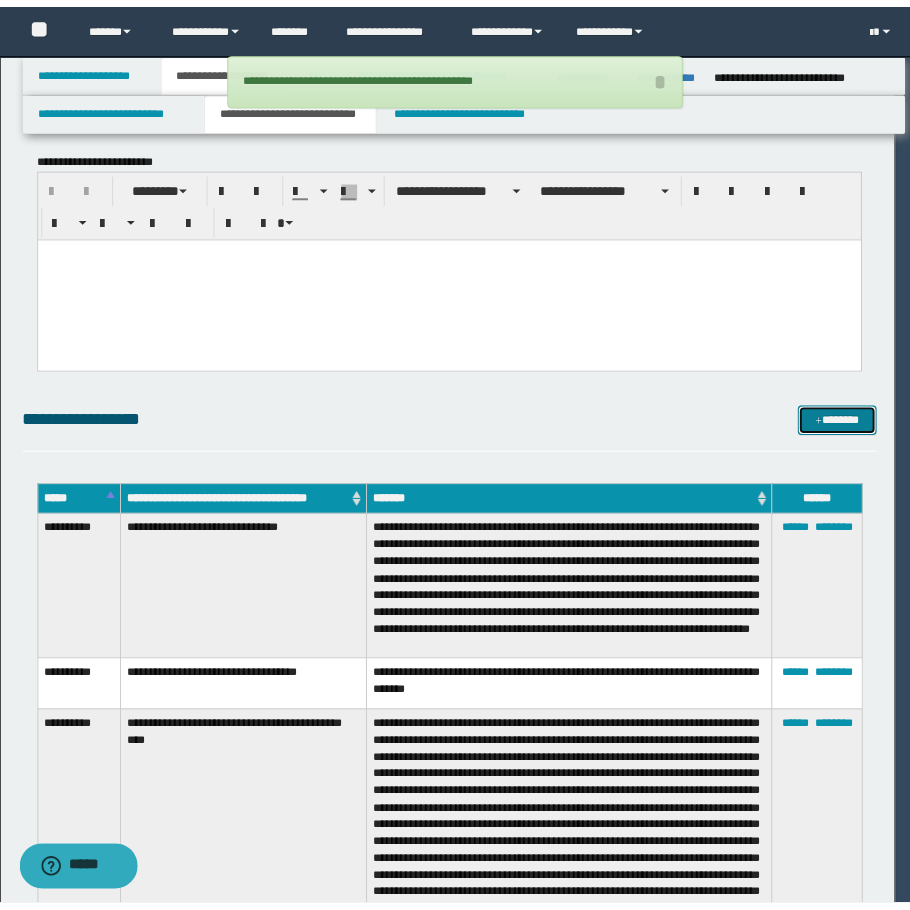 scroll, scrollTop: 0, scrollLeft: 0, axis: both 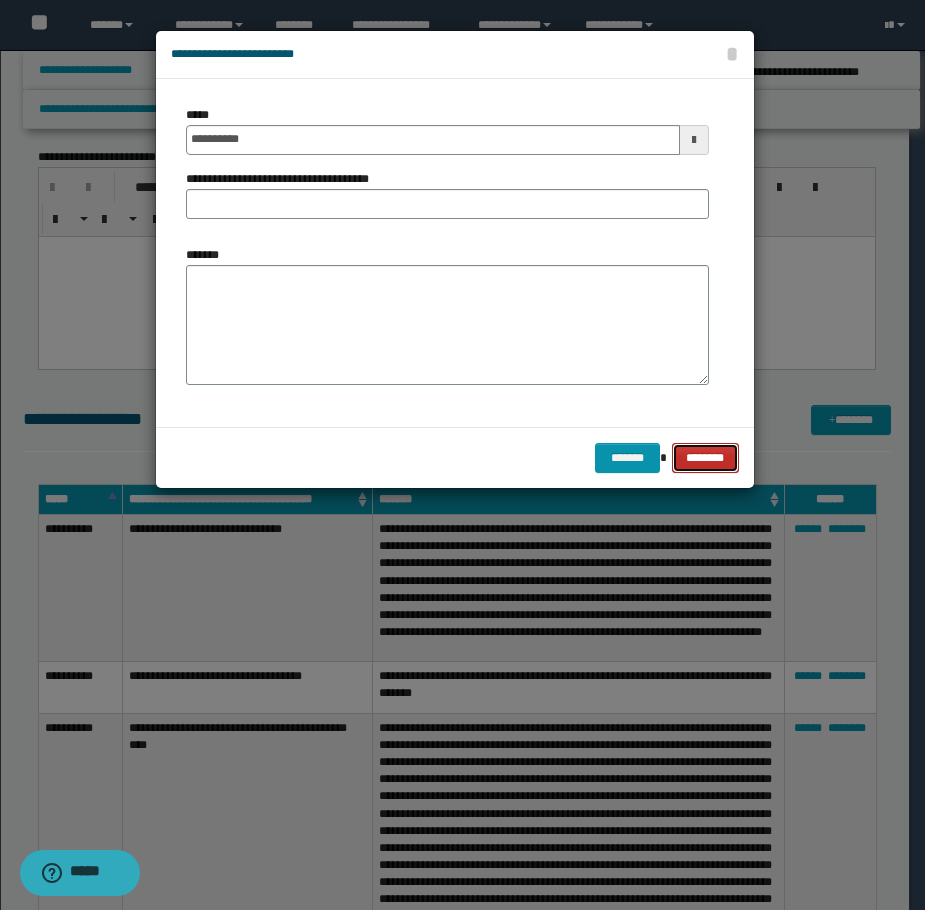 click on "********" at bounding box center [705, 458] 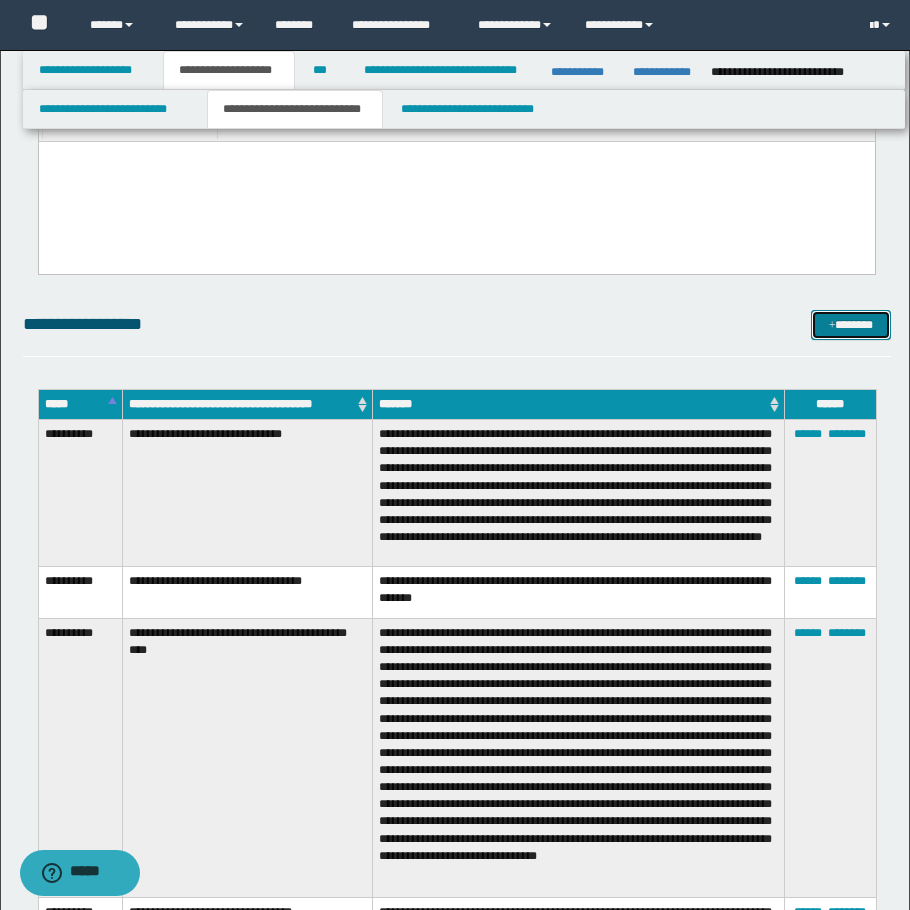 scroll, scrollTop: 4005, scrollLeft: 0, axis: vertical 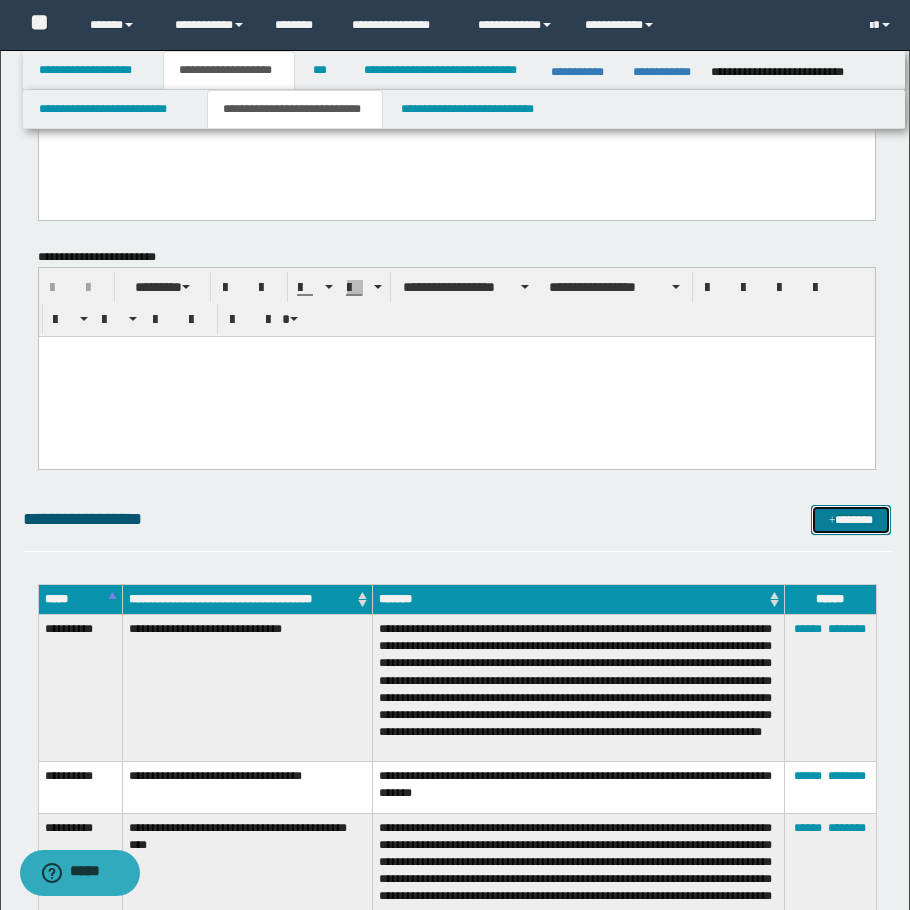 click on "*******" at bounding box center (851, 520) 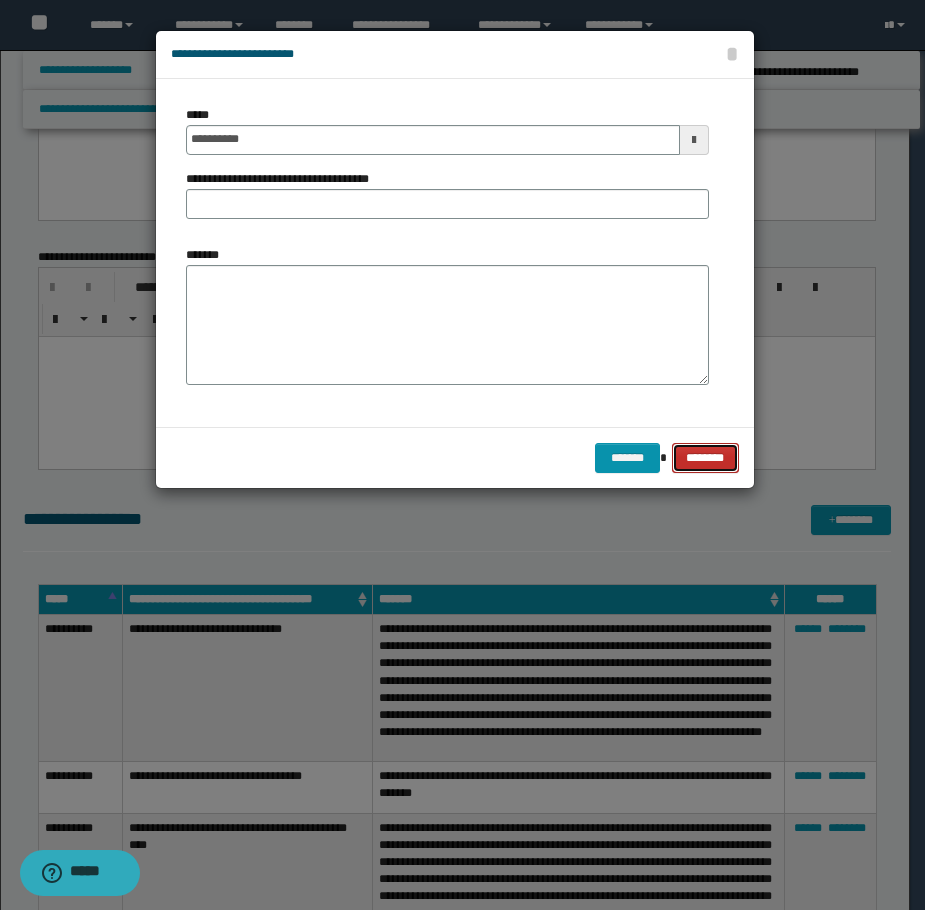 click on "********" at bounding box center (705, 458) 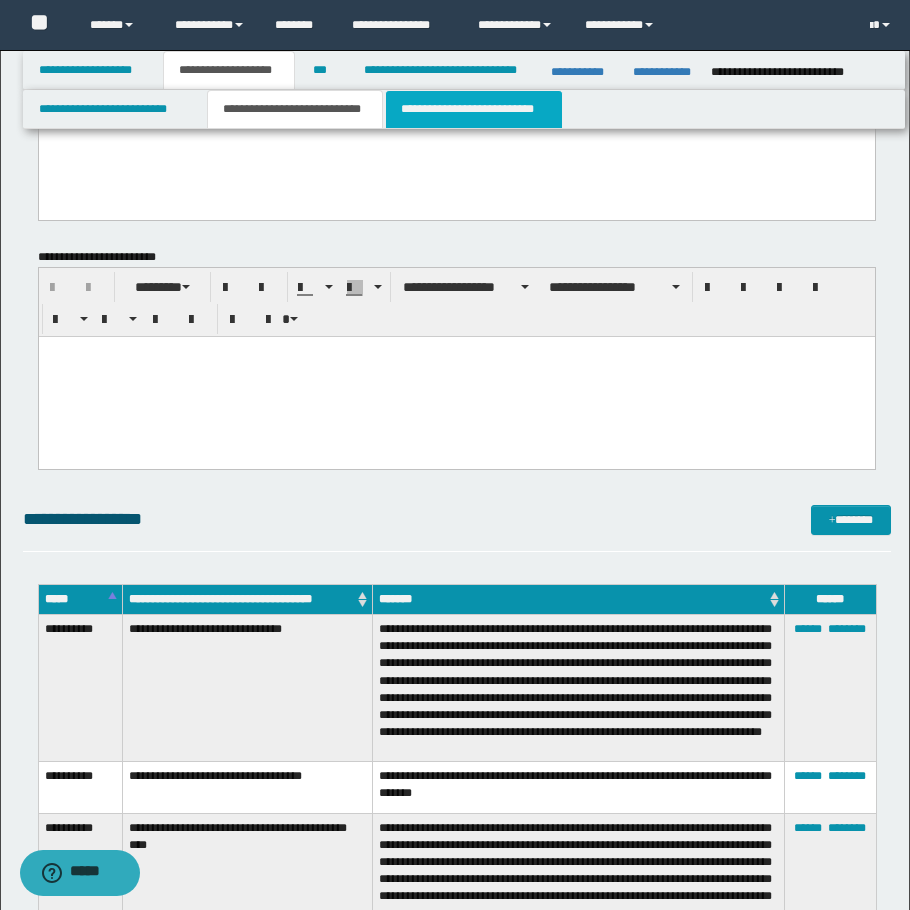 click on "**********" at bounding box center [474, 109] 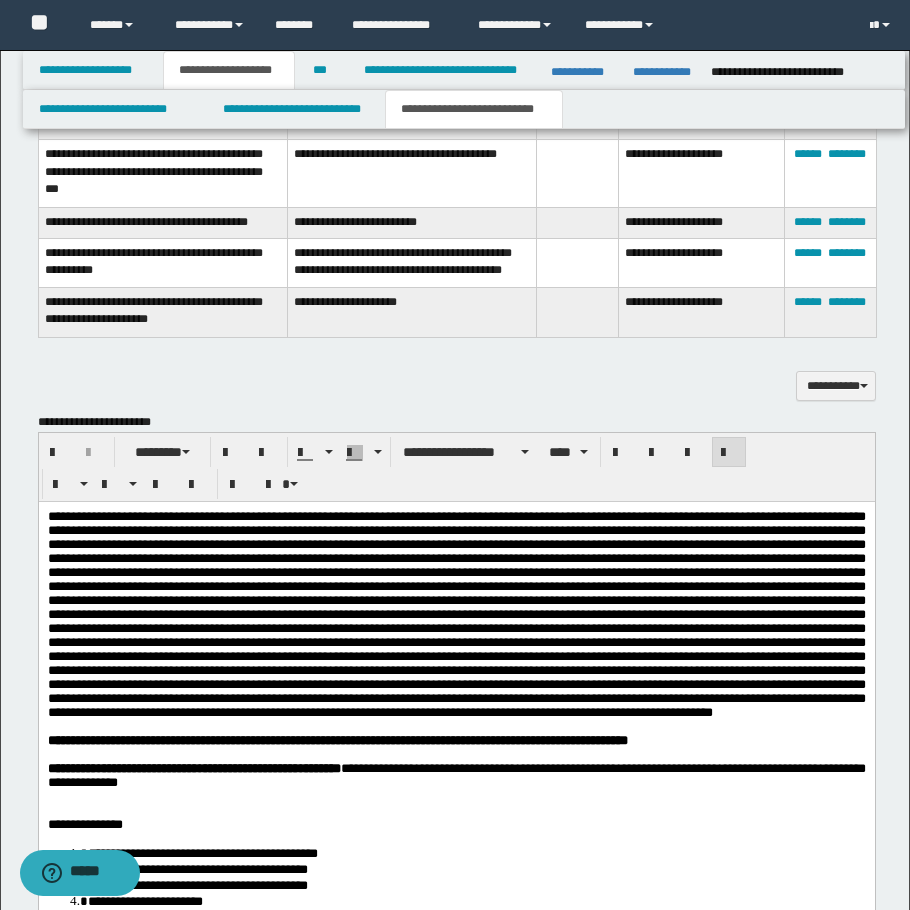 scroll, scrollTop: 1234, scrollLeft: 0, axis: vertical 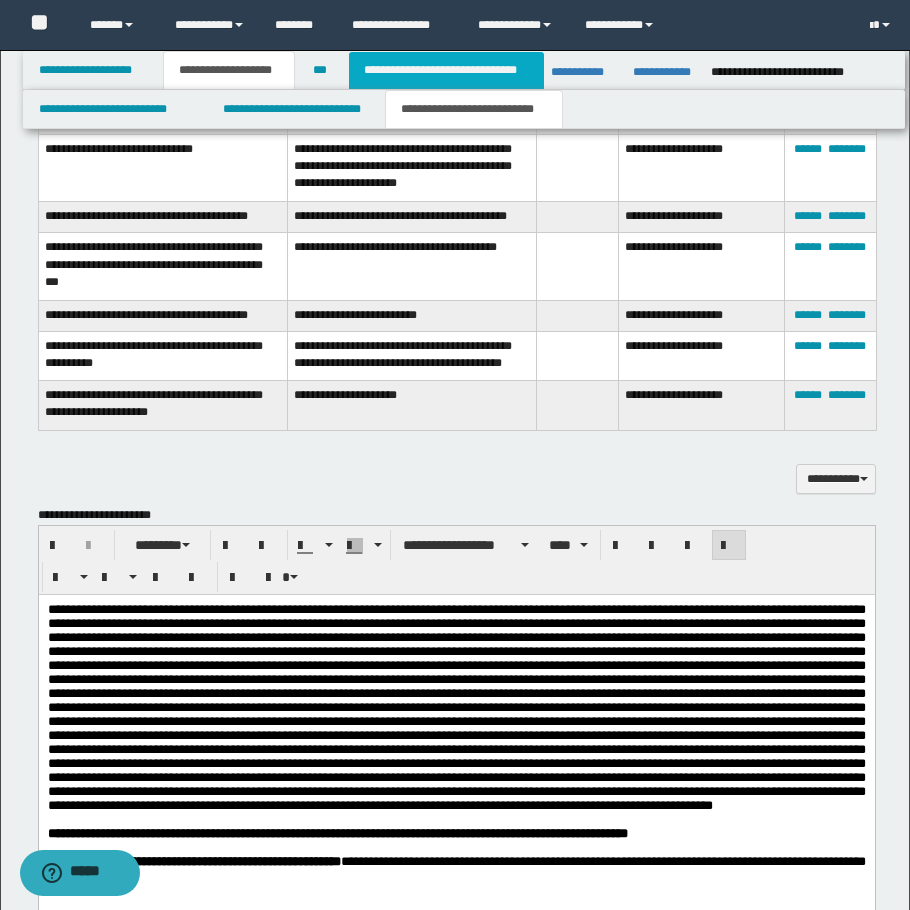 click on "**********" at bounding box center [446, 70] 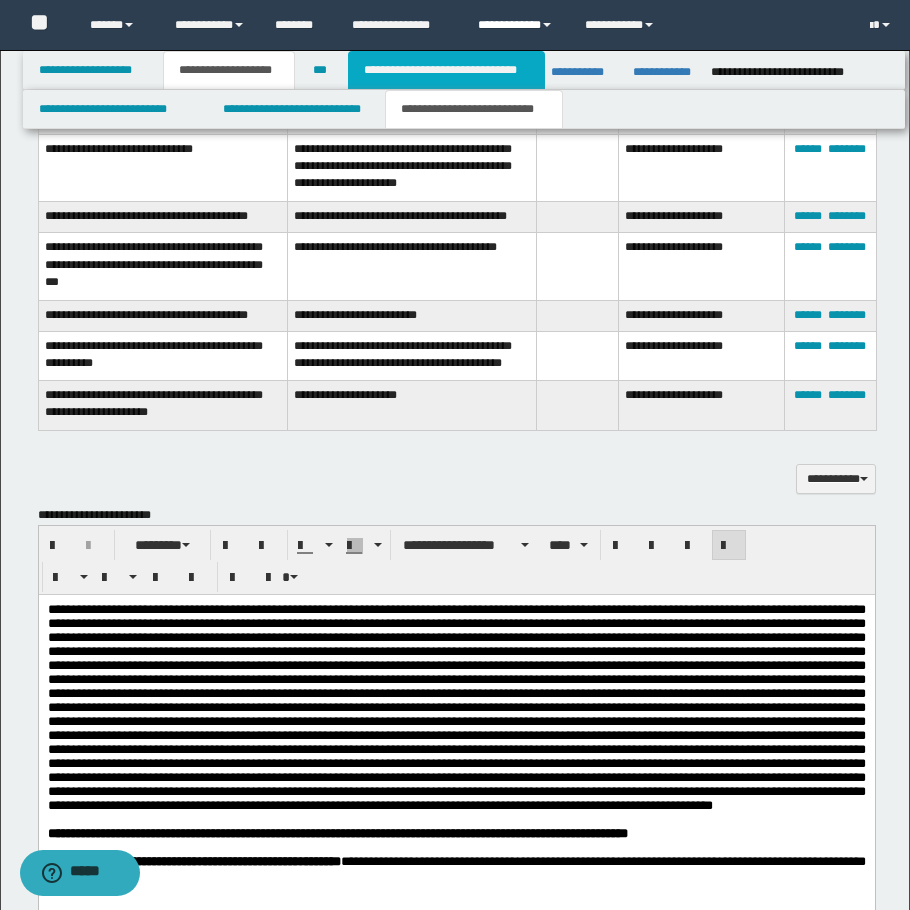 scroll, scrollTop: 1203, scrollLeft: 0, axis: vertical 